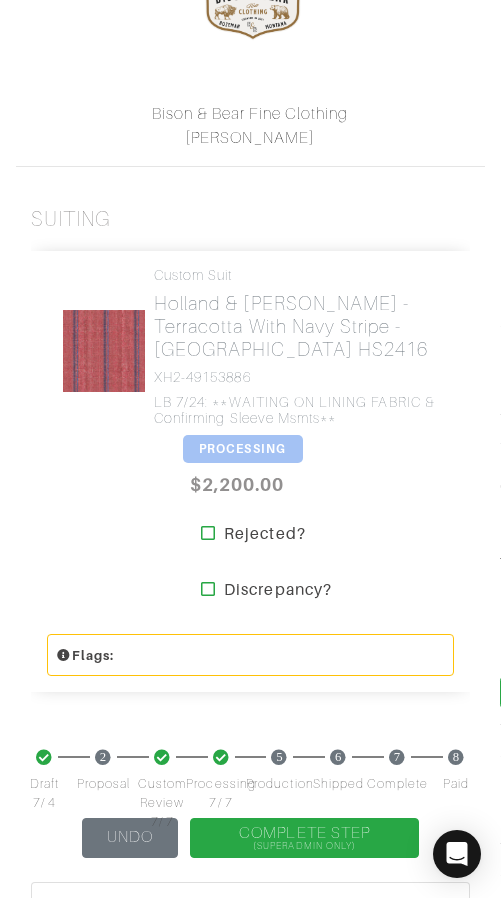 scroll, scrollTop: 483, scrollLeft: 0, axis: vertical 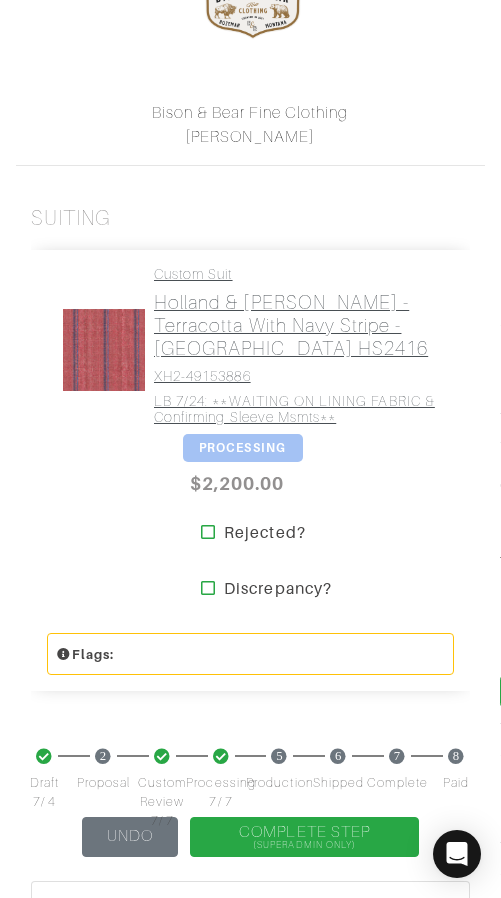 click on "Custom Suit
Holland & Sherry -
Terracotta with Navy Stripe - Oceania HS2416
XH2-49153886
LB 7/24: **WAITING ON LINING FABRIC & confirming sleeve msmts**" at bounding box center (296, 346) 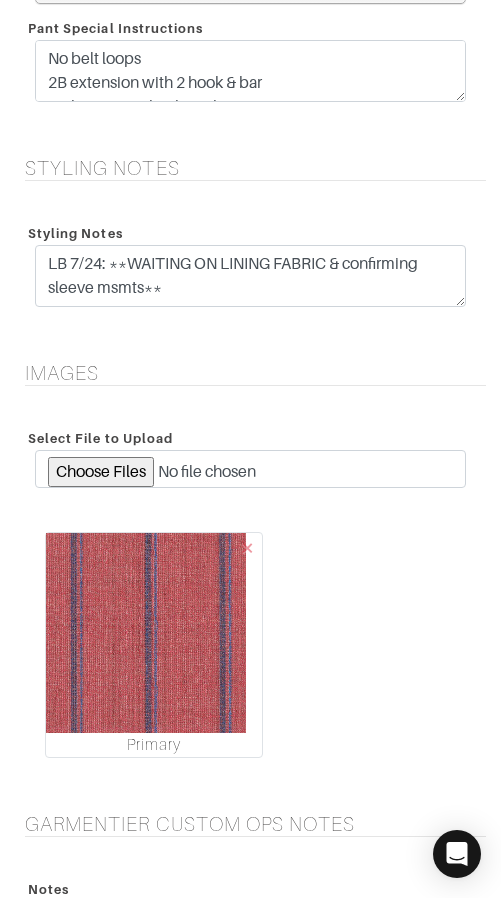 scroll, scrollTop: 3824, scrollLeft: 0, axis: vertical 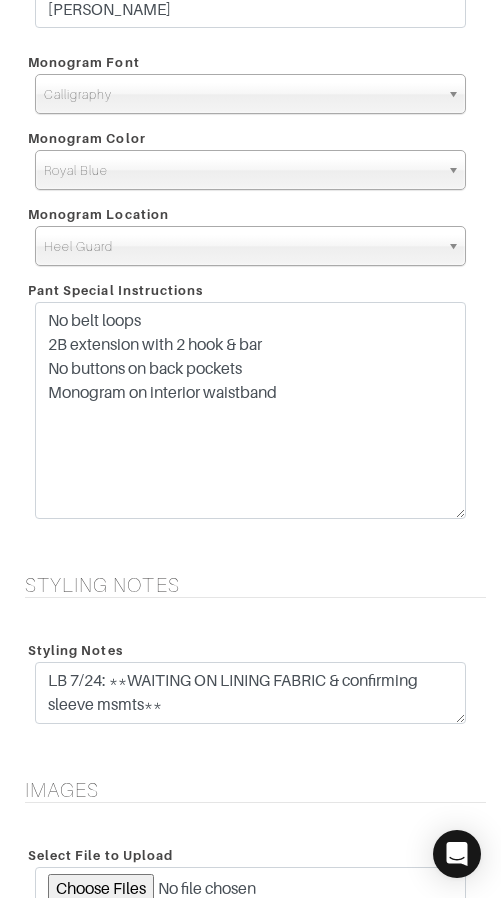 drag, startPoint x: 451, startPoint y: 379, endPoint x: 416, endPoint y: 515, distance: 140.43147 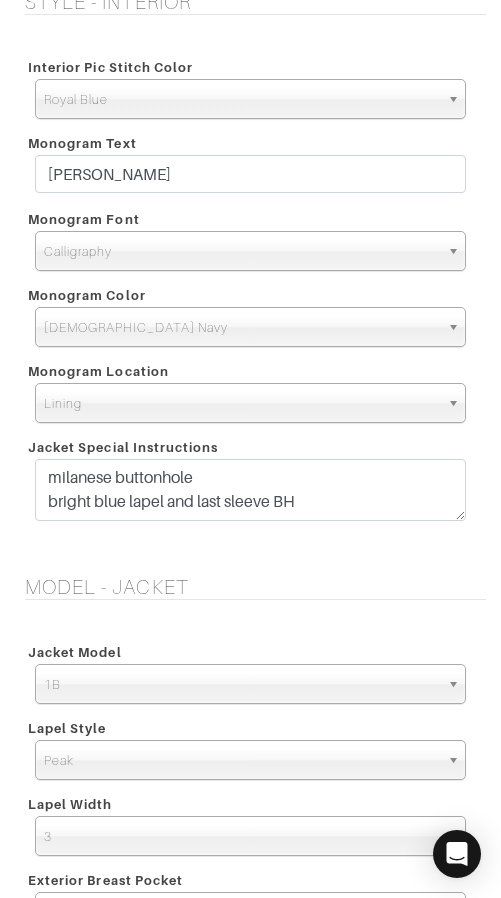 scroll, scrollTop: 2376, scrollLeft: 0, axis: vertical 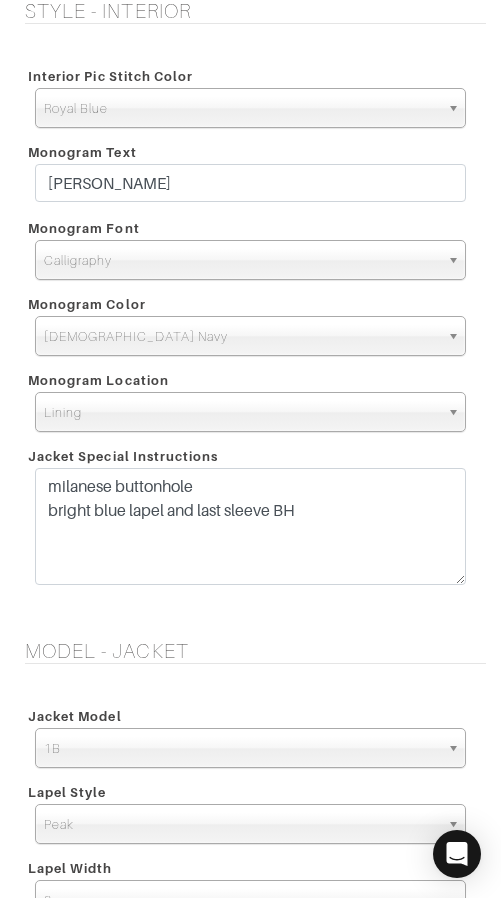 drag, startPoint x: 461, startPoint y: 524, endPoint x: 446, endPoint y: 579, distance: 57.00877 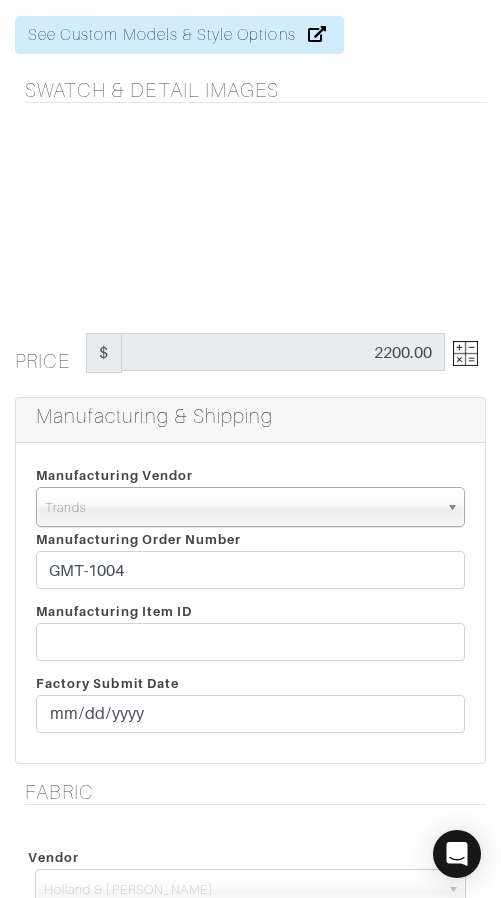 scroll, scrollTop: 0, scrollLeft: 0, axis: both 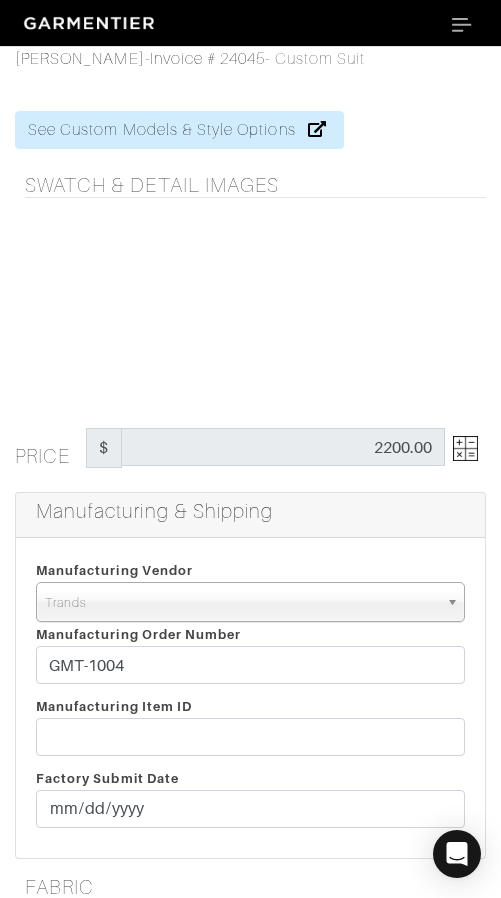 click at bounding box center (465, 448) 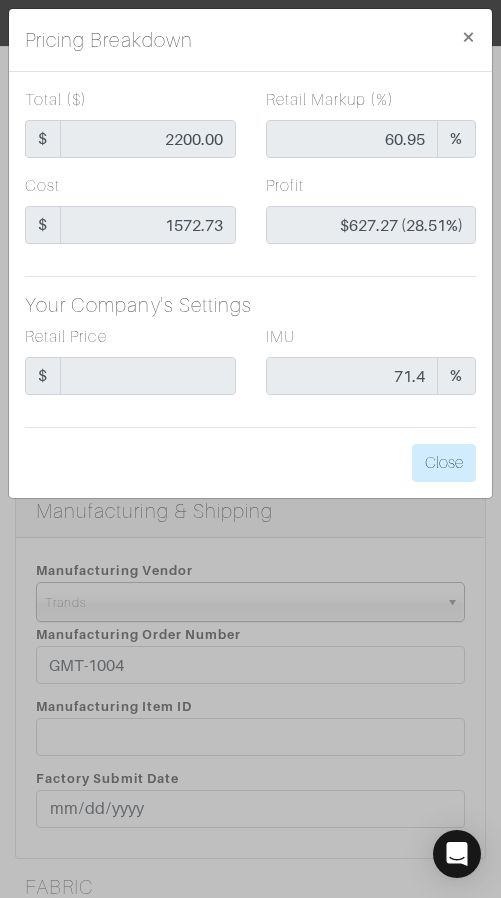click on "Pricing Breakdown × Total ($) $ 2200.00 Retail Markup (%) 60.95 % Cost $ 1572.73 Profit $627.27 (28.51%) Your Company's Settings Retail Price $ IMU 71.4 % Close" at bounding box center (250, 449) 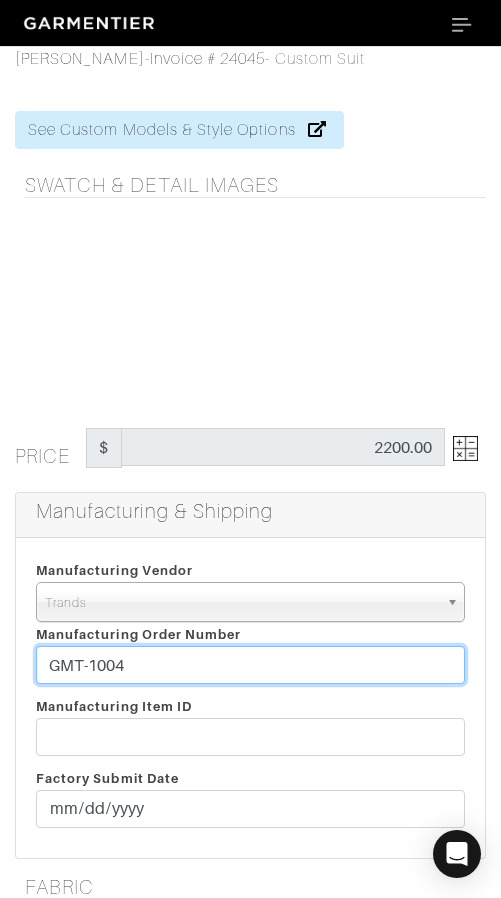 click on "Manufacturing Vendor
Trinity
London
UMS
W. Kleinberg
Trands
YZ
Red Collar
Other
Trands
Manufacturing Order Number
GMT-1004" at bounding box center [250, 626] 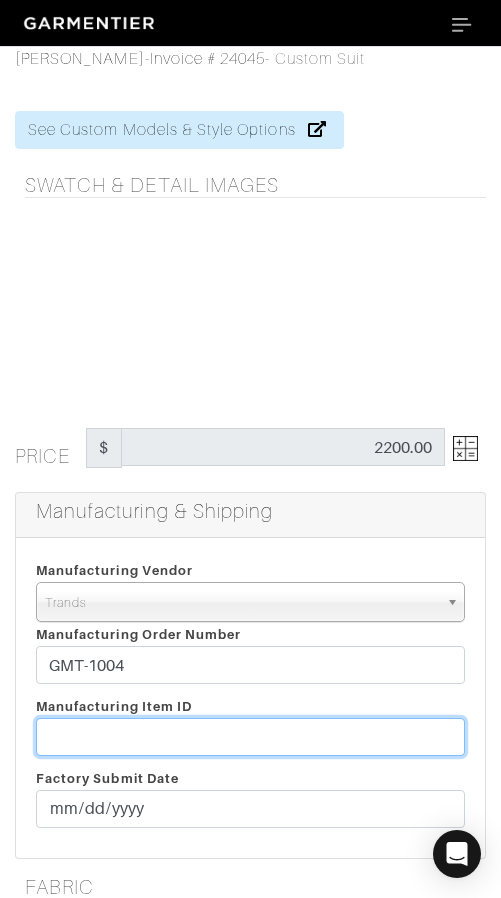 click at bounding box center [250, 737] 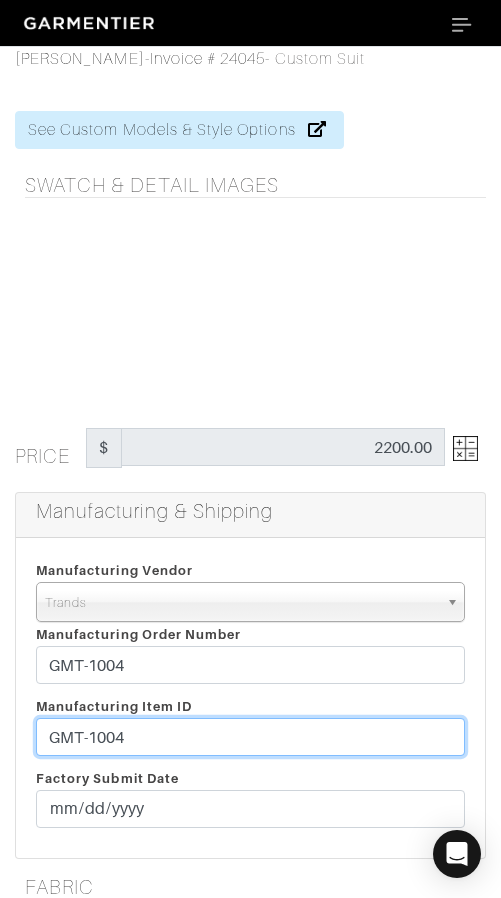 type on "GMT-1004" 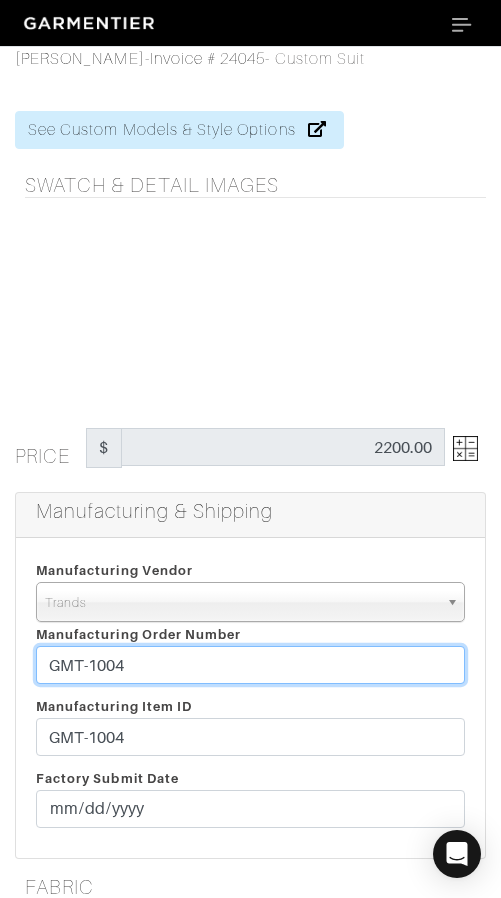 drag, startPoint x: 240, startPoint y: 665, endPoint x: 242, endPoint y: 629, distance: 36.05551 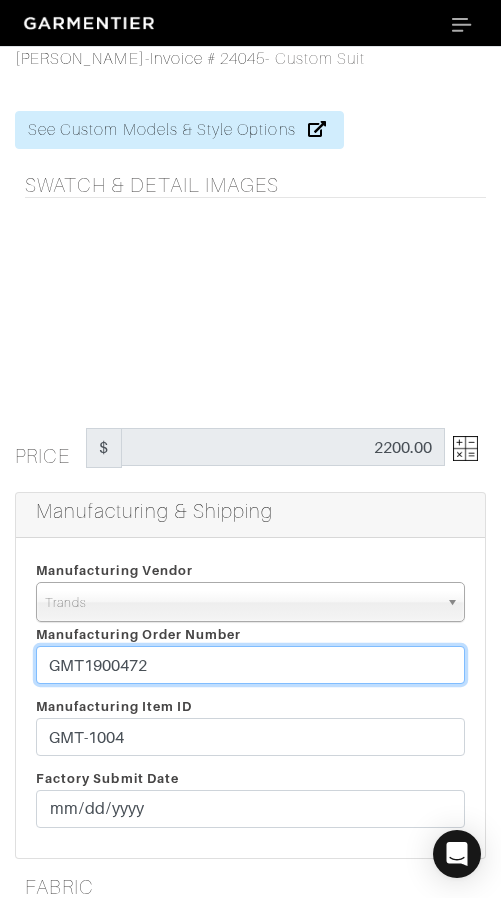 type on "GMT1900472" 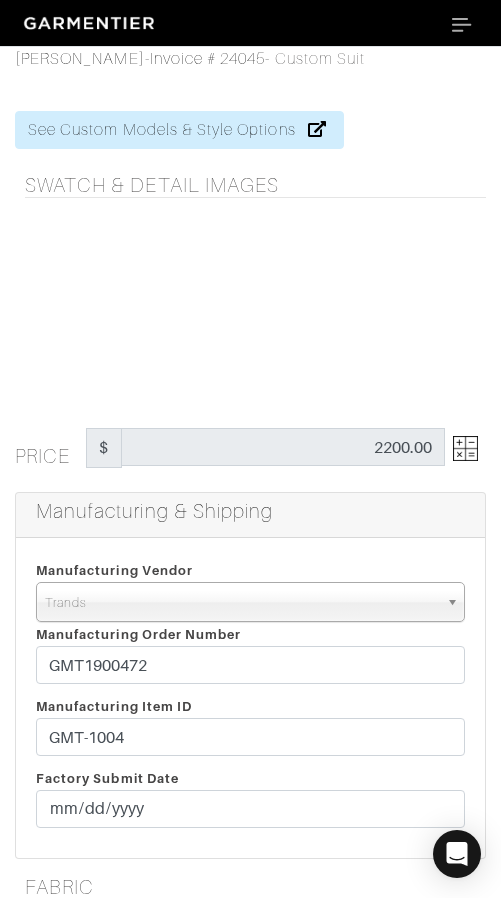 drag, startPoint x: 283, startPoint y: 702, endPoint x: 296, endPoint y: 700, distance: 13.152946 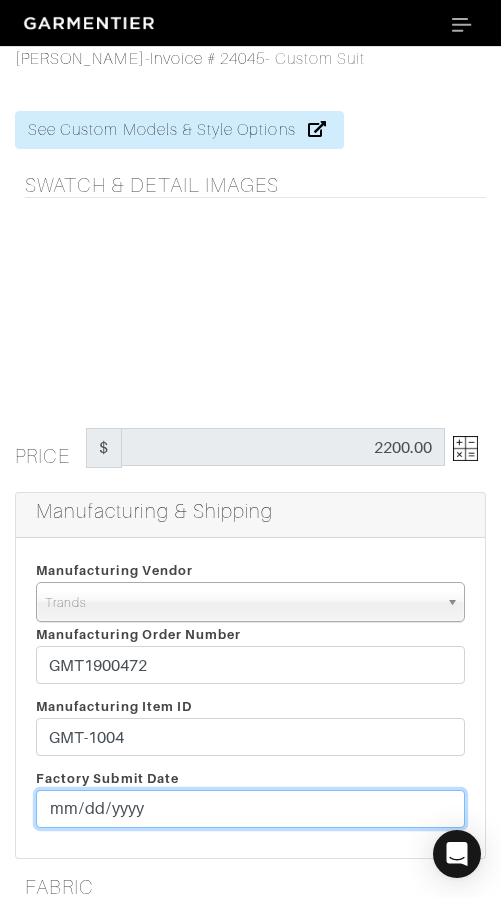 click at bounding box center [250, 809] 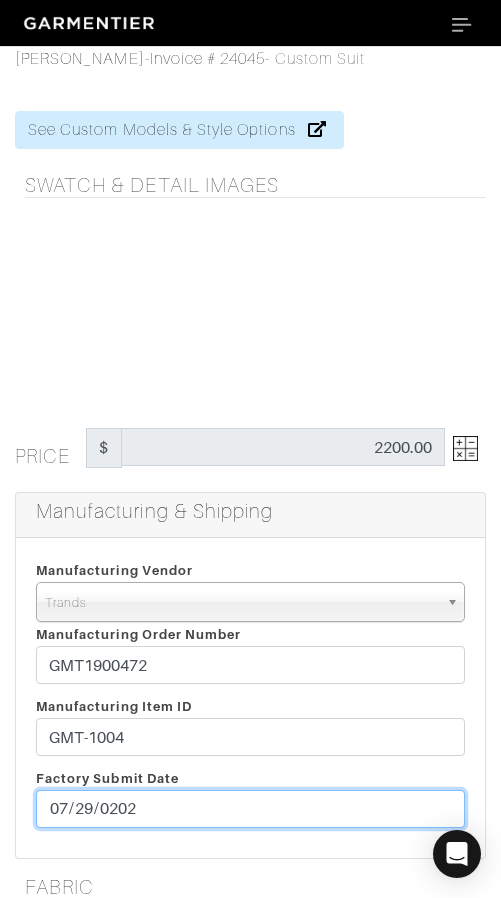 type on "[DATE]" 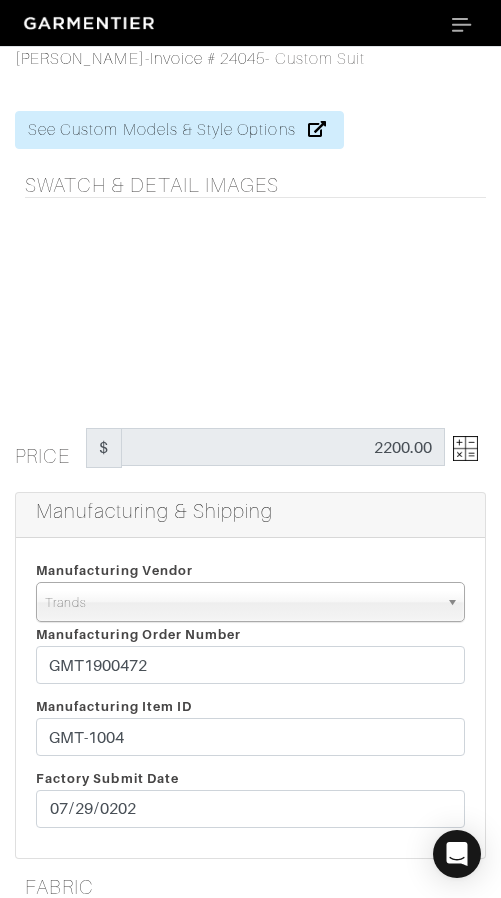 click on "Manufacturing Item ID
GMT-1004
Factory Submit Date
2025-07-29" at bounding box center [250, 766] 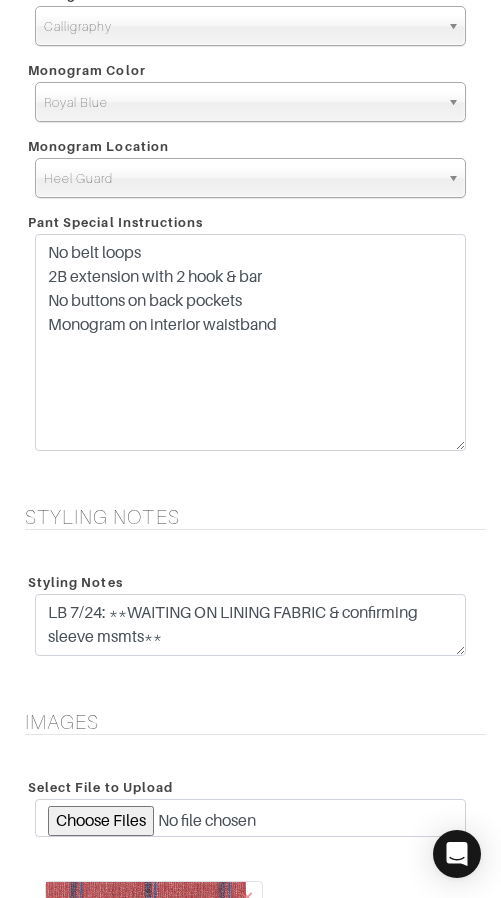 scroll, scrollTop: 3952, scrollLeft: 0, axis: vertical 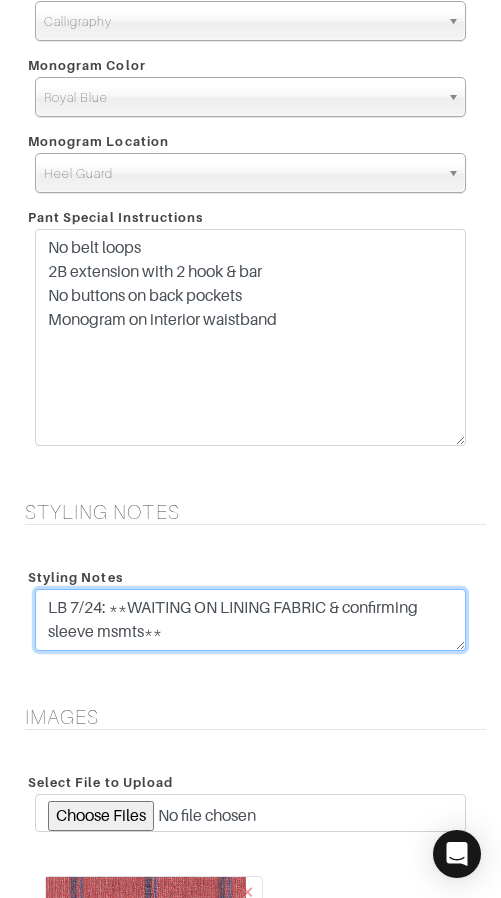 drag, startPoint x: 296, startPoint y: 618, endPoint x: 298, endPoint y: 585, distance: 33.06055 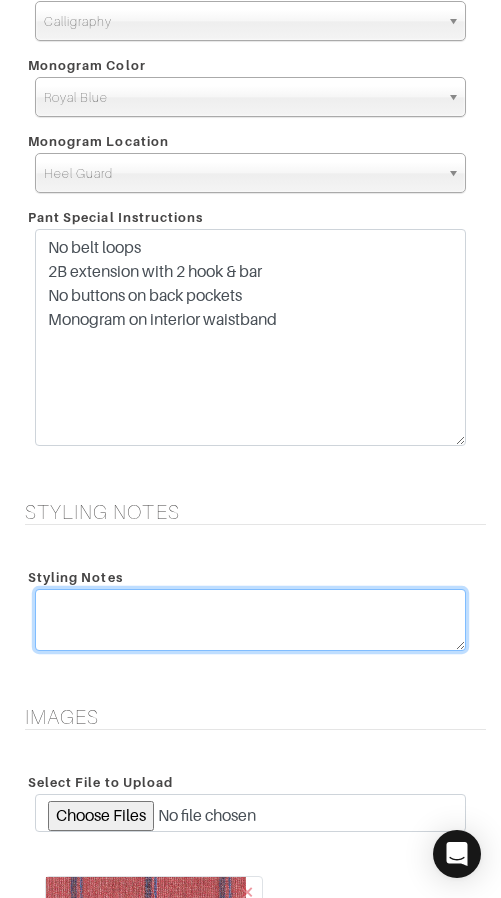 type 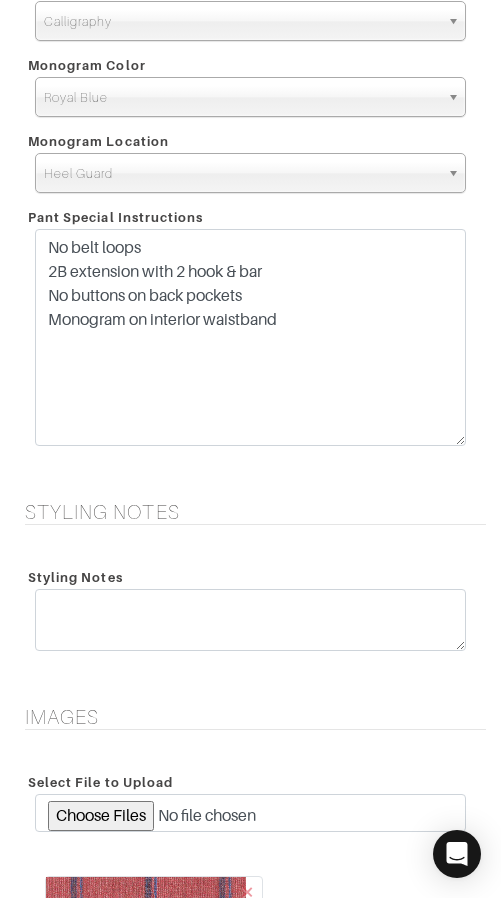 drag, startPoint x: 296, startPoint y: 532, endPoint x: 275, endPoint y: 578, distance: 50.566788 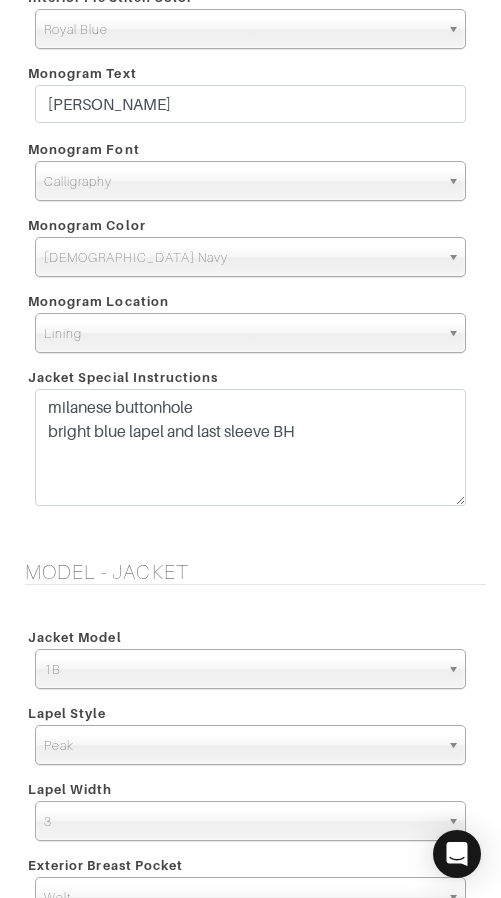scroll, scrollTop: 2446, scrollLeft: 0, axis: vertical 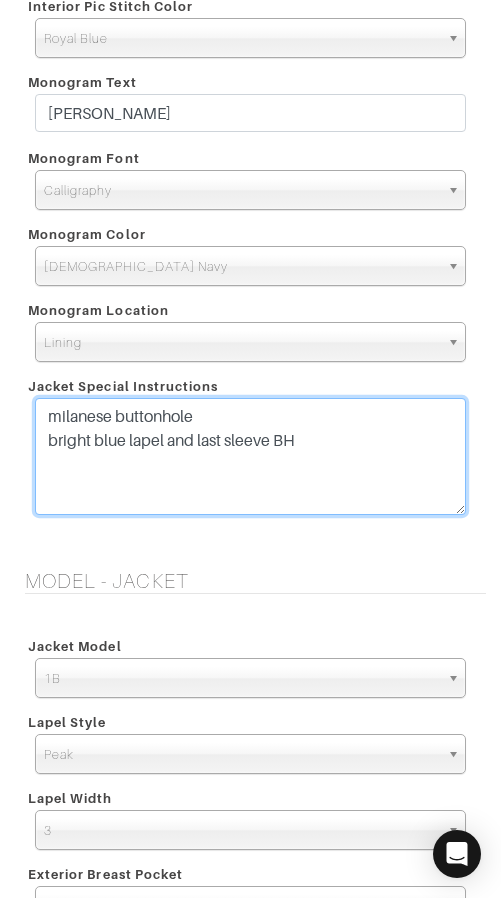 click on "milanese buttonhole
bright blue lapel and last sleeve BH" at bounding box center (250, 456) 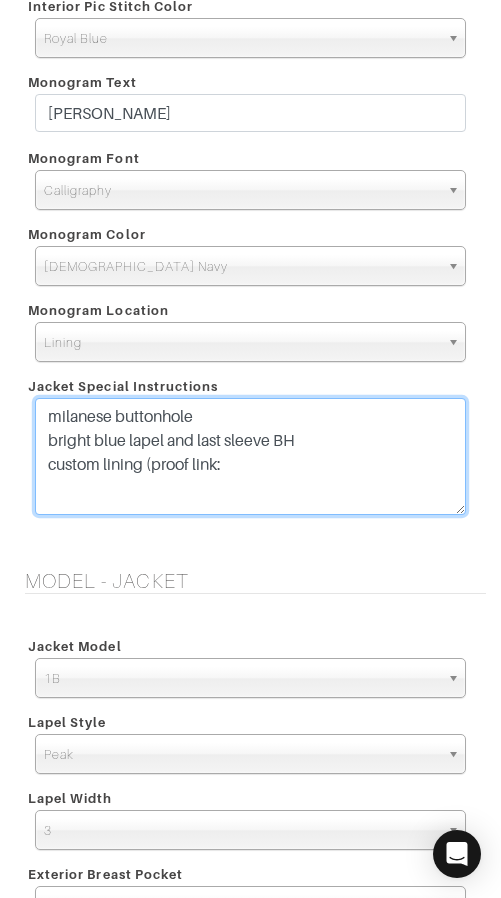 paste on "https://share.zight.com/nOuOW7gl" 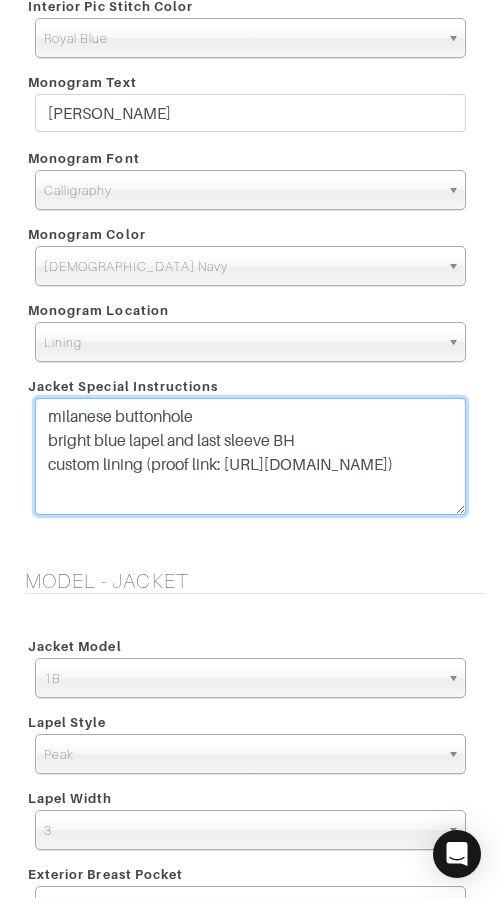 type on "milanese buttonhole
bright blue lapel and last sleeve BH
custom lining (proof link: https://share.zight.com/nOuOW7gl)" 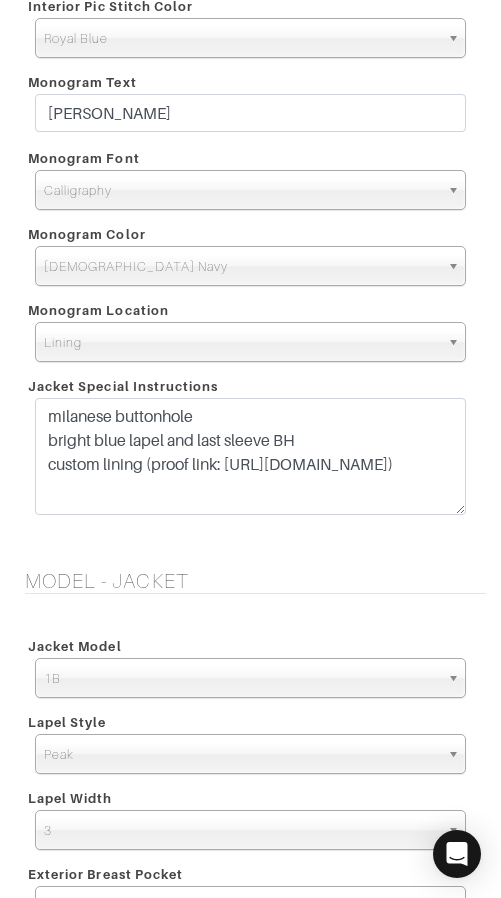 drag, startPoint x: 274, startPoint y: 556, endPoint x: 266, endPoint y: 596, distance: 40.792156 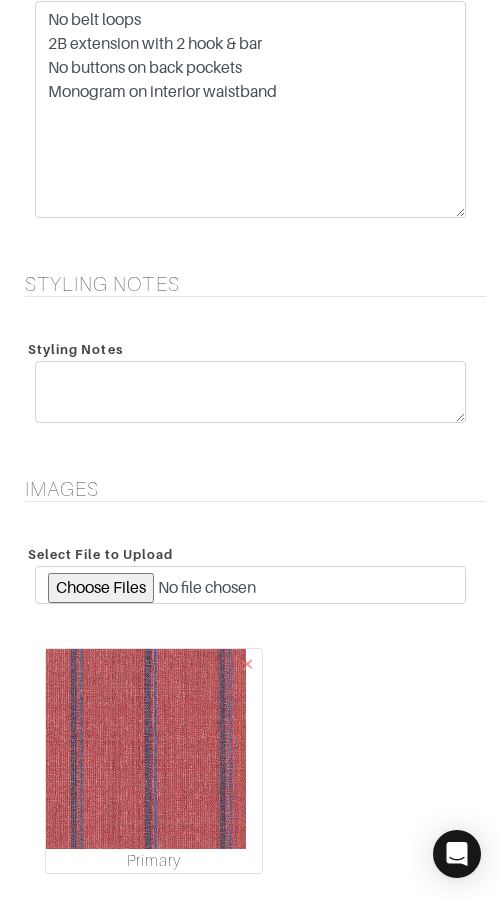 scroll, scrollTop: 4757, scrollLeft: 0, axis: vertical 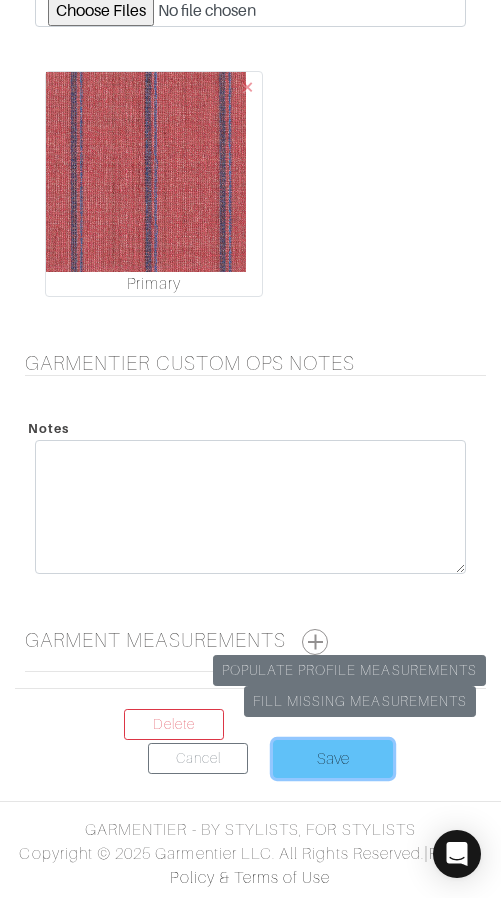 click on "Save" at bounding box center [333, 759] 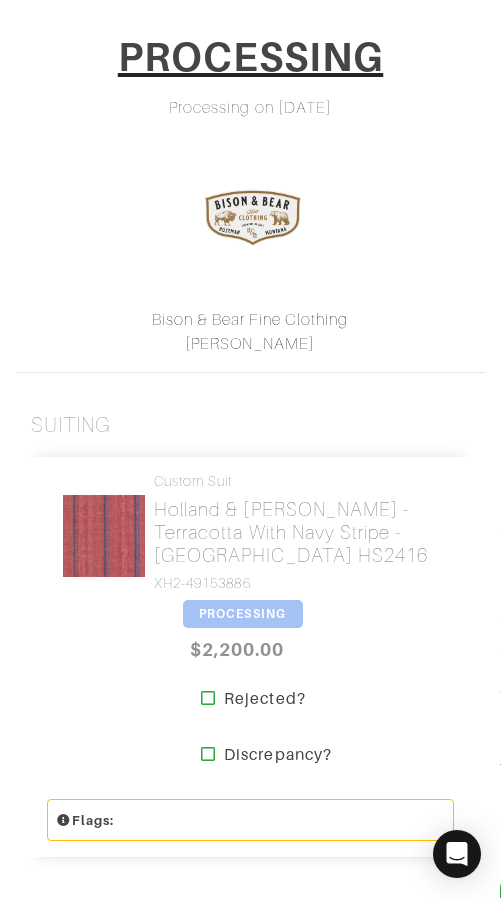 scroll, scrollTop: 0, scrollLeft: 0, axis: both 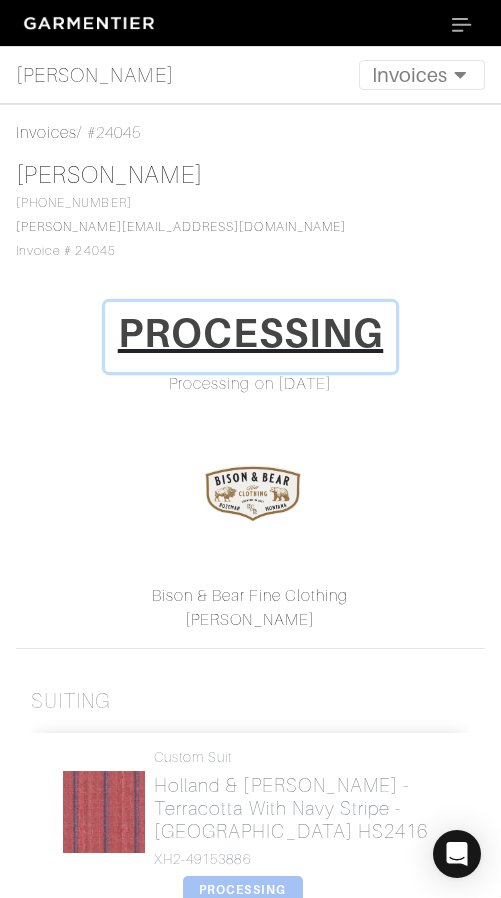 click on "PROCESSING" at bounding box center (251, 333) 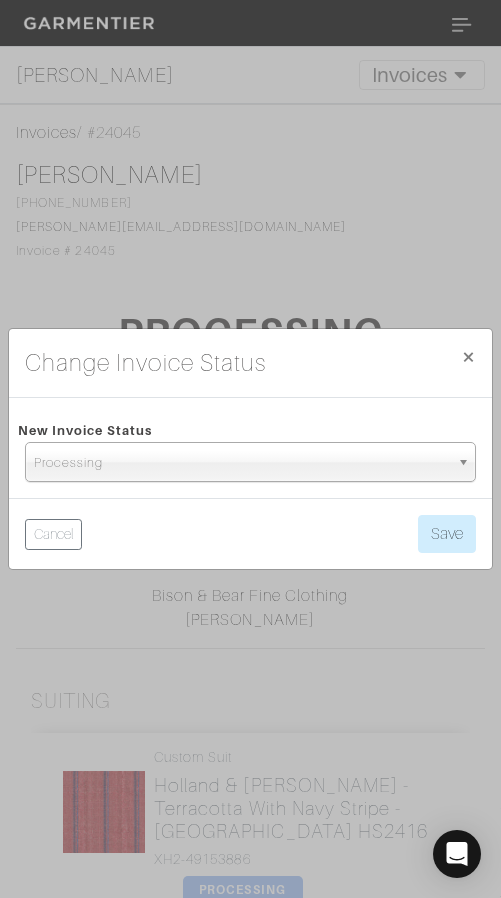 click on "Processing" at bounding box center (241, 463) 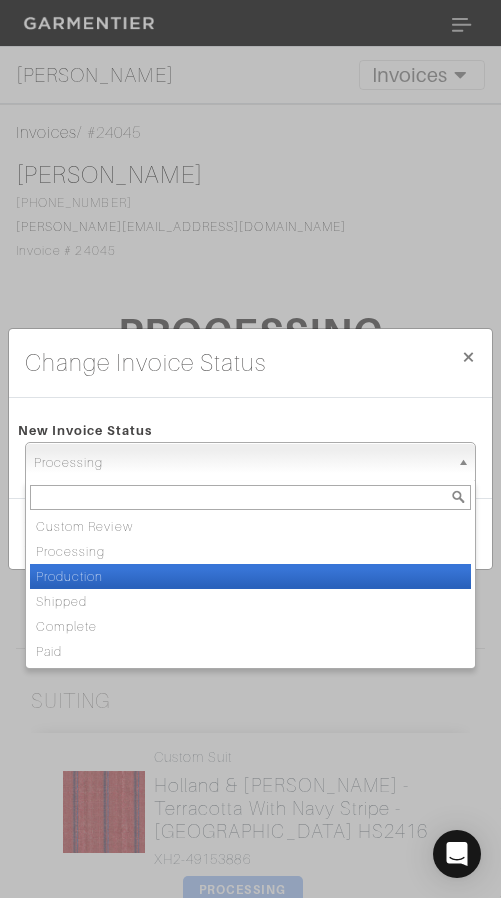 click on "Production" at bounding box center (250, 576) 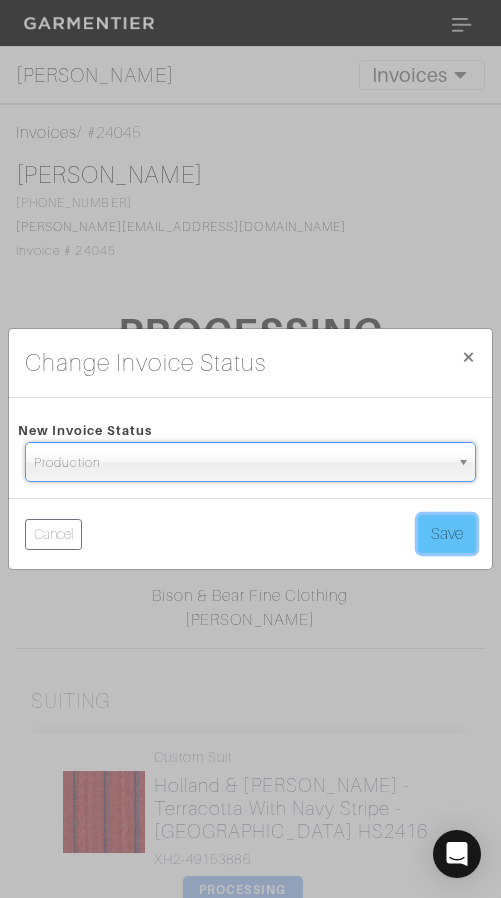 click on "Save" at bounding box center [447, 534] 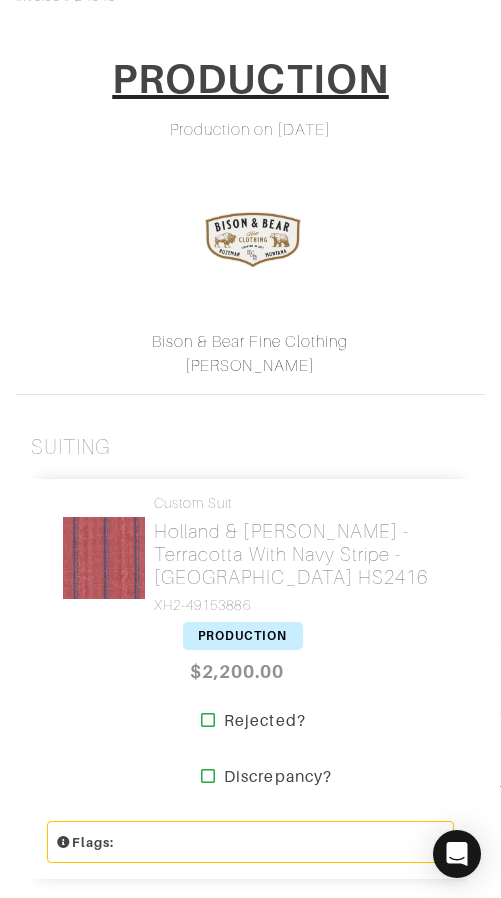 scroll, scrollTop: 0, scrollLeft: 0, axis: both 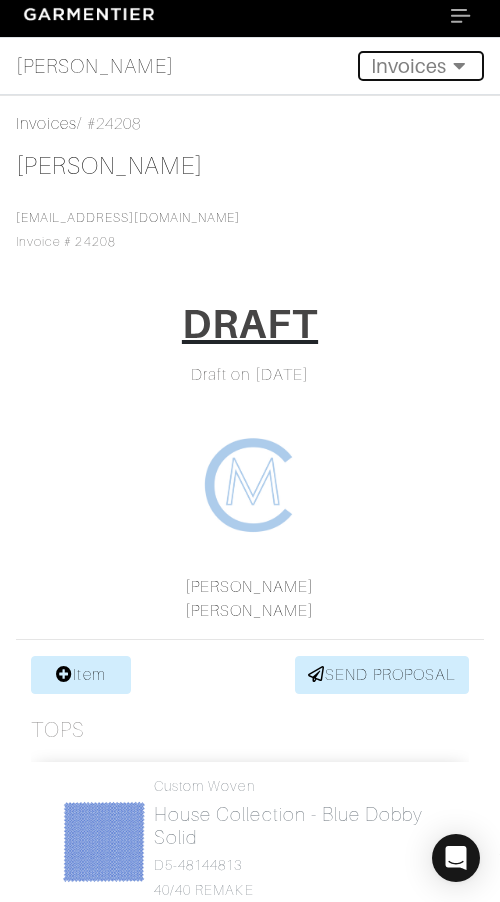 click on "Invoices" at bounding box center (421, 66) 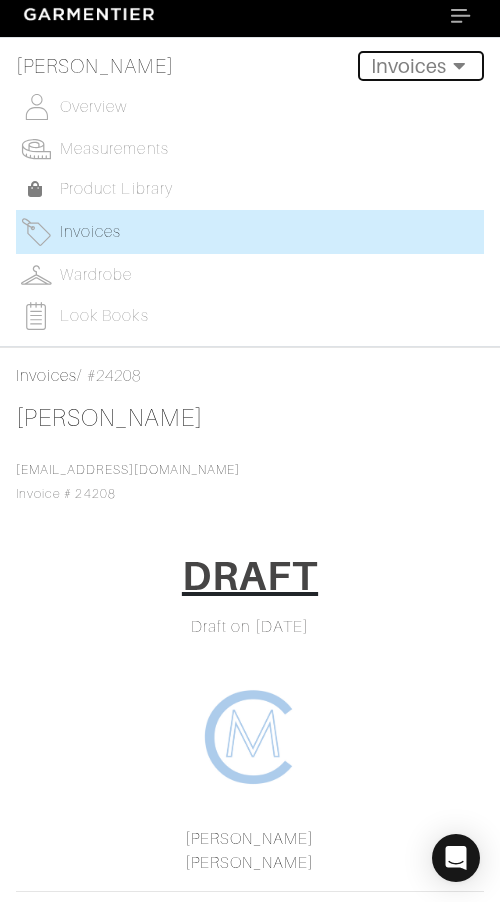 type 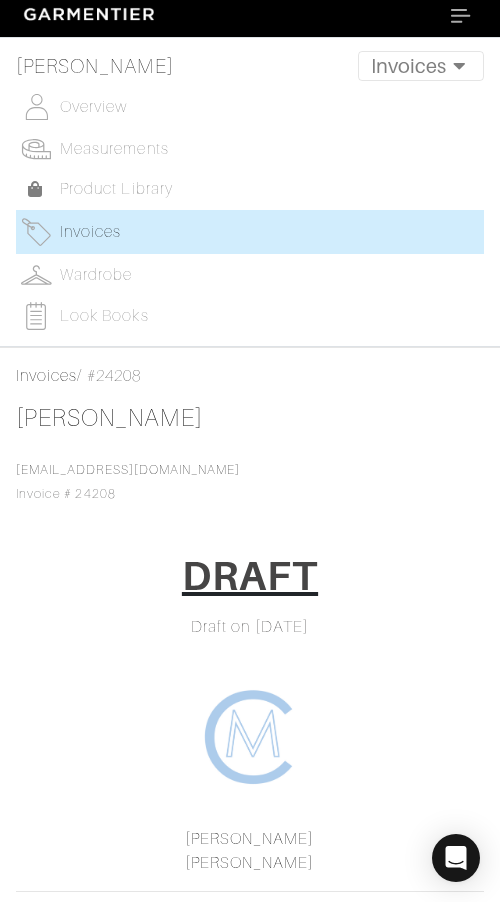click on "Invoices" at bounding box center [250, 232] 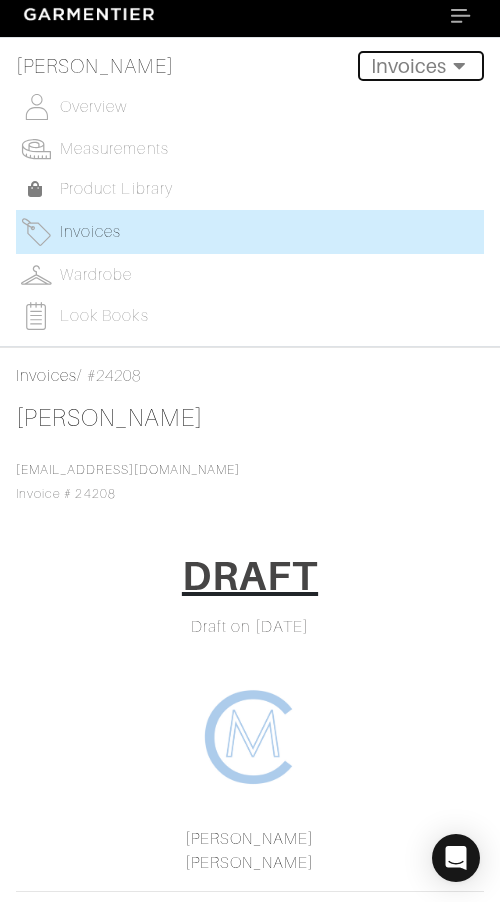 click on "Invoices" at bounding box center (421, 66) 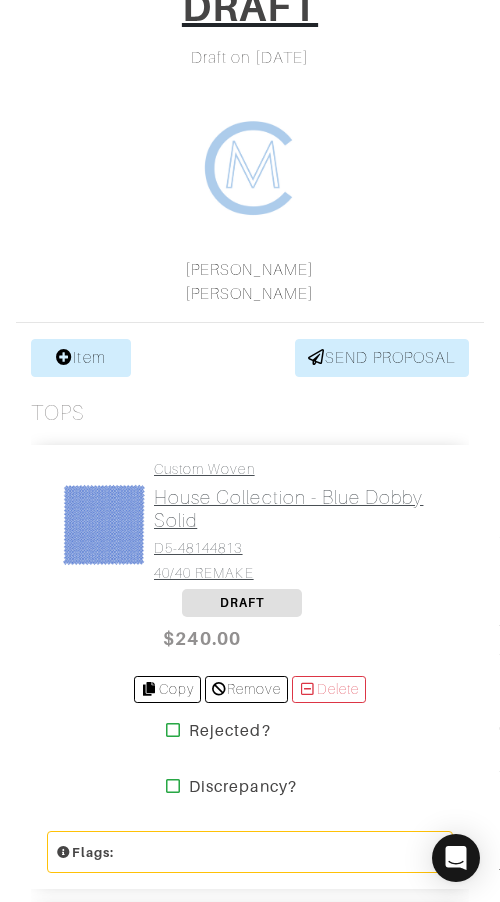 click on "House Collection -
Blue Dobby Solid" at bounding box center [296, 509] 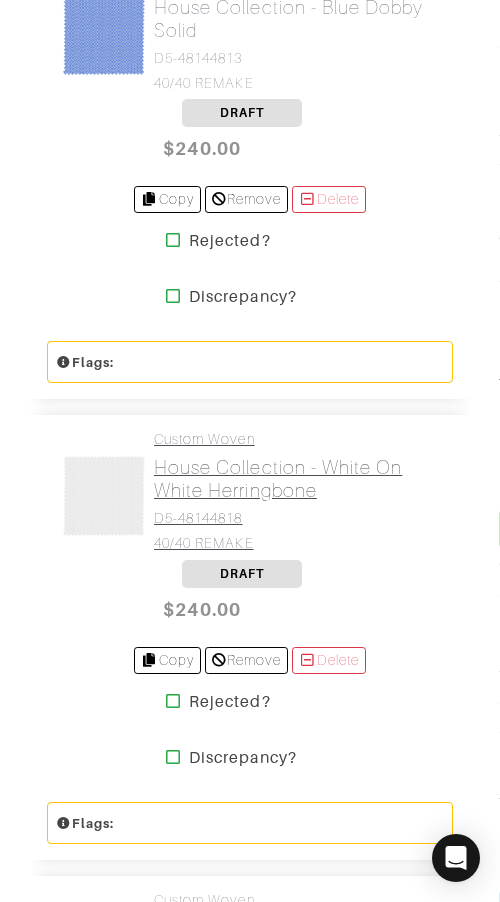 click on "D5-48144818" at bounding box center [296, 518] 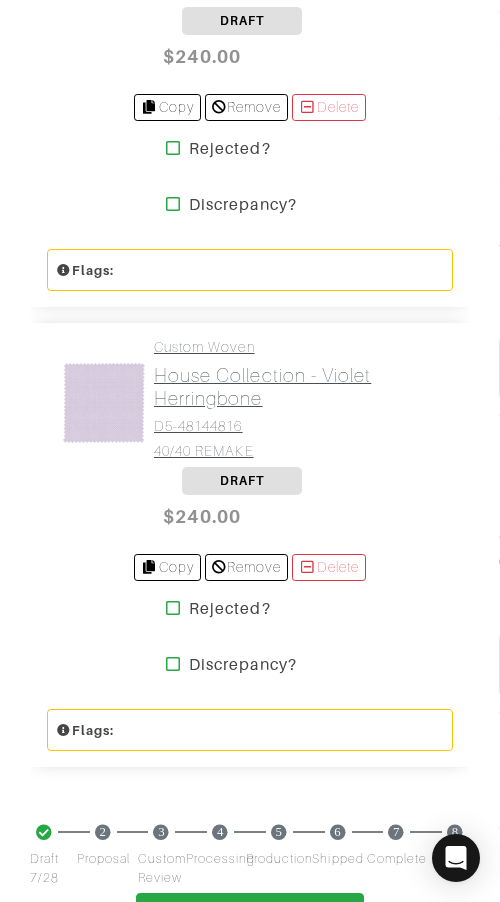 click on "D5-48144816" at bounding box center (296, 426) 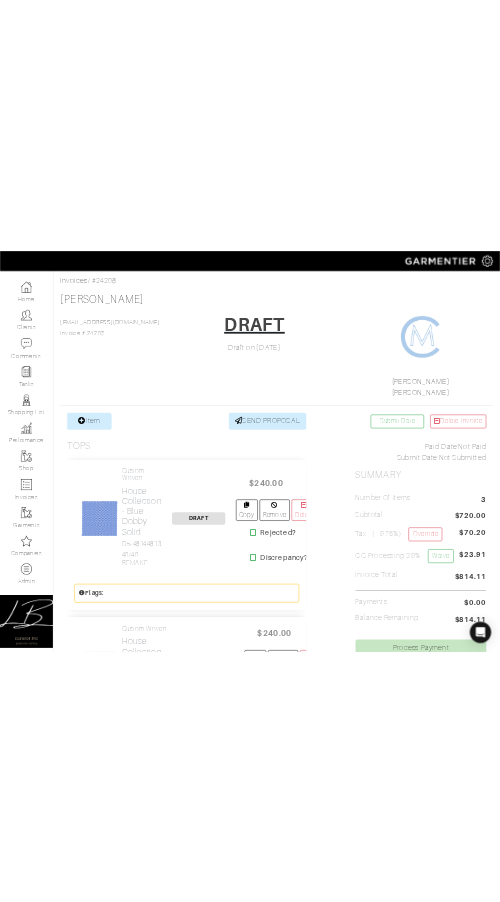 scroll, scrollTop: 0, scrollLeft: 0, axis: both 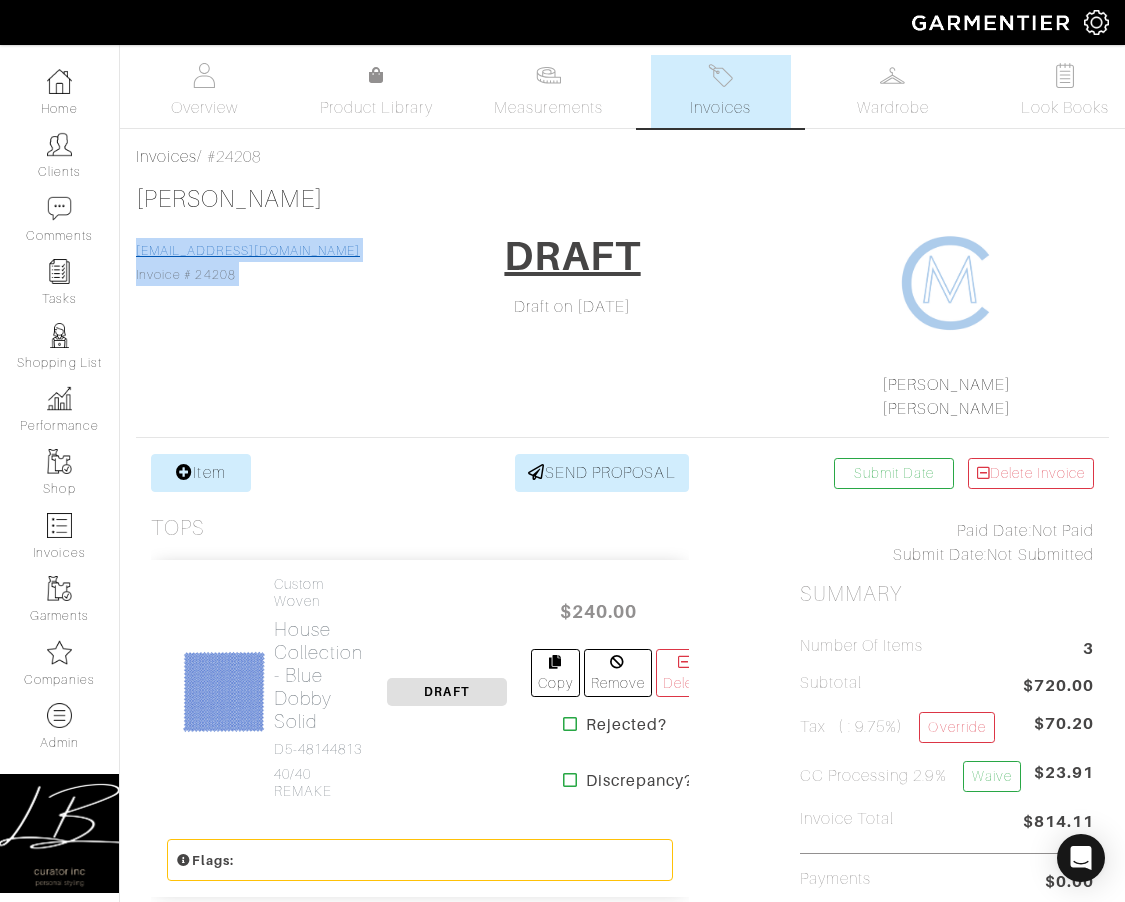 drag, startPoint x: 354, startPoint y: 253, endPoint x: 165, endPoint y: 247, distance: 189.09521 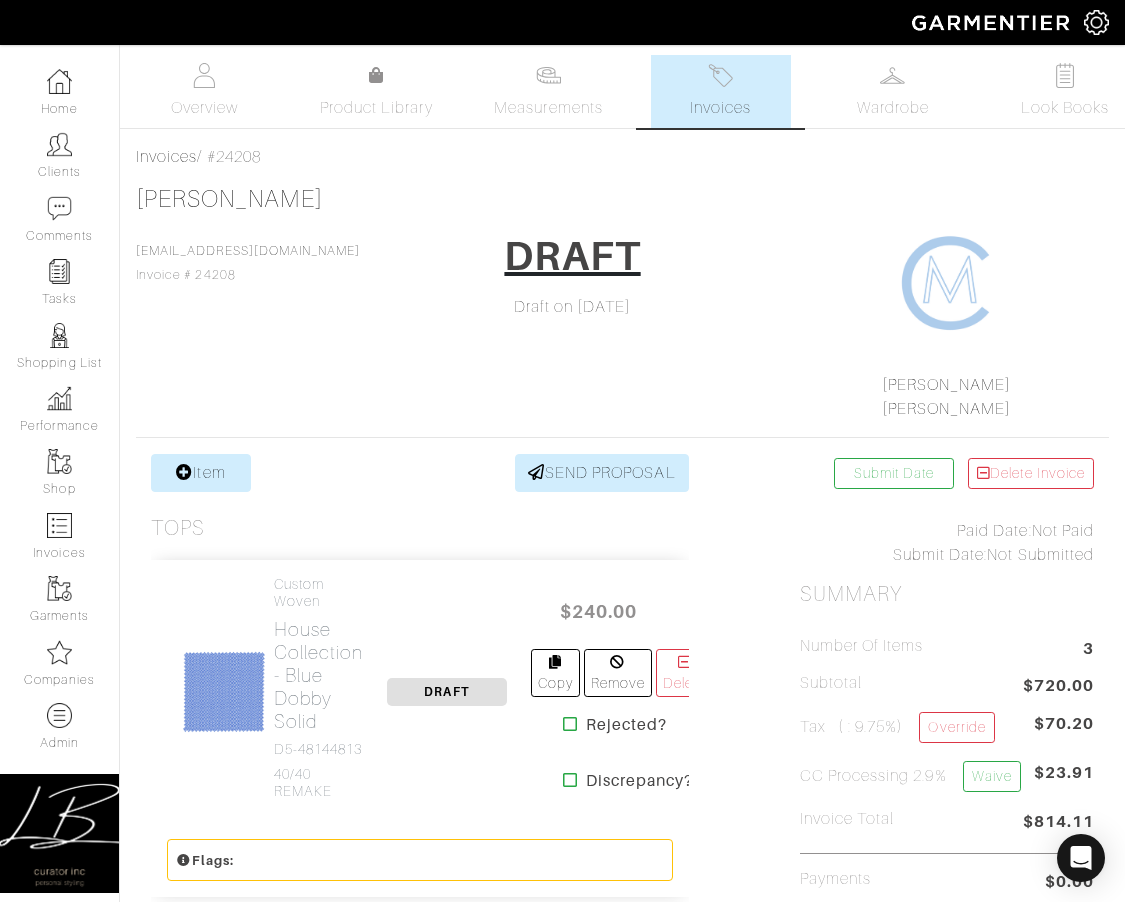click on "Corey Martin
Corey1@gdrfirm.com
Invoice # 24208
DRAFT
Draft on 07/28/25
Carolyn Martin Styling
Carolyn Martin" at bounding box center [622, 303] 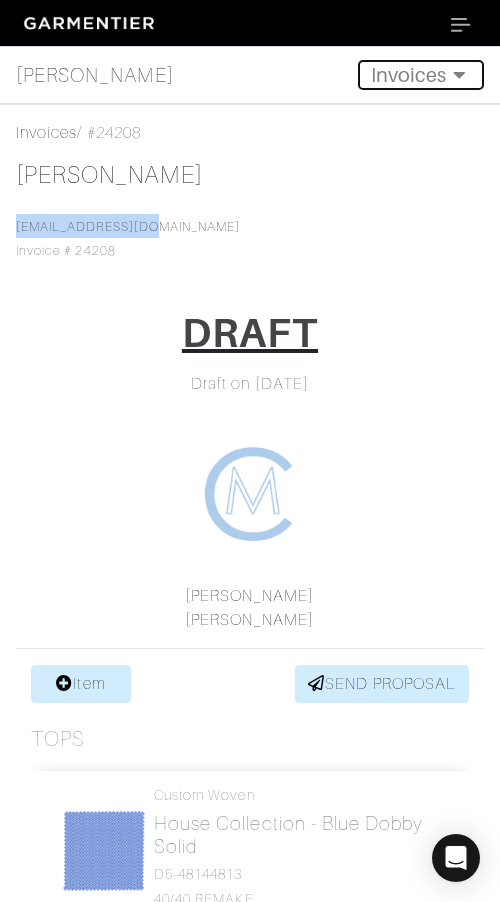 click on "Invoices" at bounding box center [421, 75] 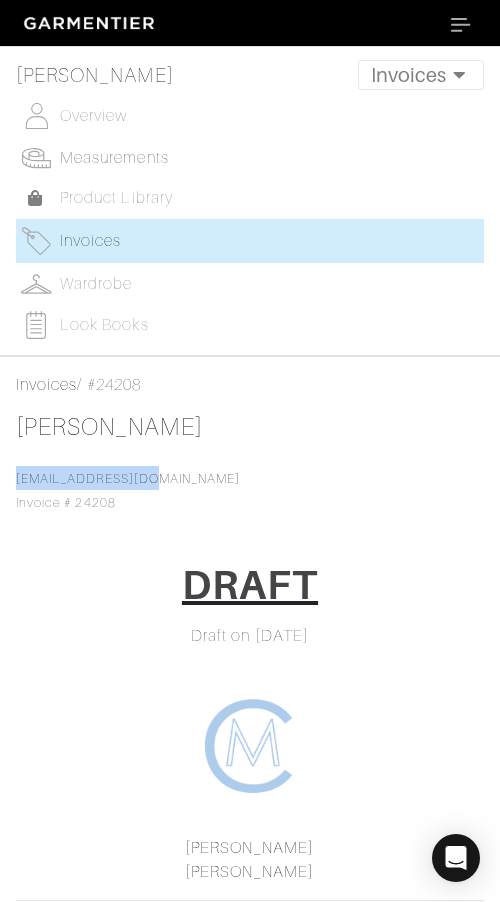 click on "Measurements" at bounding box center [114, 158] 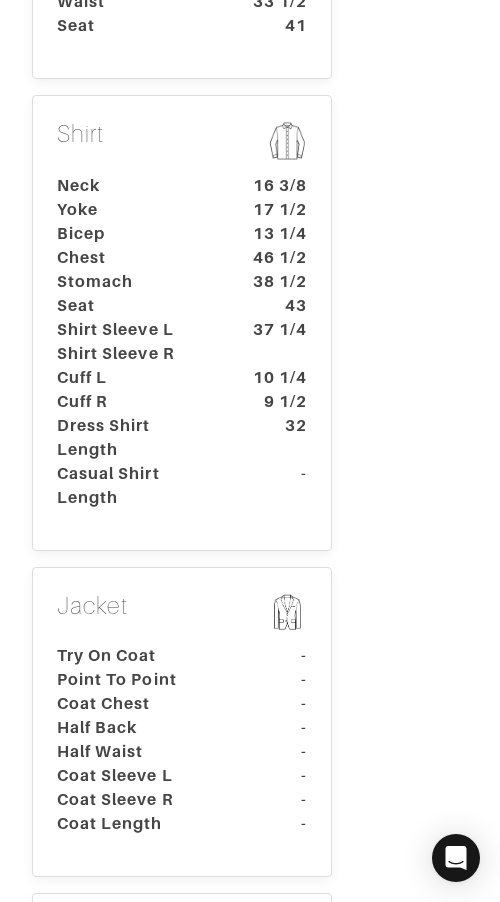 scroll, scrollTop: 564, scrollLeft: 0, axis: vertical 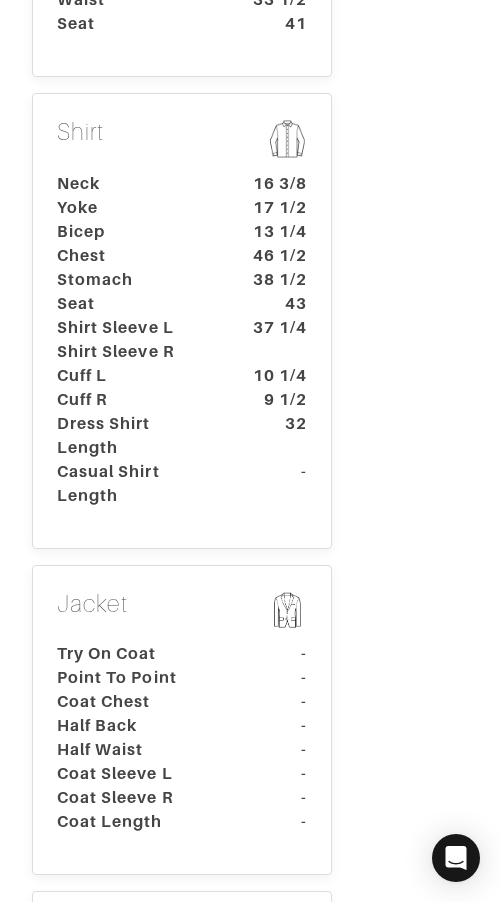 click on "Bicep" at bounding box center [135, 232] 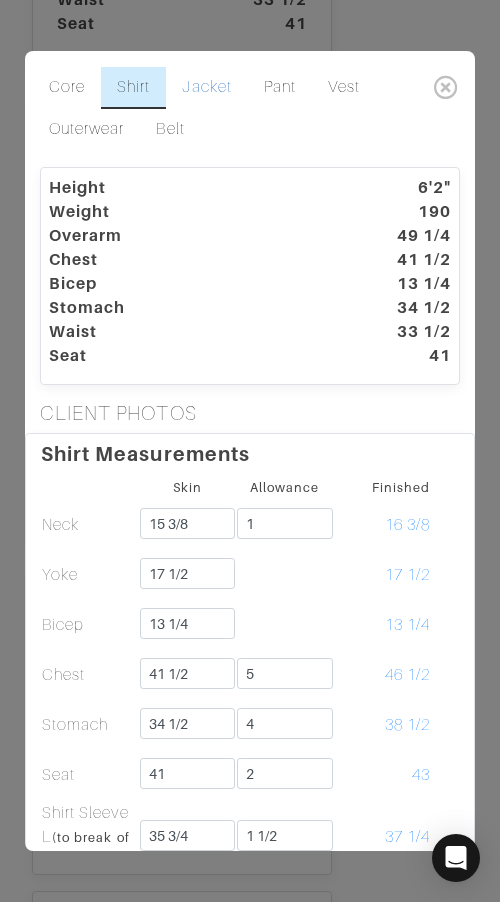 click on "Jacket" at bounding box center [206, 88] 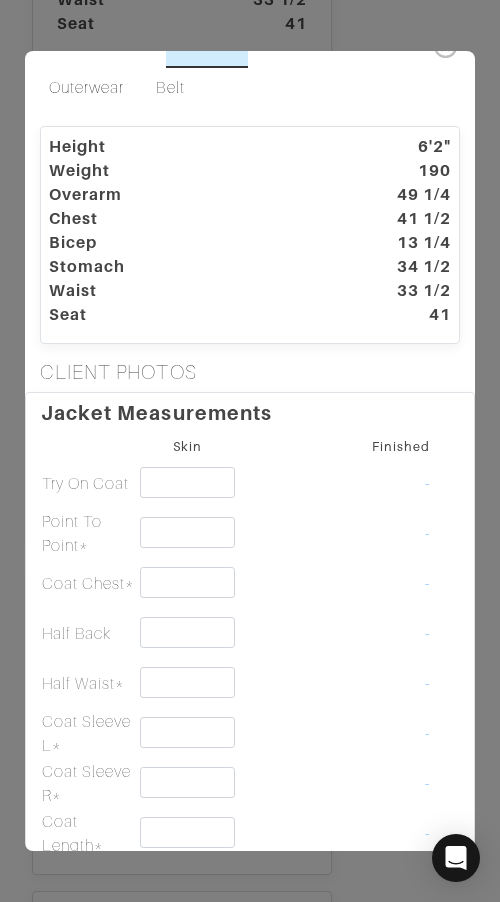 scroll, scrollTop: 0, scrollLeft: 0, axis: both 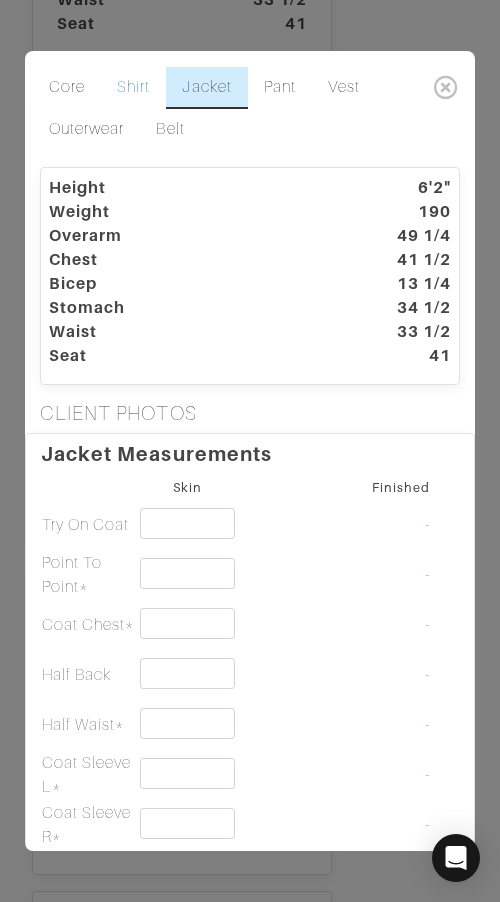 click on "Shirt" at bounding box center (133, 88) 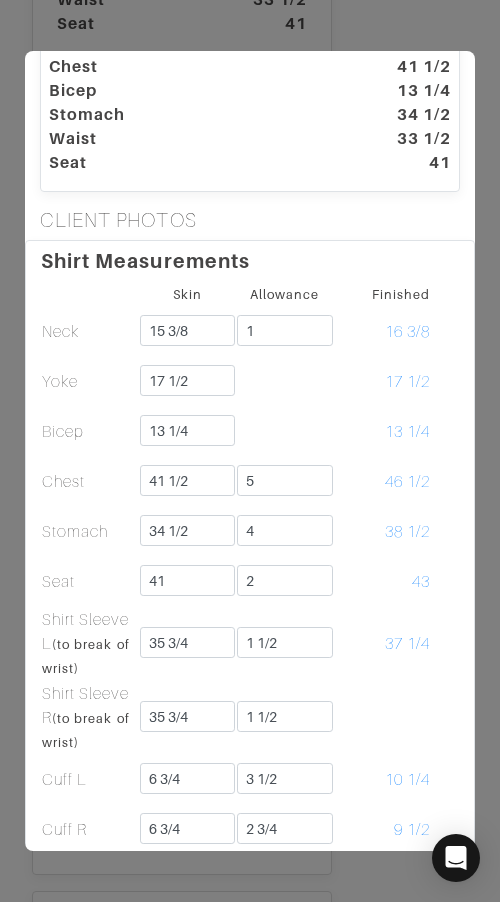 scroll, scrollTop: 261, scrollLeft: 0, axis: vertical 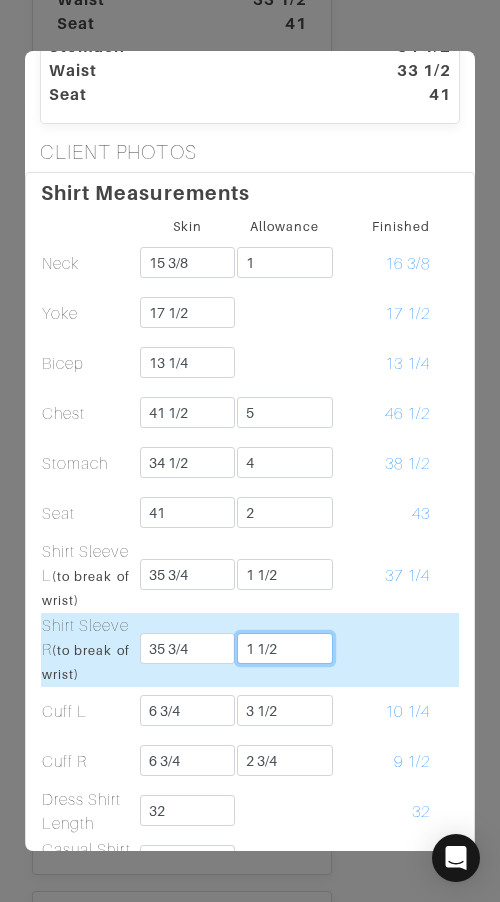 drag, startPoint x: 316, startPoint y: 648, endPoint x: 332, endPoint y: 630, distance: 24.083189 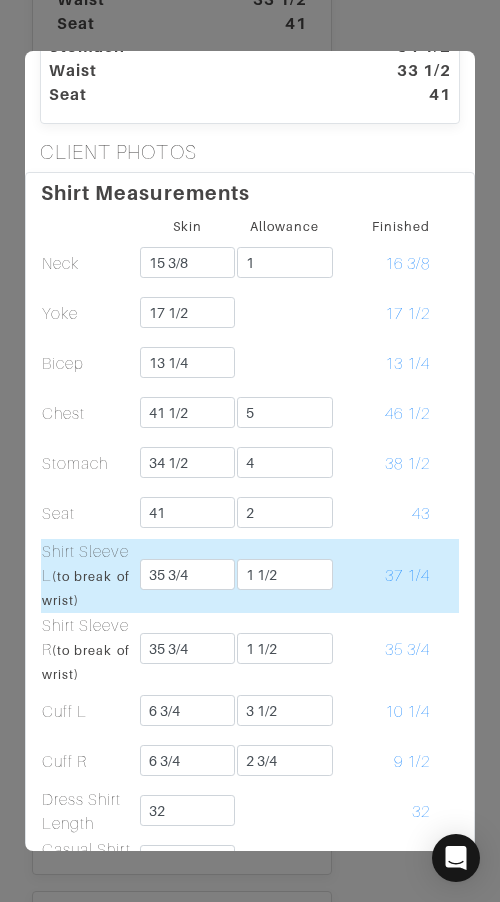 click on "37 1/4" at bounding box center (383, 576) 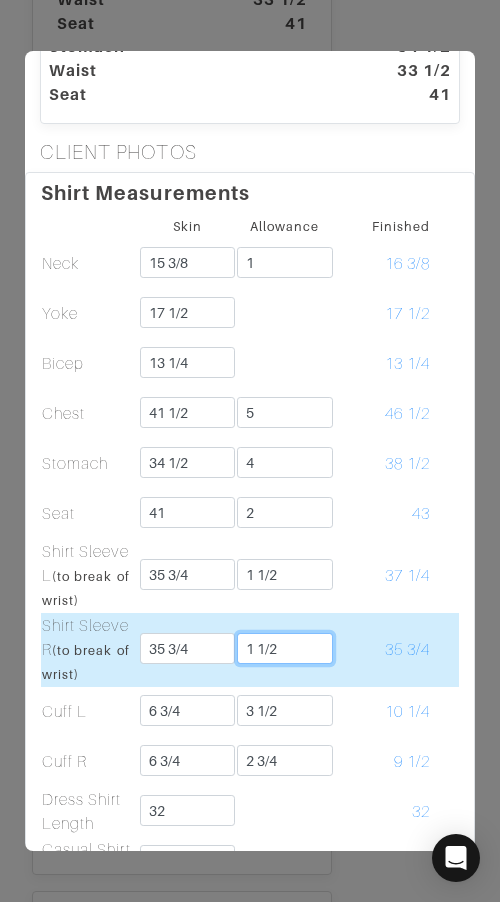 click on "1 1/2" at bounding box center (285, 648) 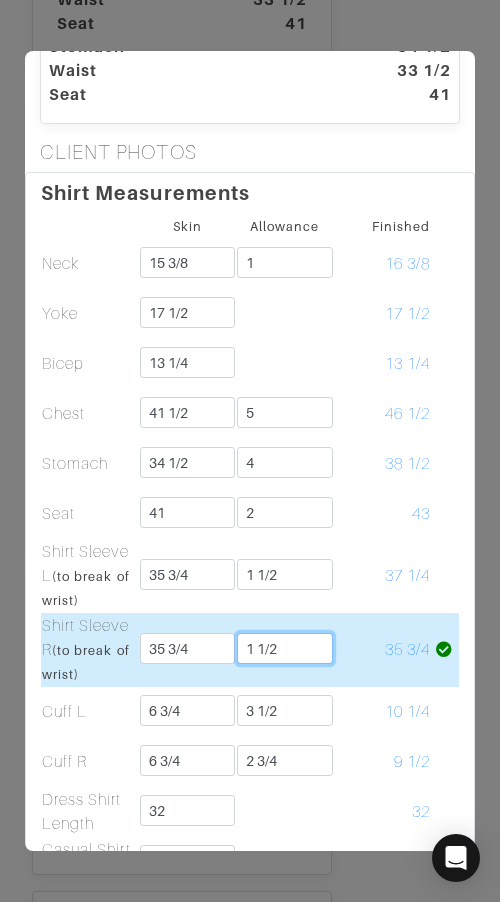 type on "1 1/2" 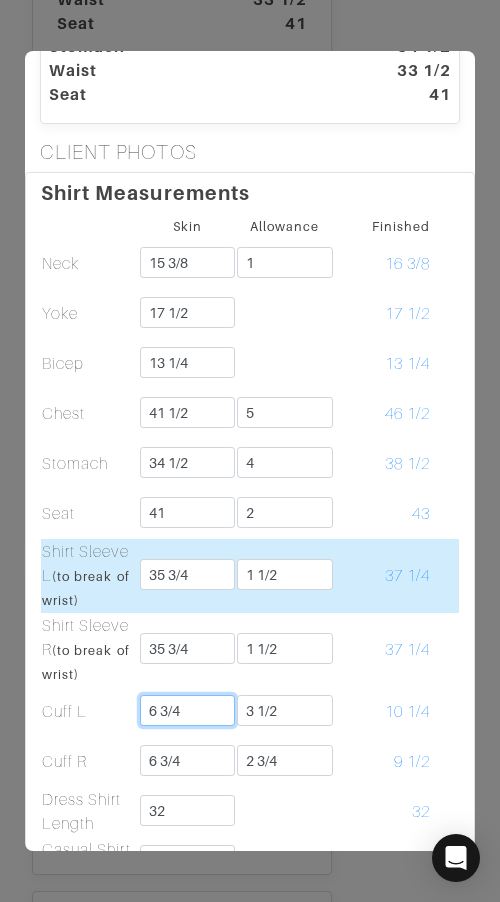 scroll, scrollTop: 561, scrollLeft: 0, axis: vertical 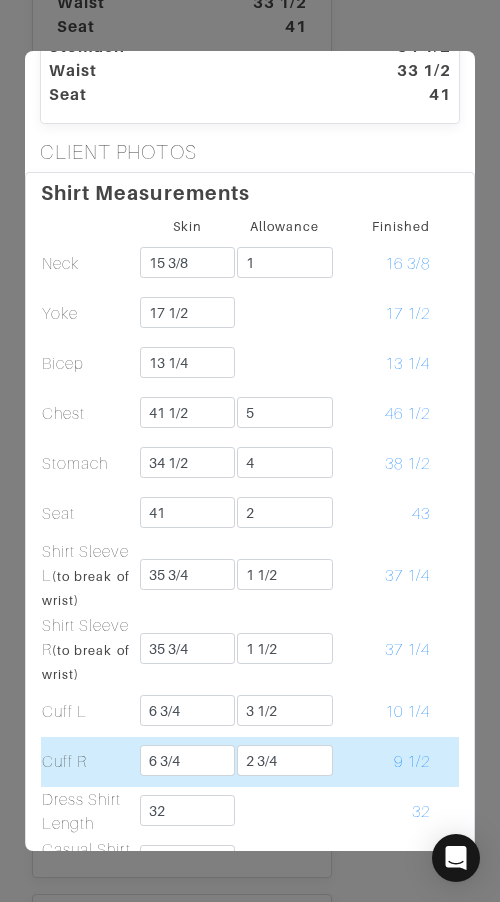 click at bounding box center (445, 762) 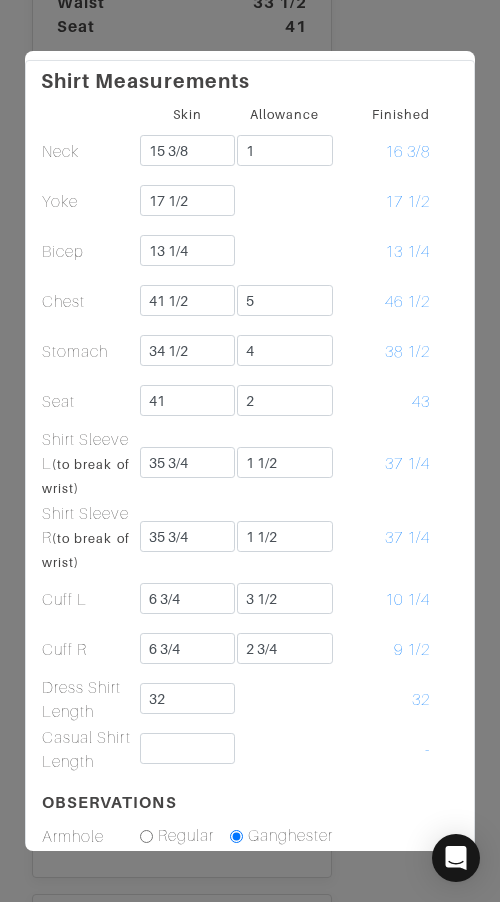 scroll, scrollTop: 0, scrollLeft: 0, axis: both 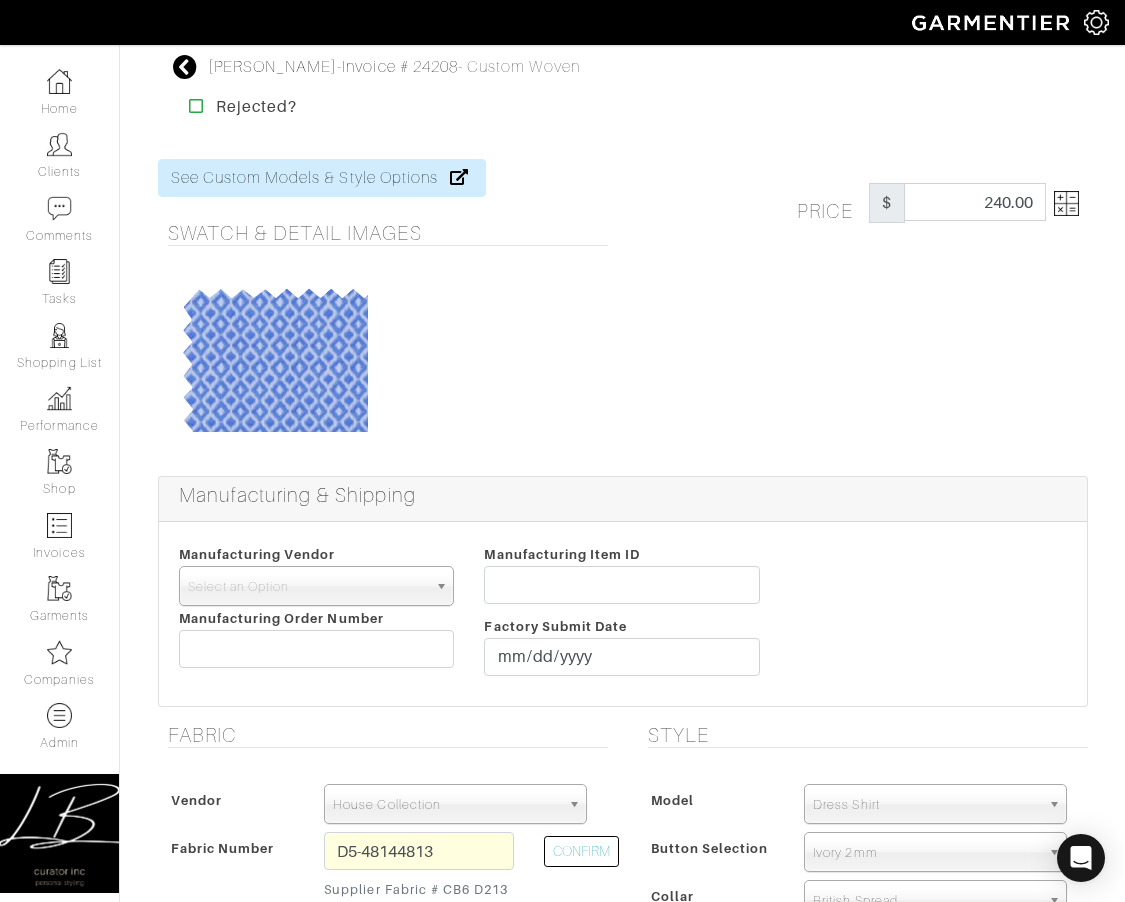 click at bounding box center [1066, 203] 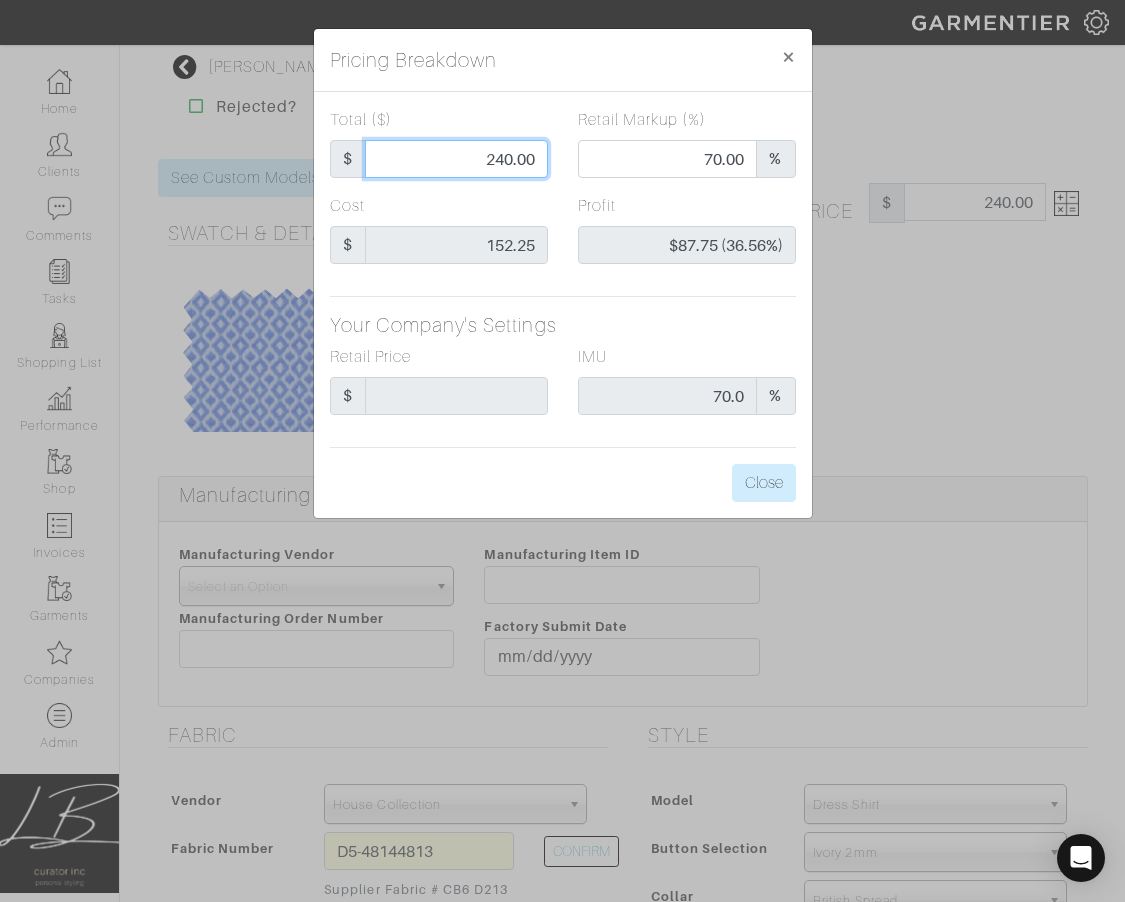 drag, startPoint x: 472, startPoint y: 152, endPoint x: 592, endPoint y: 155, distance: 120.03749 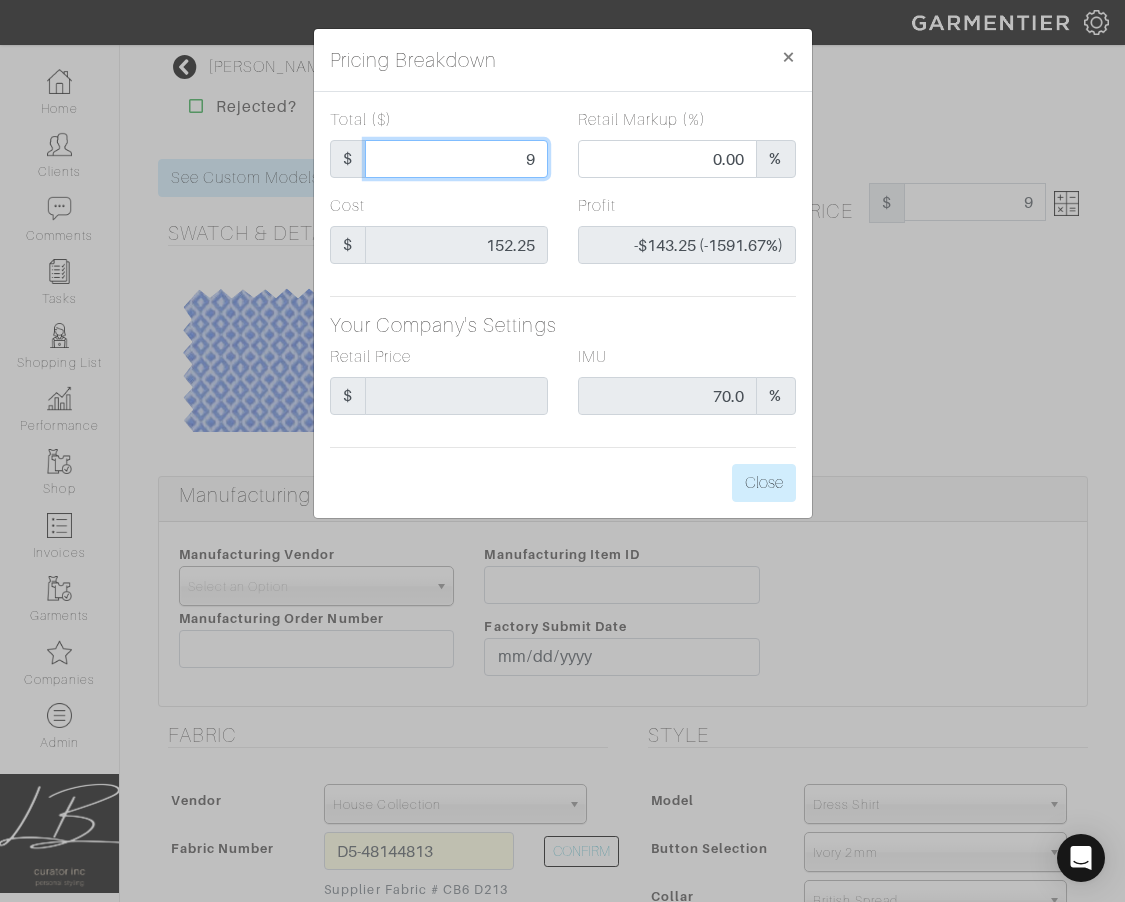 type on "97" 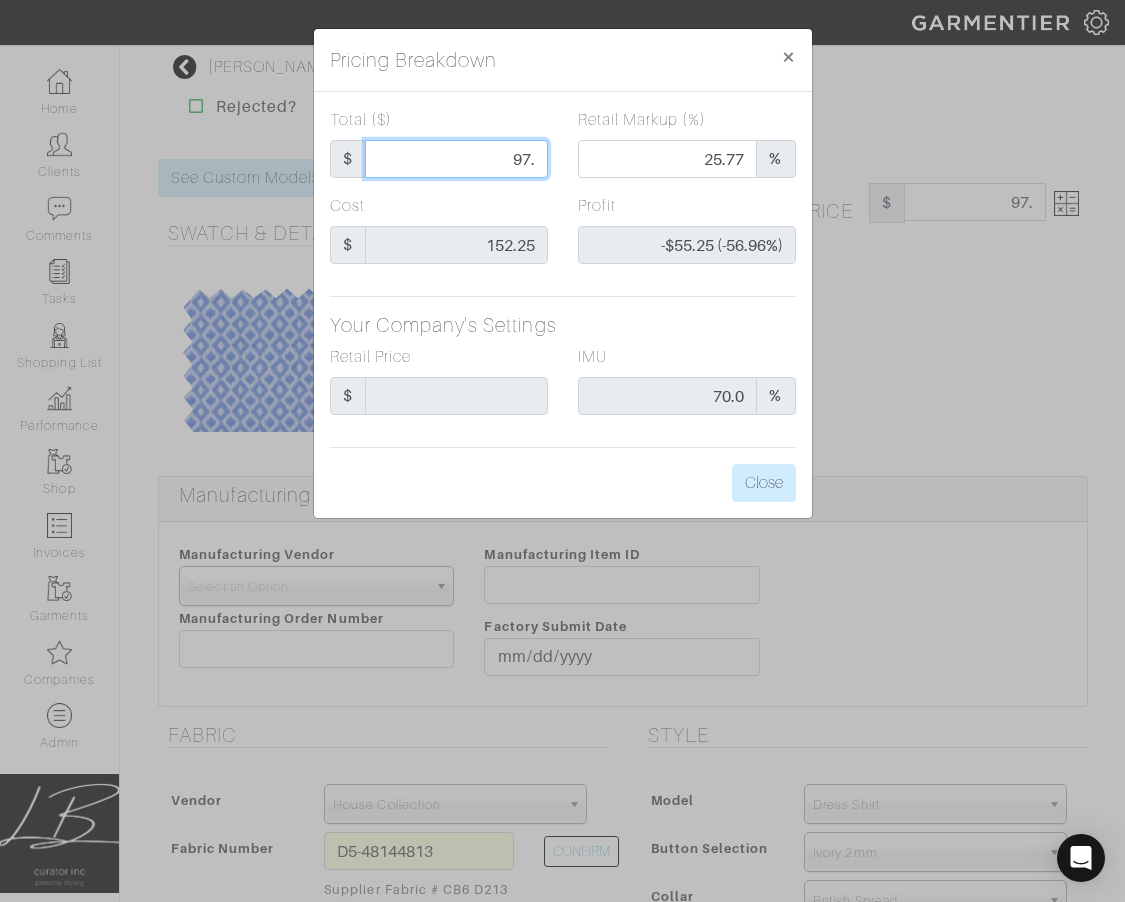 type on "97.3" 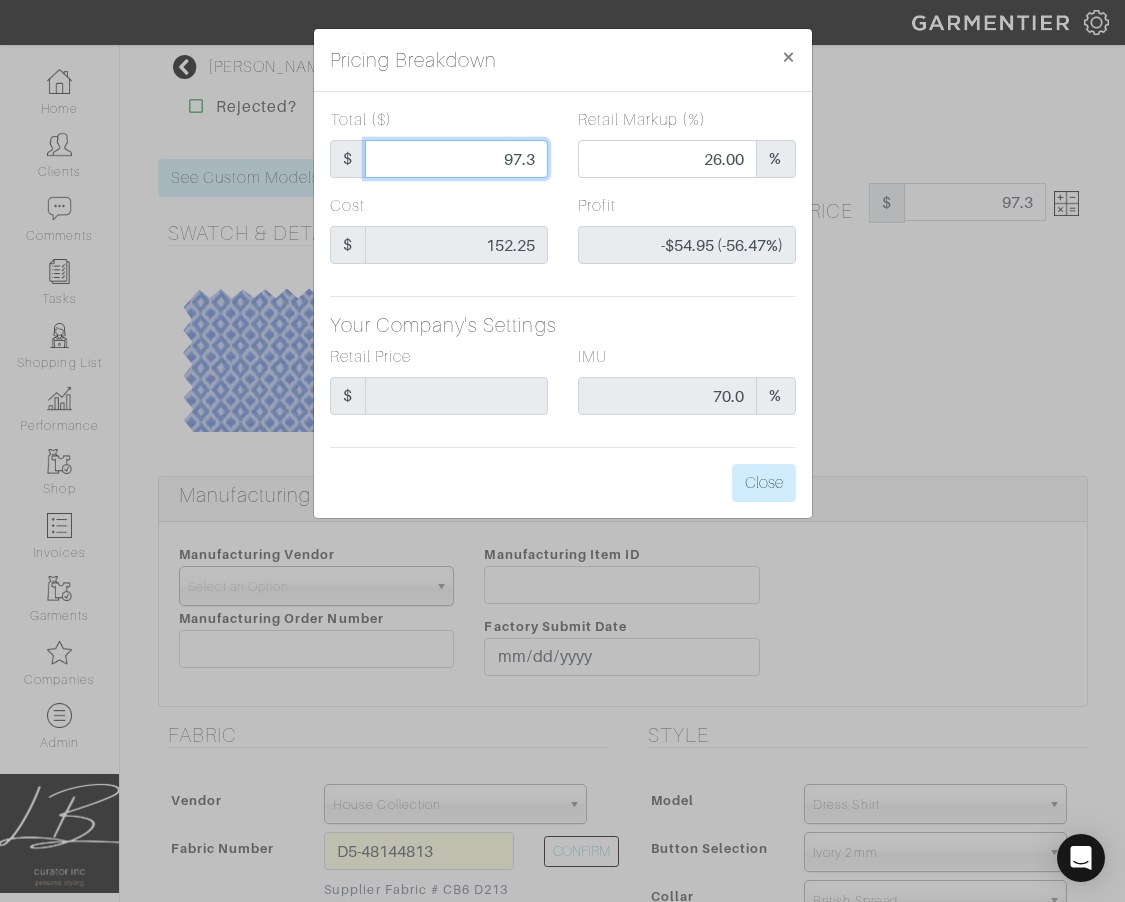 type on "97.35" 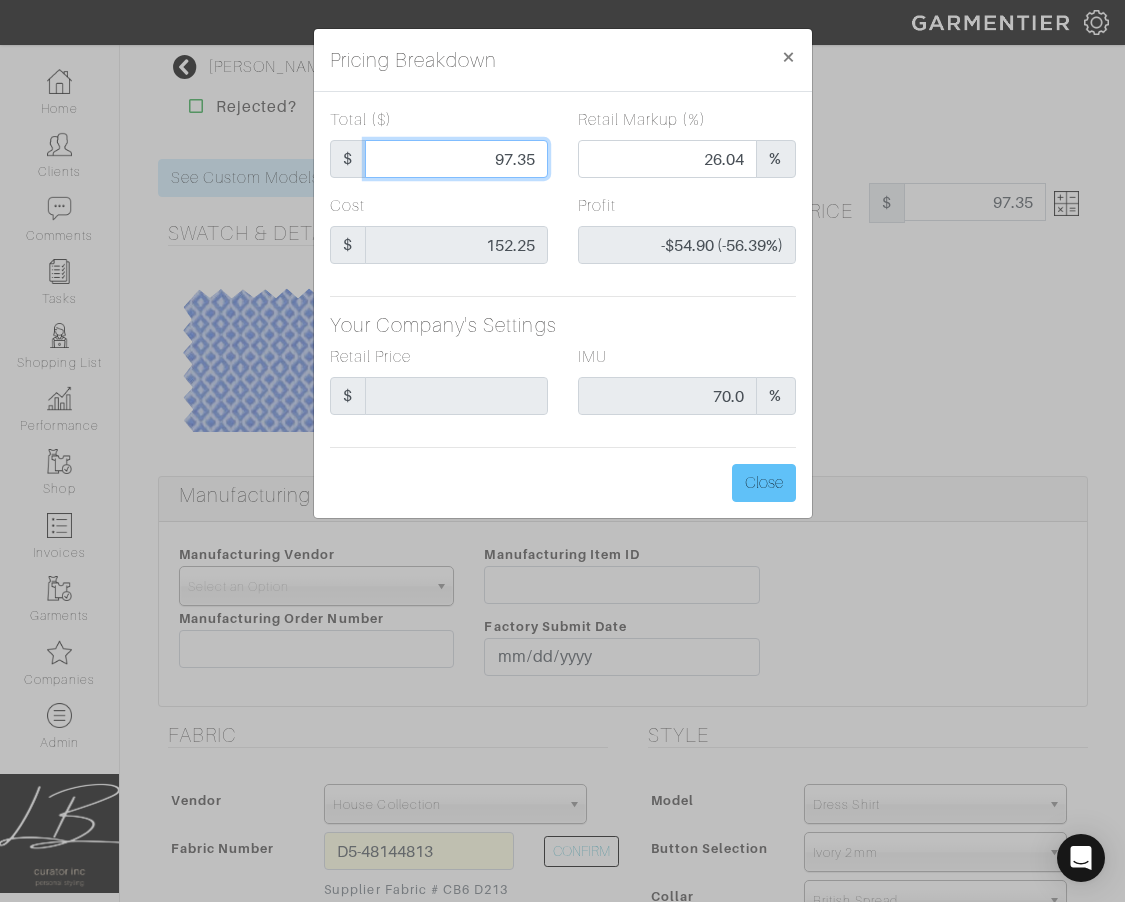 type on "97.35" 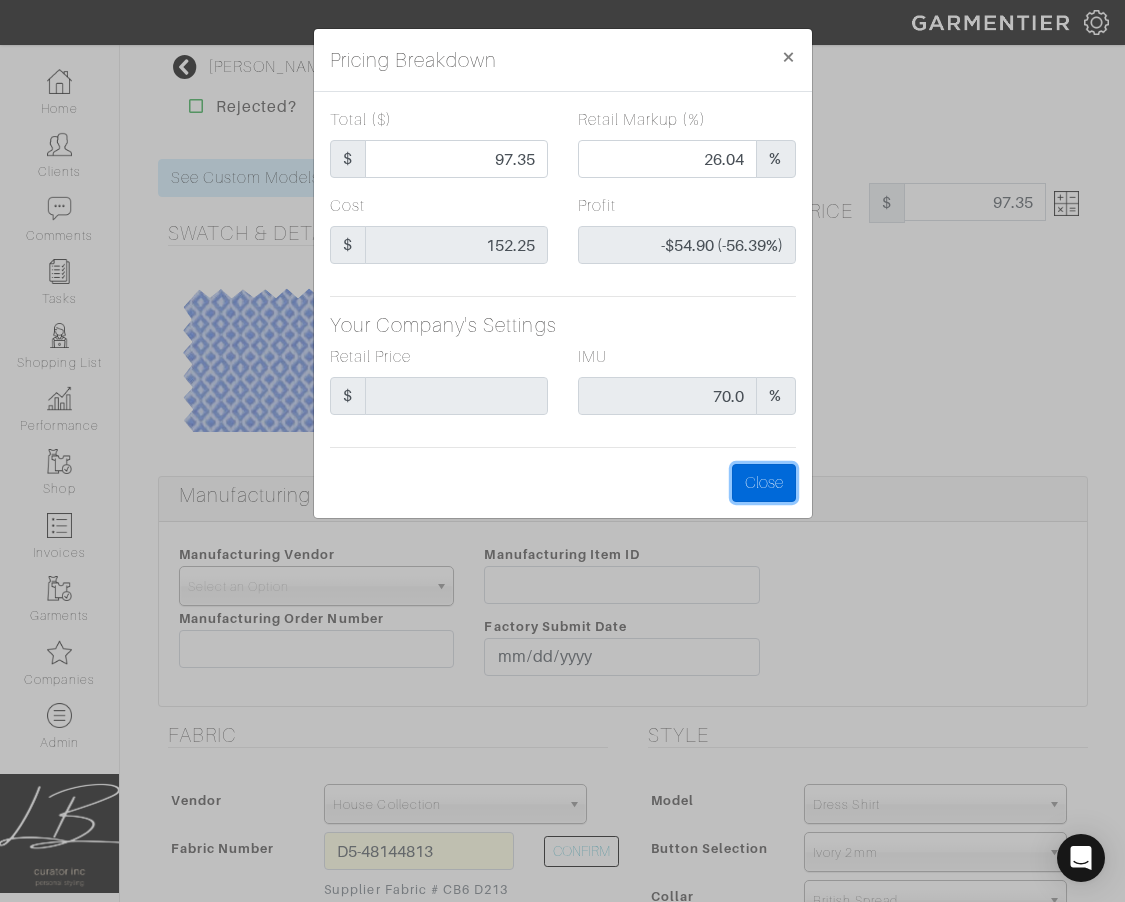 click on "Close" at bounding box center [764, 483] 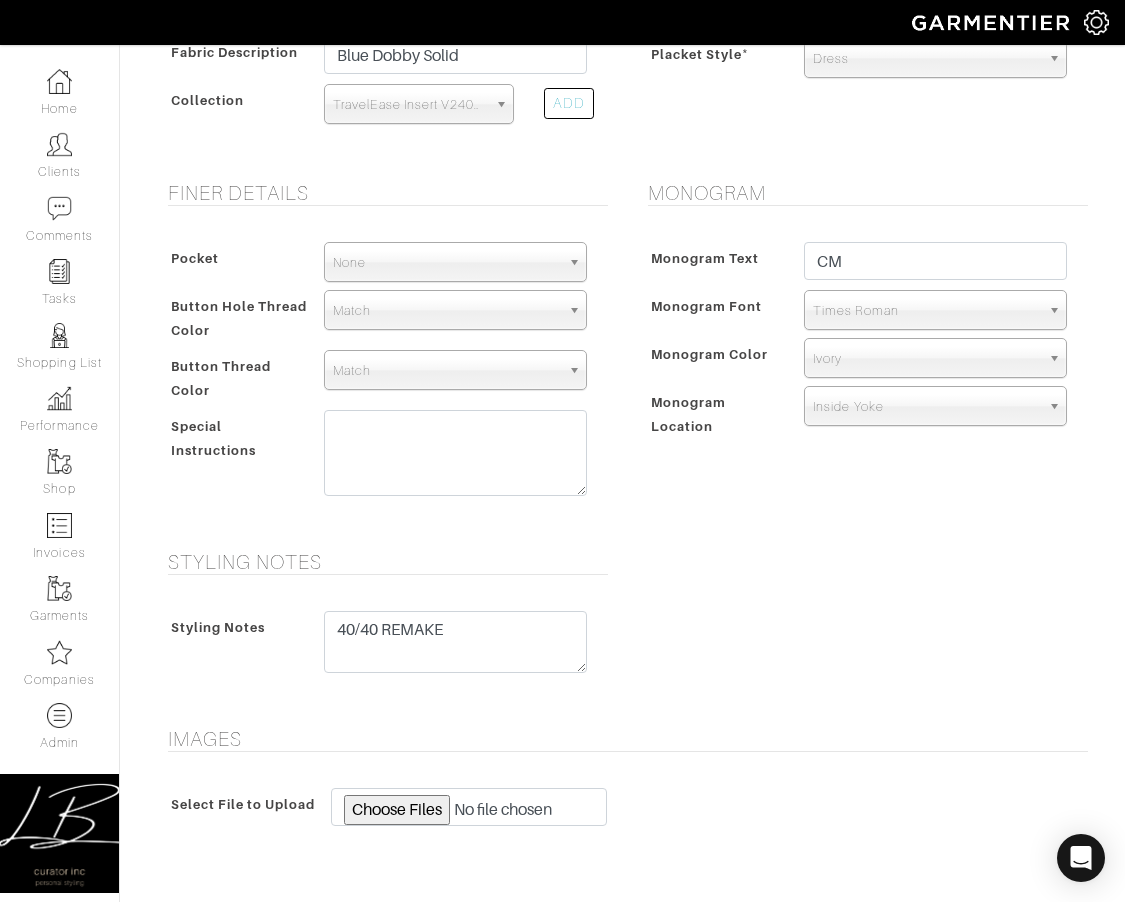 scroll, scrollTop: 953, scrollLeft: 0, axis: vertical 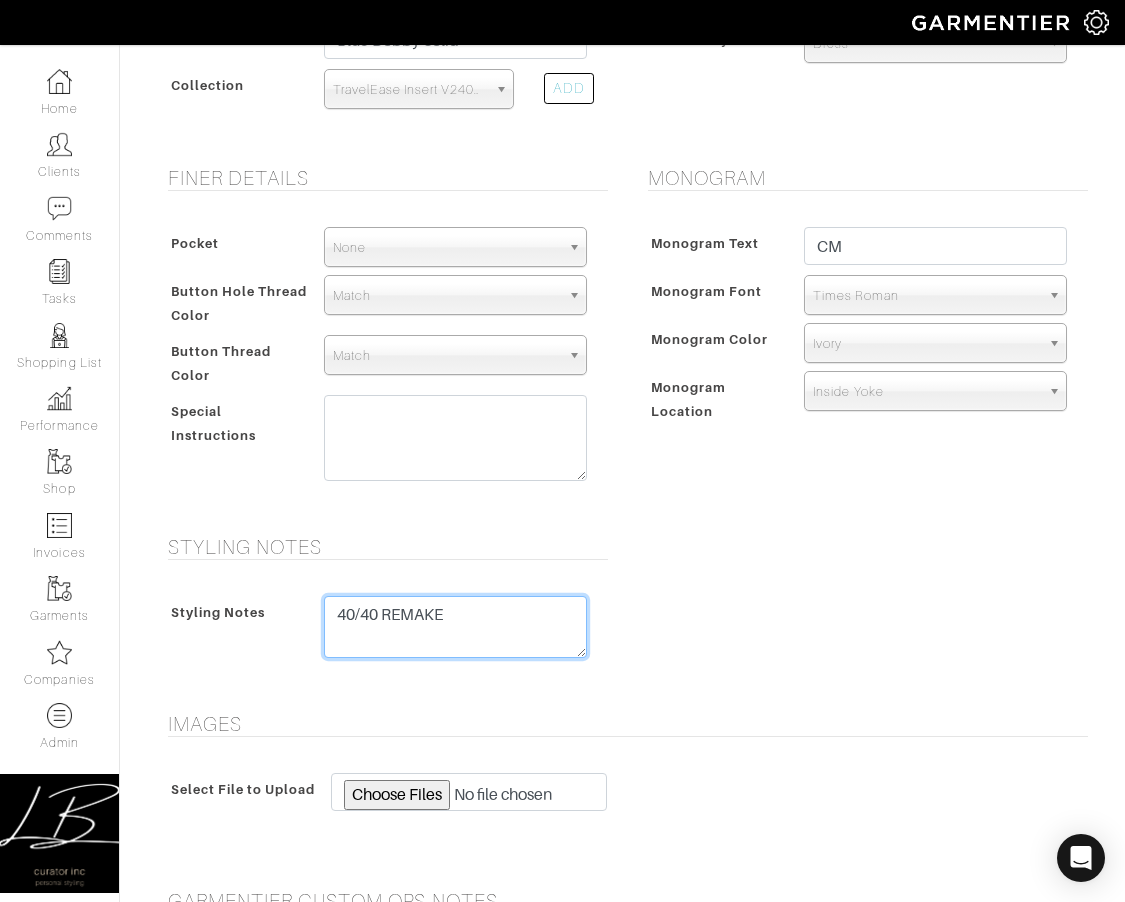 click on "40/40 REMAKE" at bounding box center (455, 627) 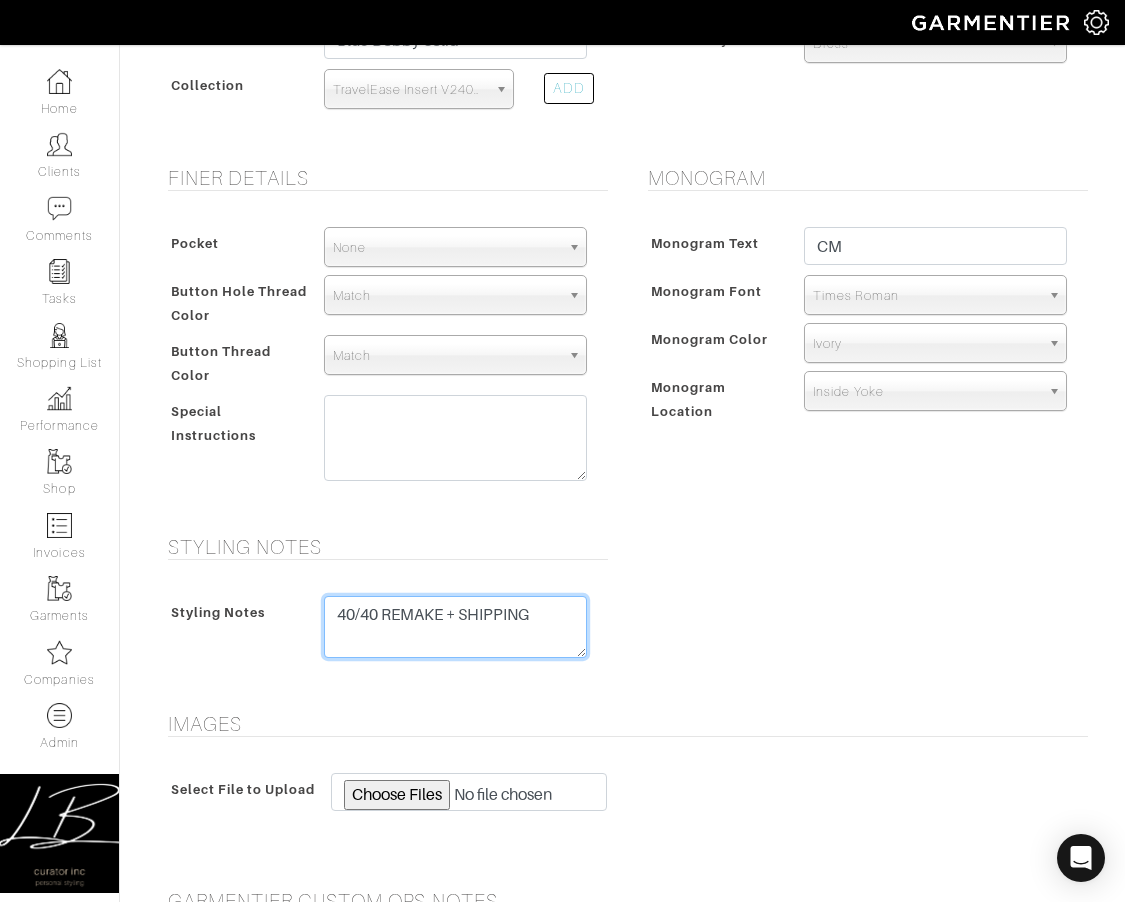 type on "40/40 REMAKE + SHIPPING" 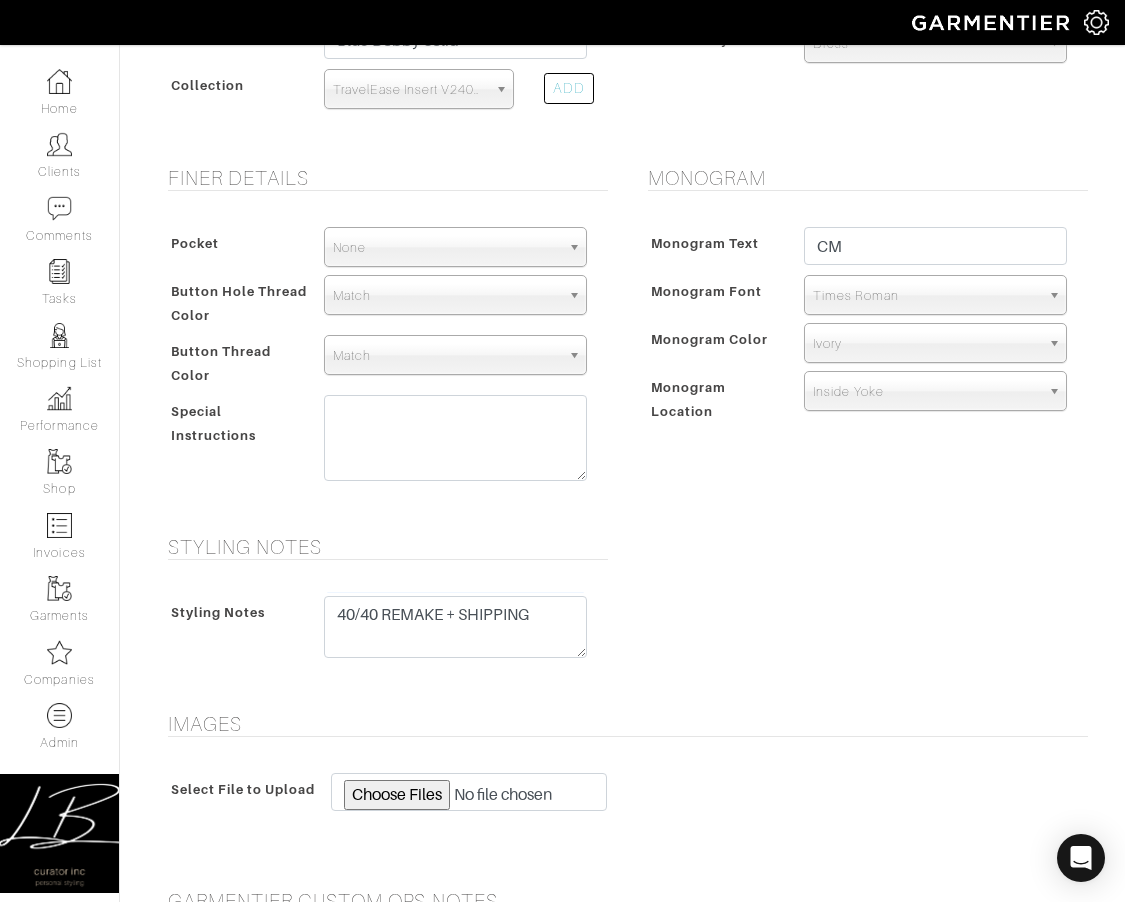 click on "Styling Notes
Styling Notes
40/40 REMAKE" at bounding box center [623, 611] 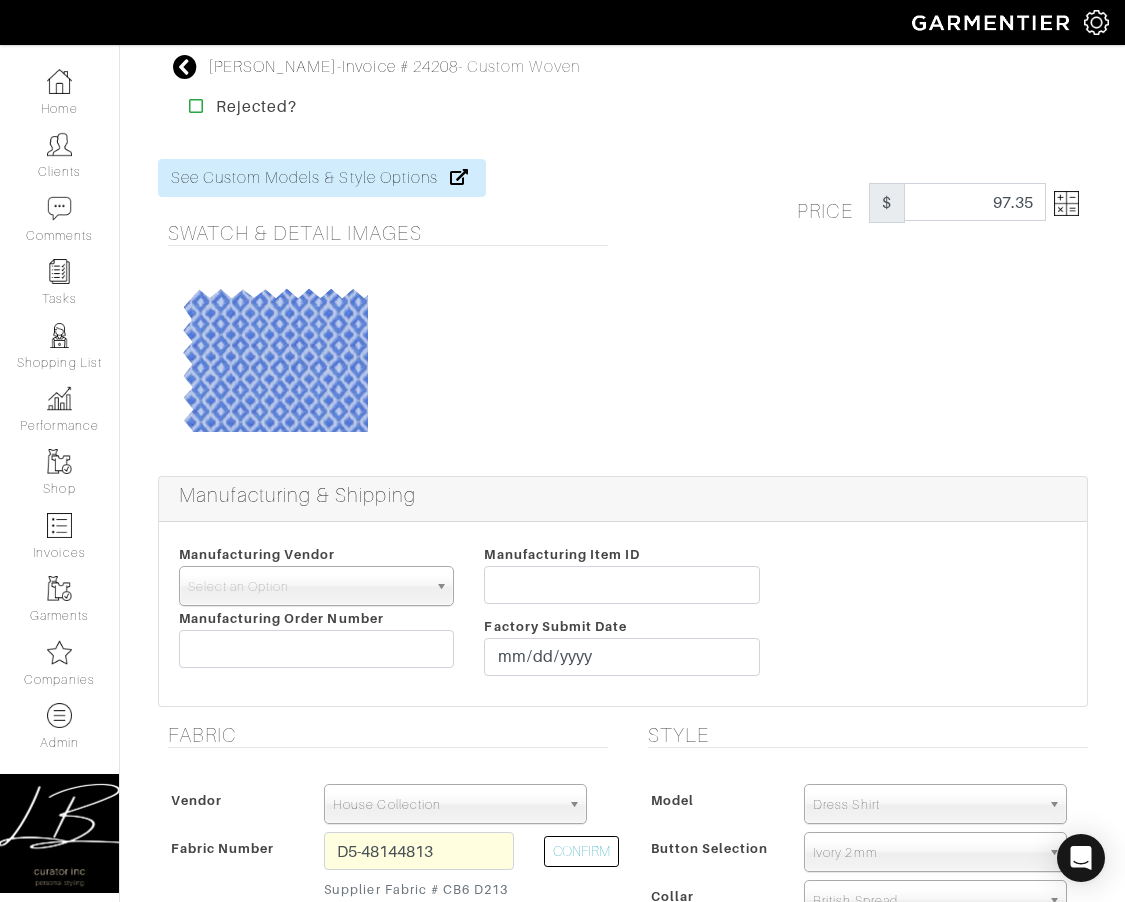 click at bounding box center [1066, 203] 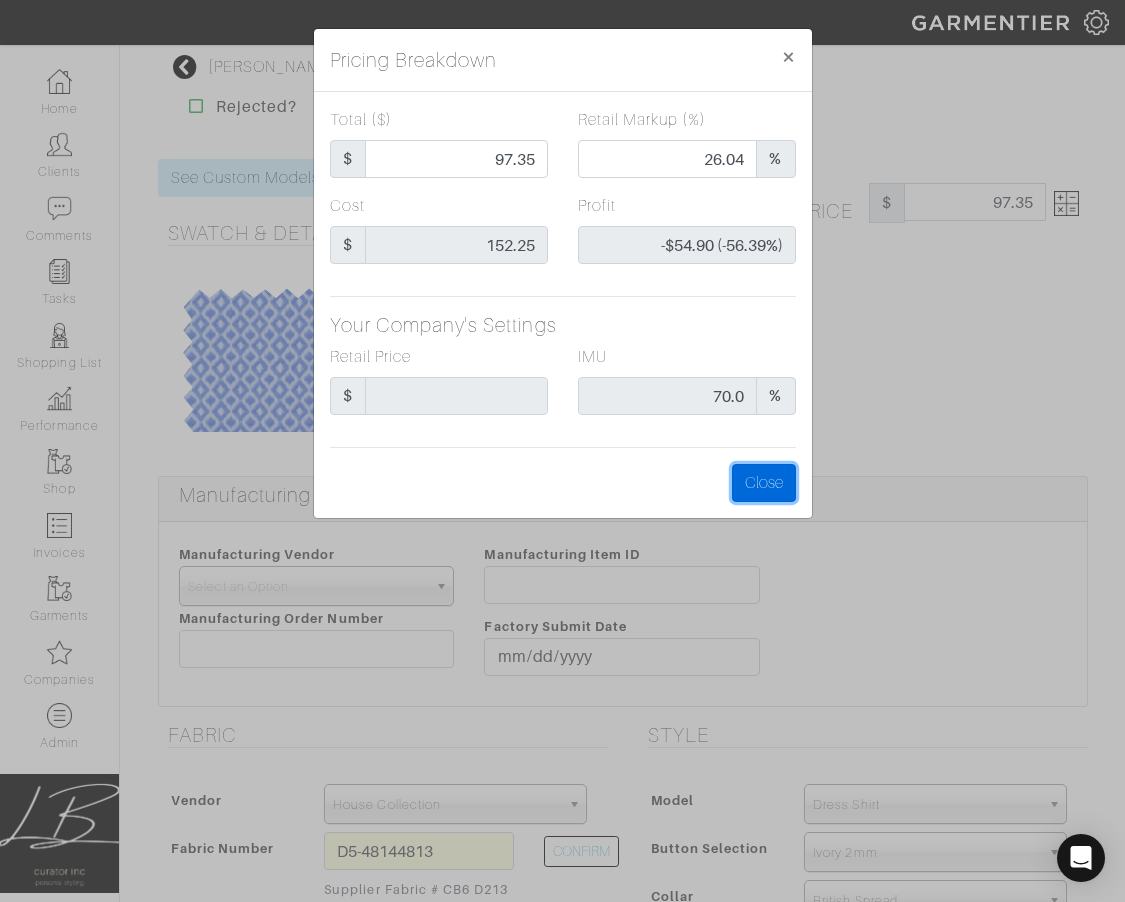drag, startPoint x: 749, startPoint y: 478, endPoint x: 801, endPoint y: 449, distance: 59.5399 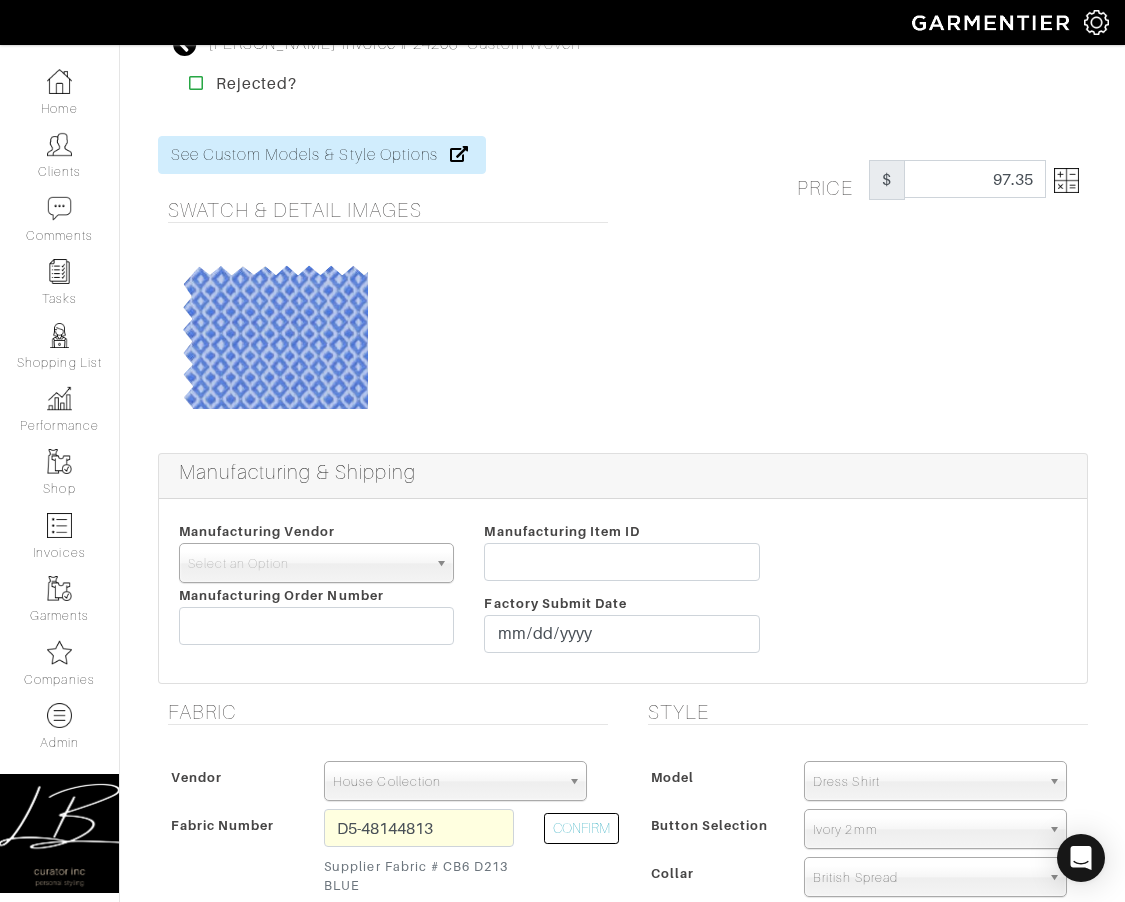 click on "Price $ 240.00" at bounding box center [863, 282] 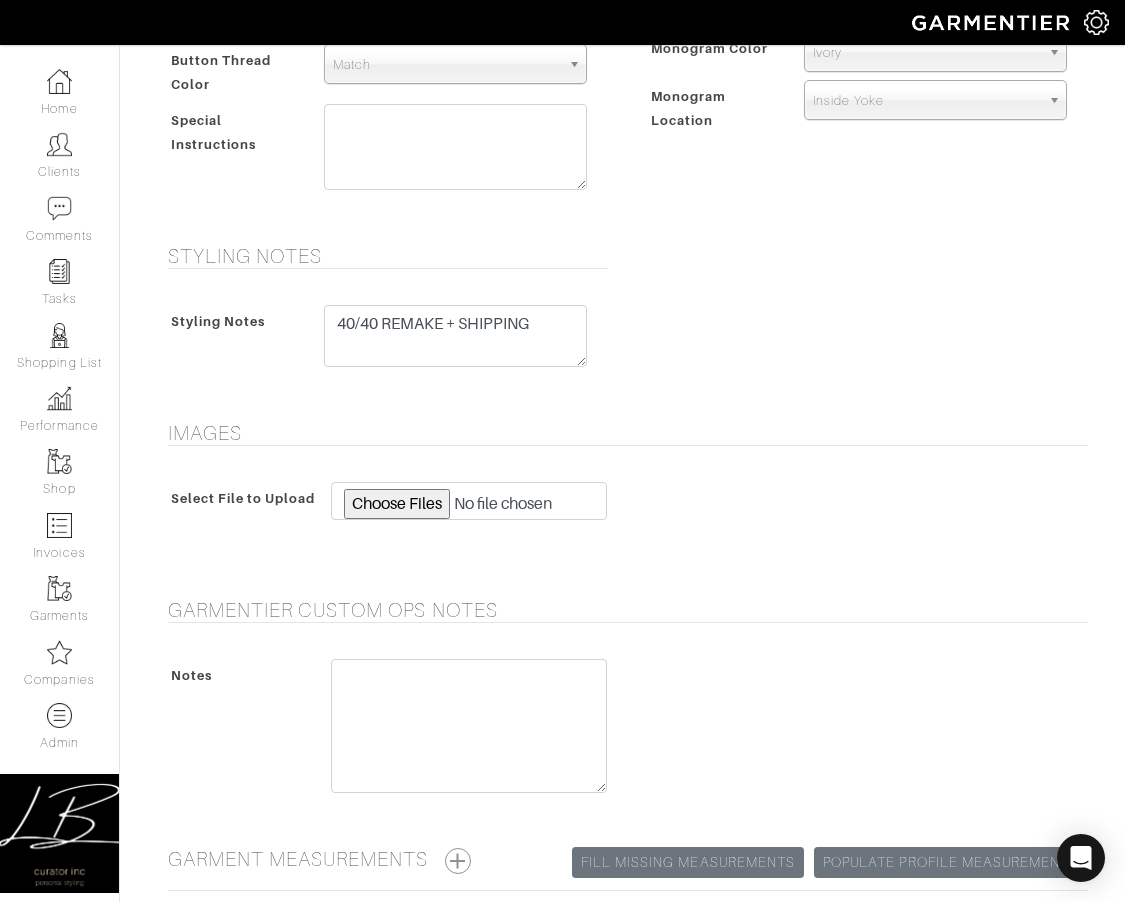 scroll, scrollTop: 1424, scrollLeft: 0, axis: vertical 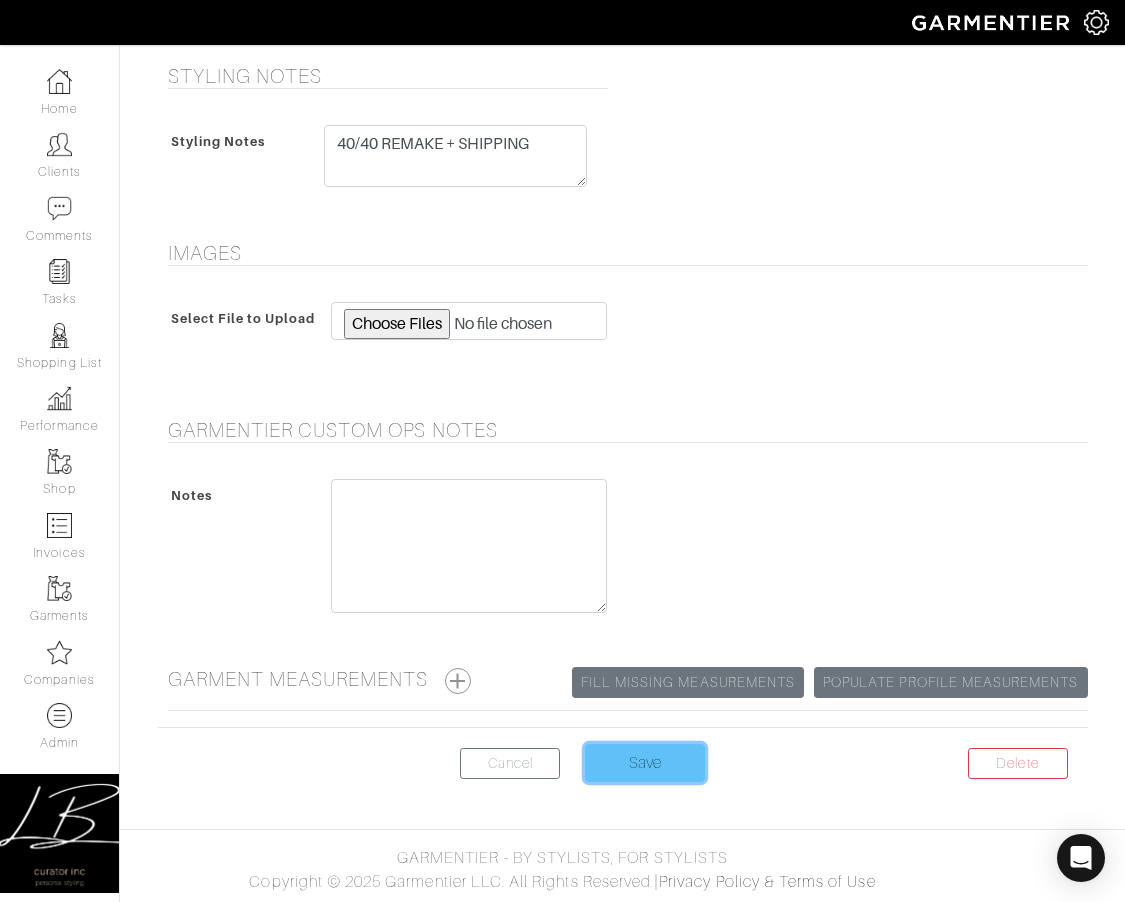 click on "Save" at bounding box center (645, 763) 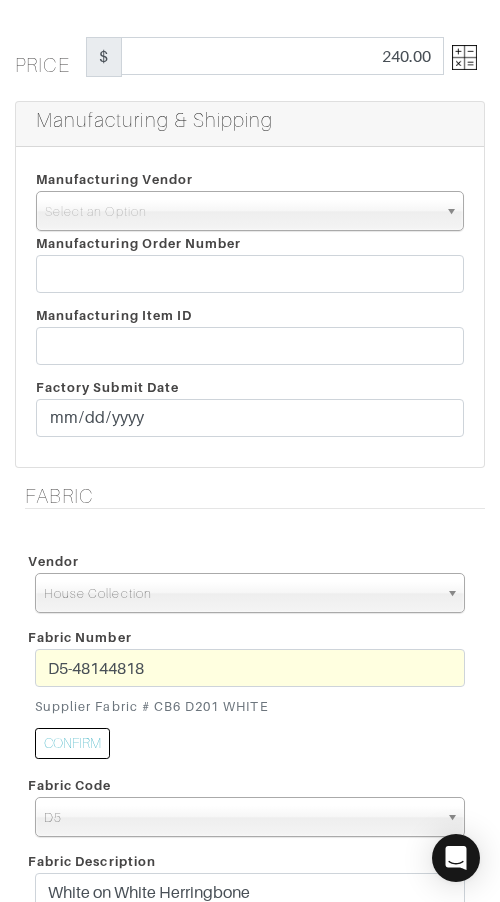 scroll, scrollTop: 444, scrollLeft: 0, axis: vertical 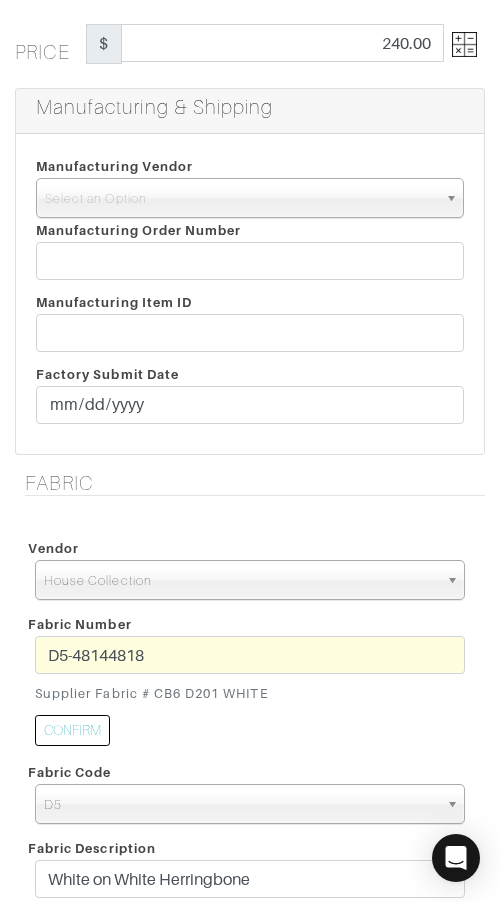 click at bounding box center (464, 44) 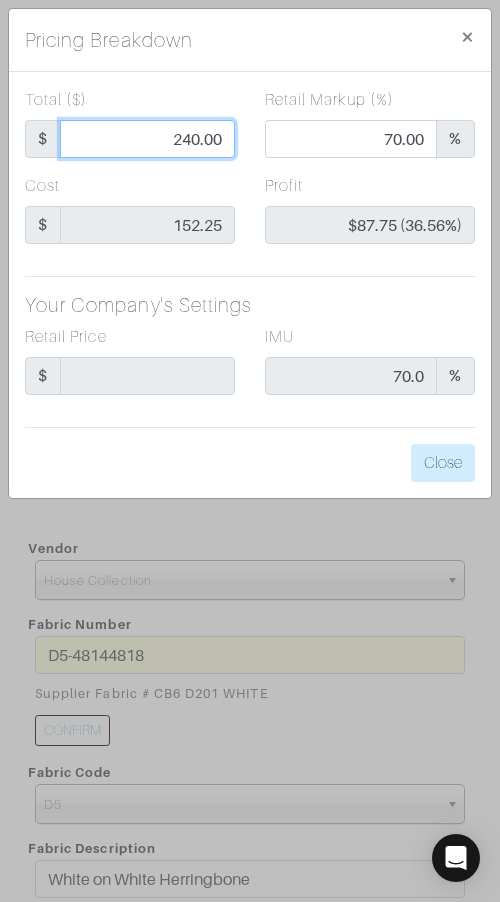 drag, startPoint x: 156, startPoint y: 149, endPoint x: 104, endPoint y: 138, distance: 53.15073 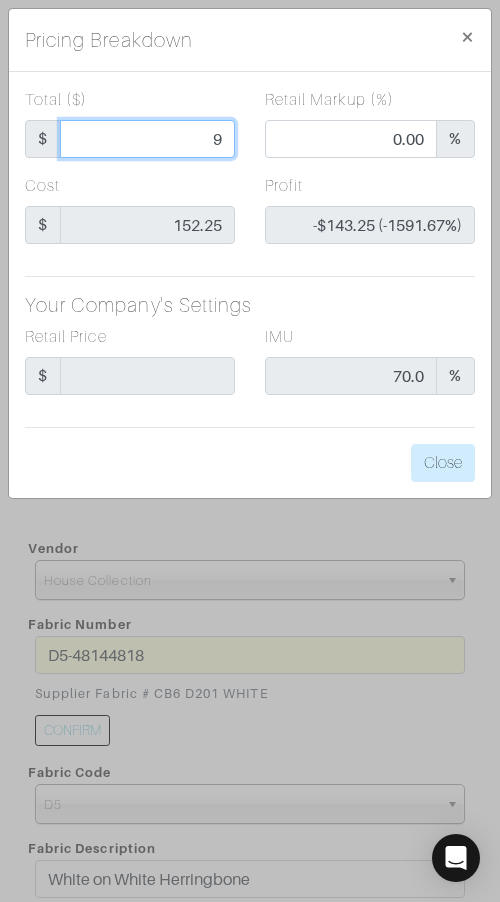 type on "97" 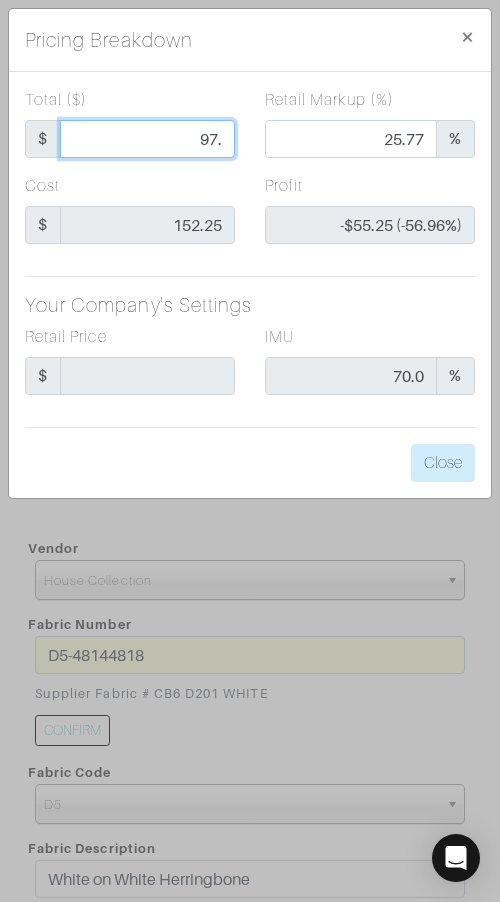 type on "97.3" 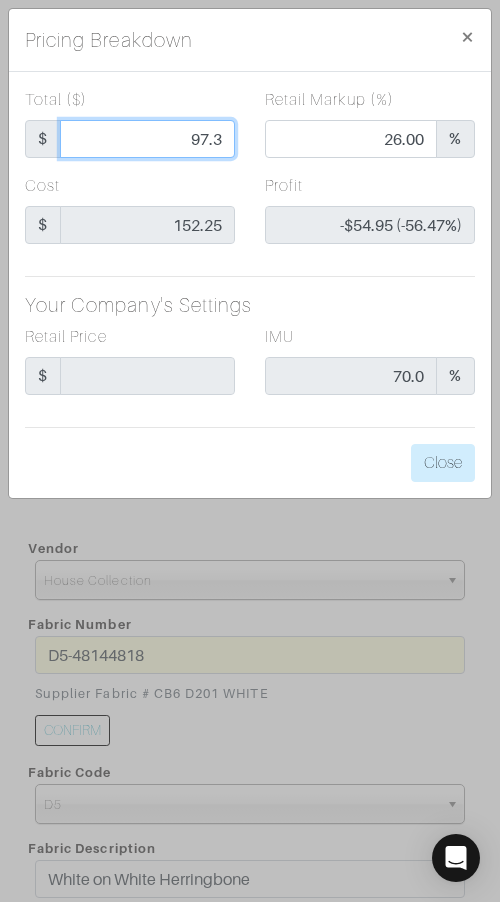 type on "97.35" 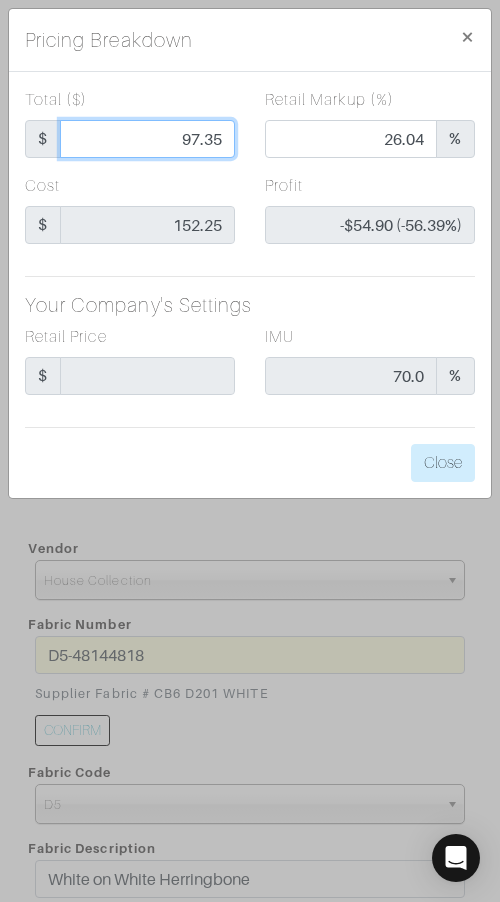 type on "97.35" 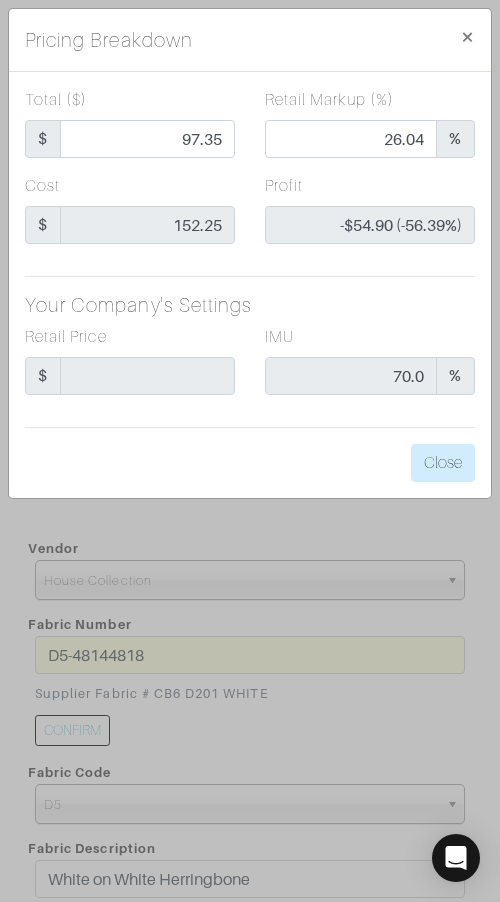 click on "Total ($) $ 97.35 Retail Markup (%) 26.04 % Cost $ 152.25 Profit -$54.90 (-56.39%) Your Company's Settings Retail Price $ IMU 70.0 % Close" at bounding box center [250, 285] 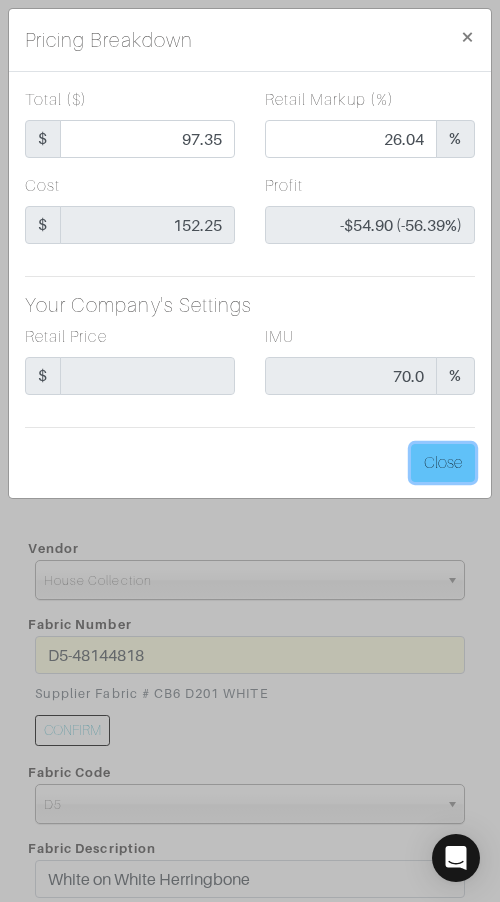 click on "Close" at bounding box center [443, 463] 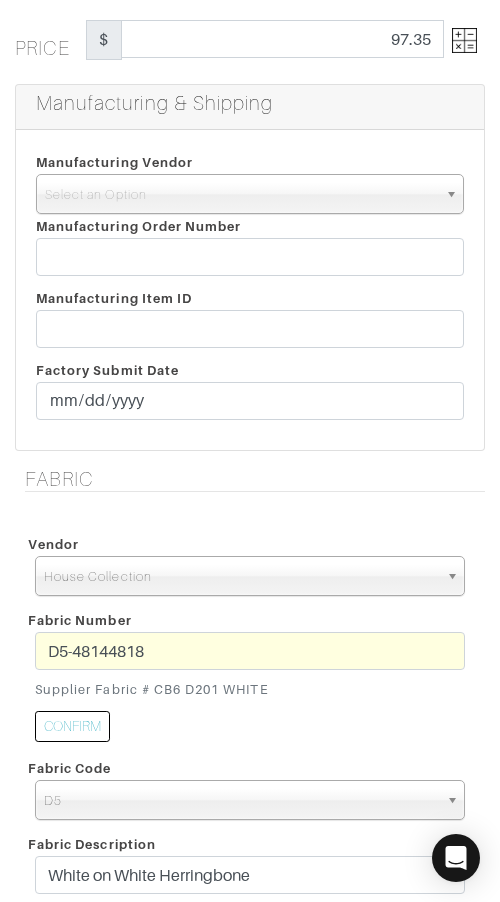 scroll, scrollTop: 2875, scrollLeft: 0, axis: vertical 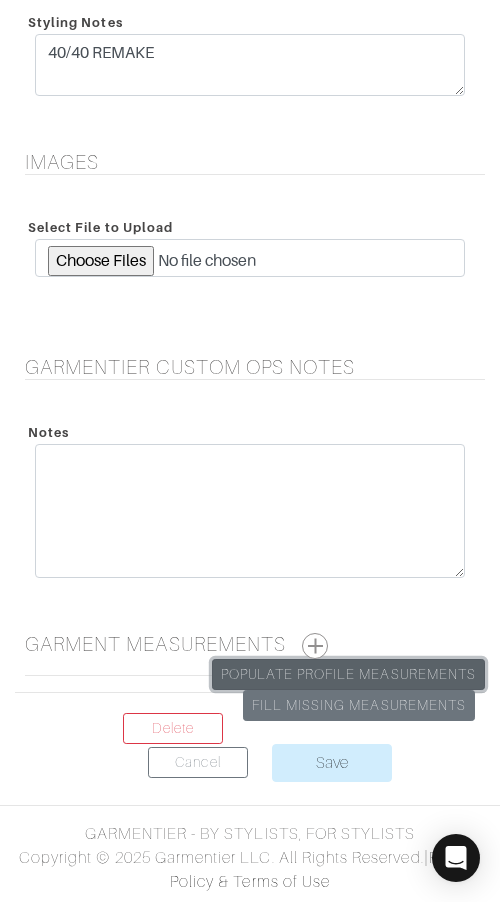 click on "Populate Profile Measurements" at bounding box center (348, 674) 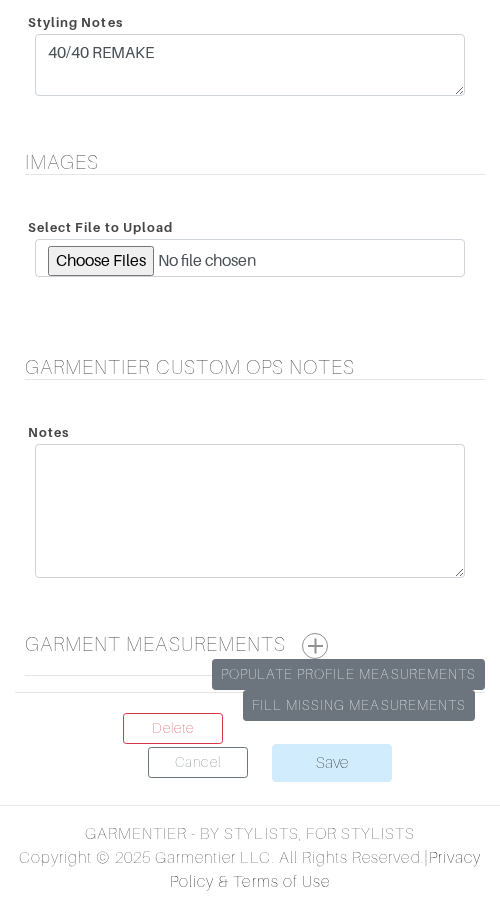 scroll, scrollTop: 0, scrollLeft: 0, axis: both 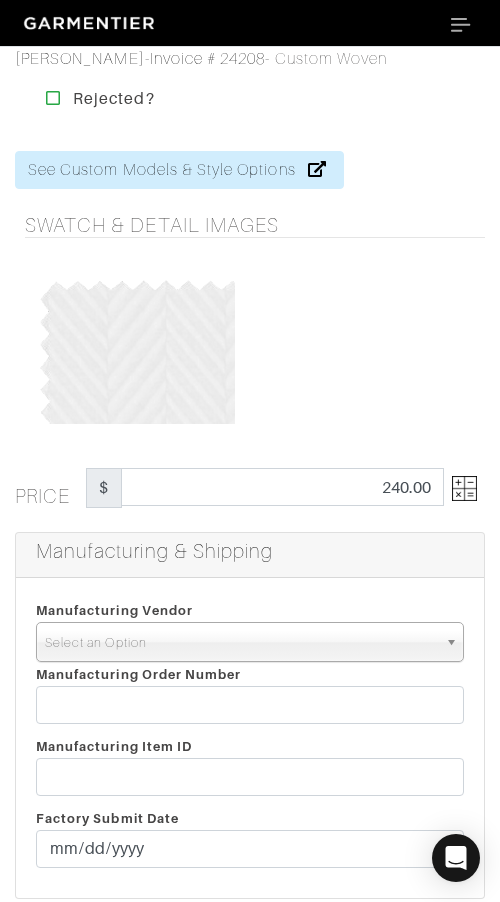 click on "Select an Option" at bounding box center [241, 643] 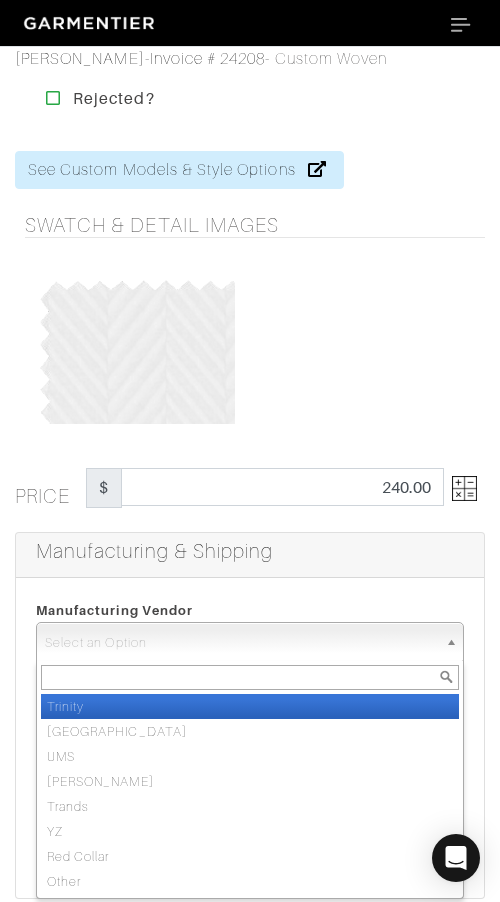 click on "Trinity" at bounding box center (250, 706) 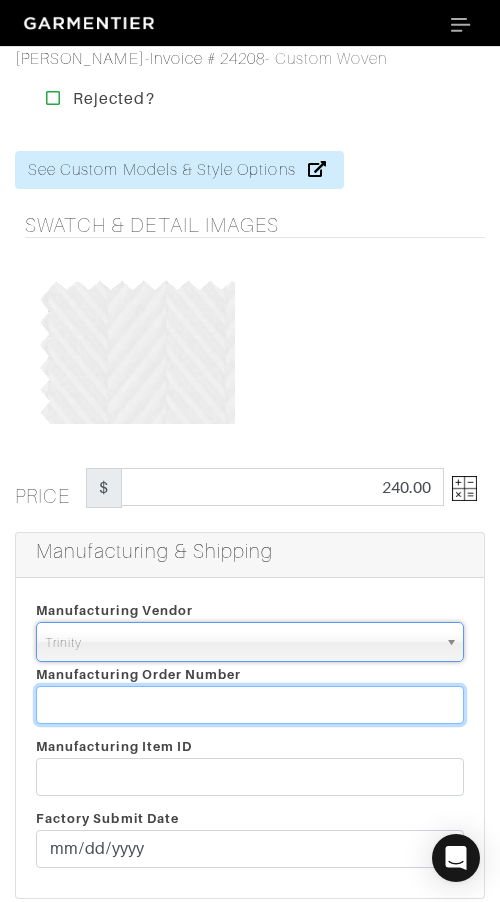 click at bounding box center (250, 705) 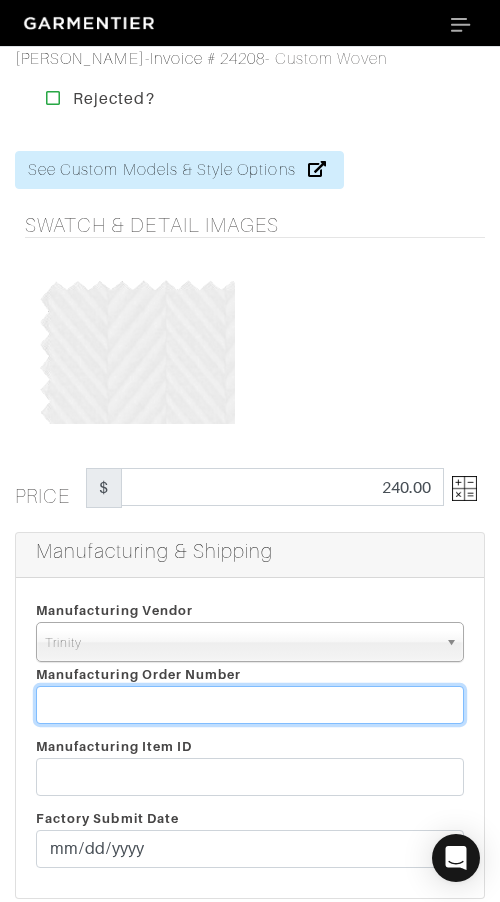 paste on "807697" 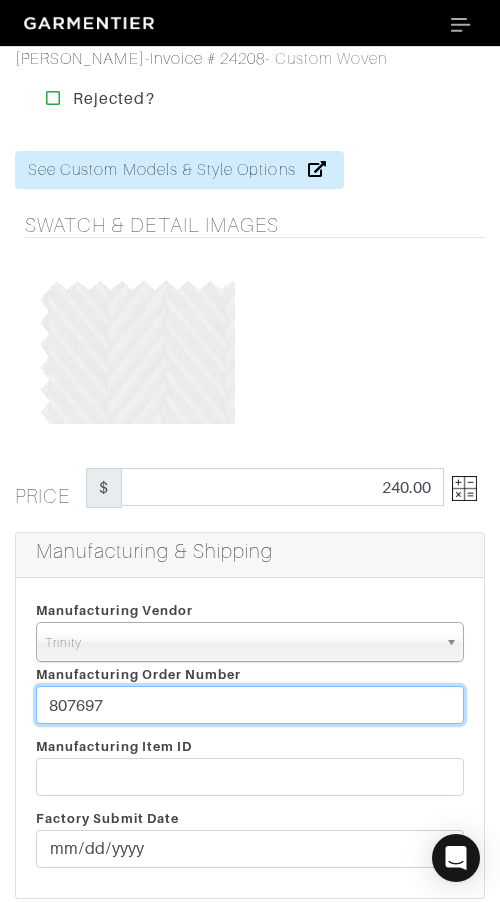 type on "807697" 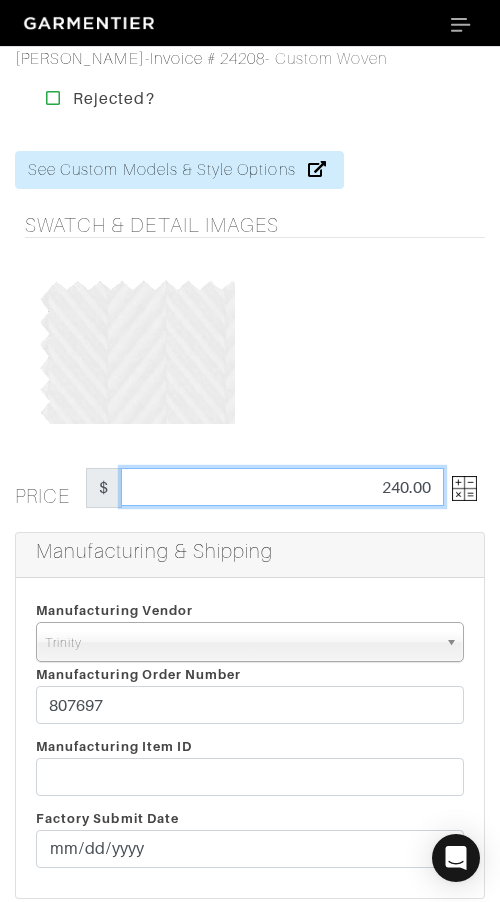 drag, startPoint x: 342, startPoint y: 482, endPoint x: 469, endPoint y: 486, distance: 127.06297 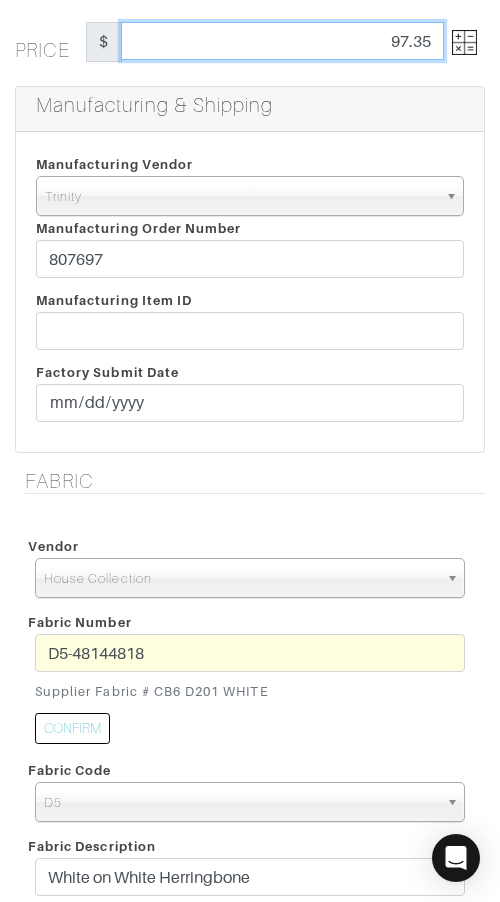 scroll, scrollTop: 448, scrollLeft: 0, axis: vertical 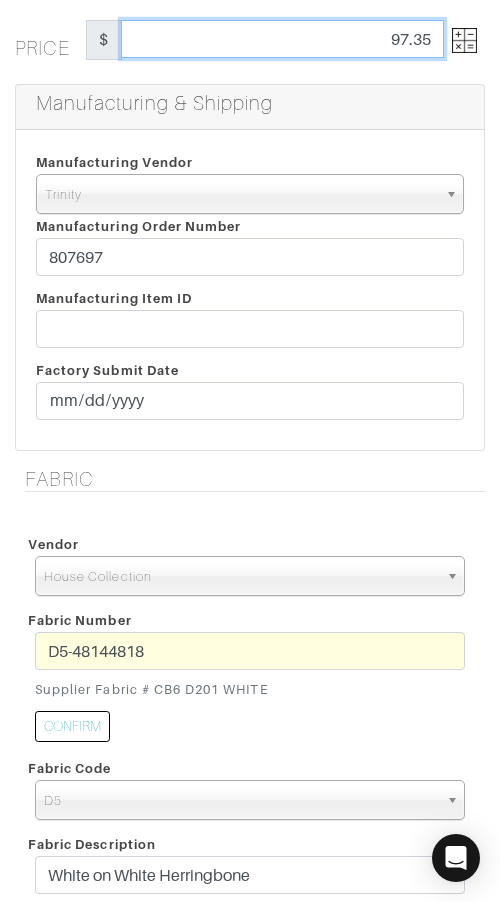 type on "97.35" 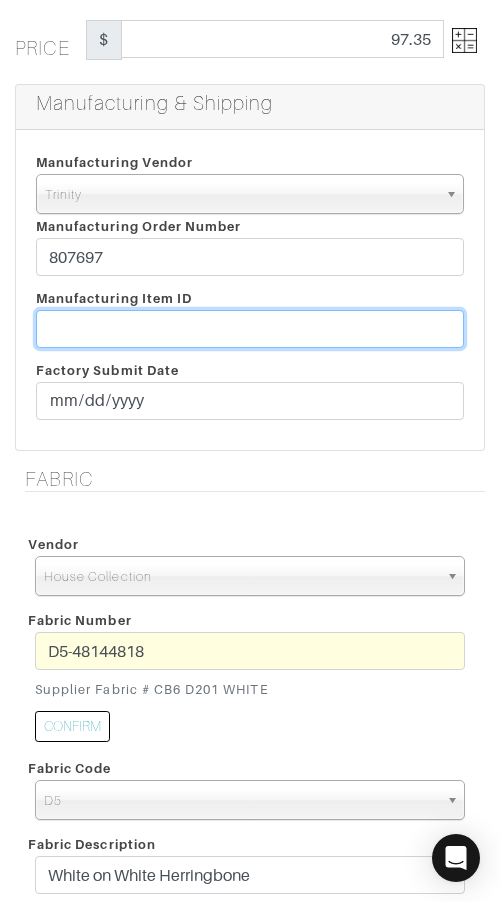 click at bounding box center [250, 329] 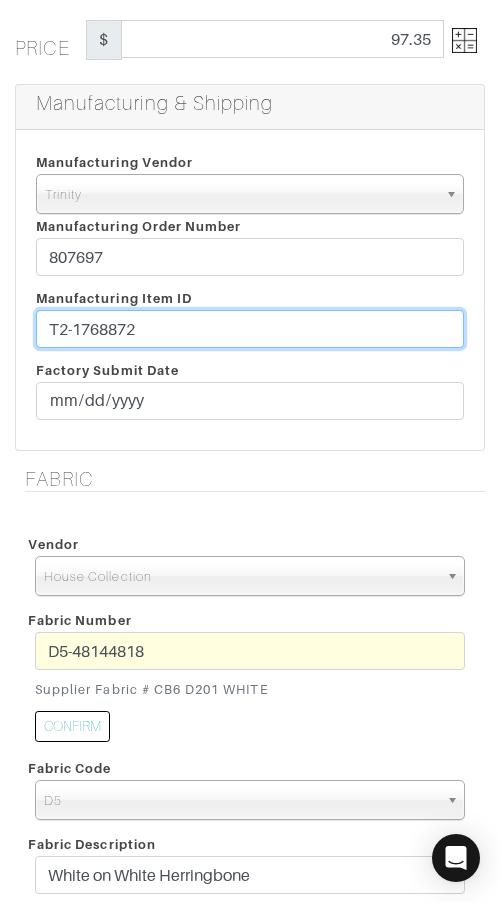 type on "T2-1768872" 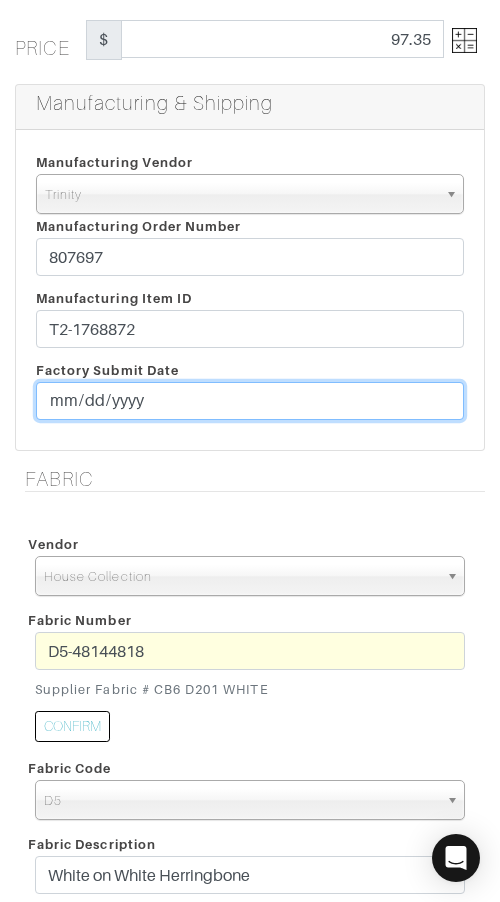 click at bounding box center (250, 401) 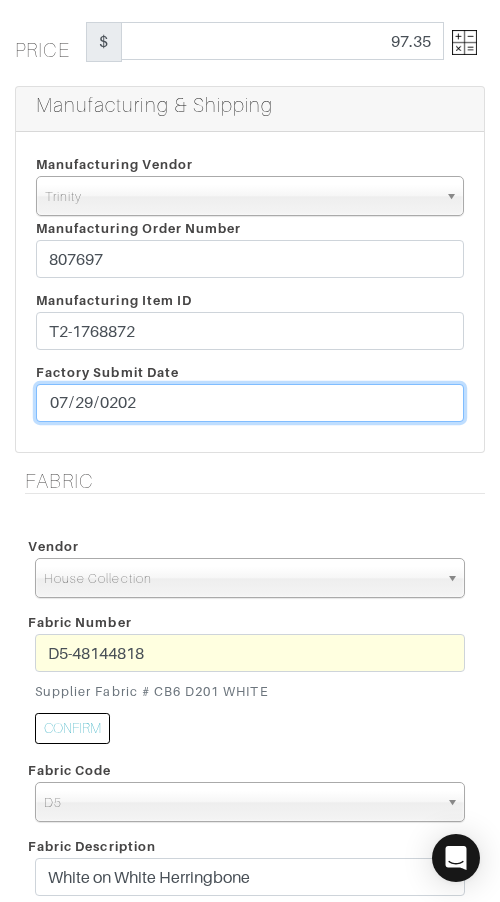 type on "[DATE]" 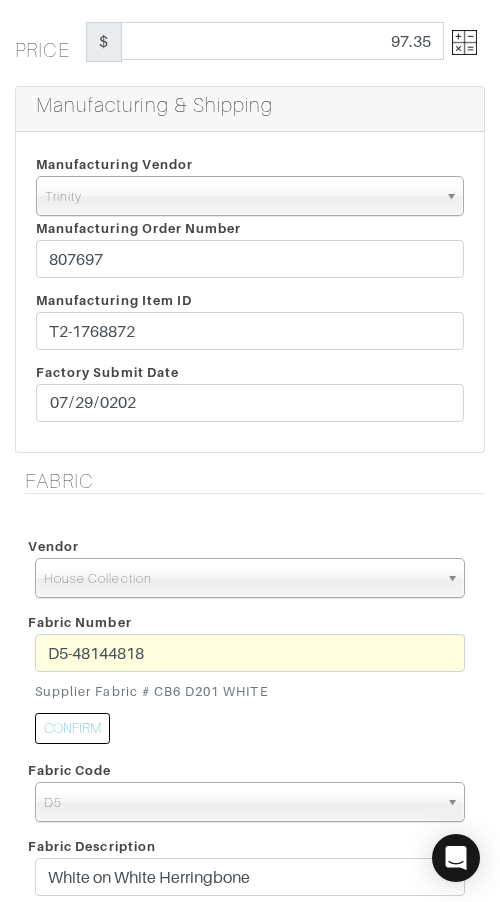 click on "Vendor
Scabal
Loro Piana
Gladson
Dormeuil
House Collection
London
Marzoni
Holland & Sherry
Vastrm
Ariston
House Collection" at bounding box center [250, 564] 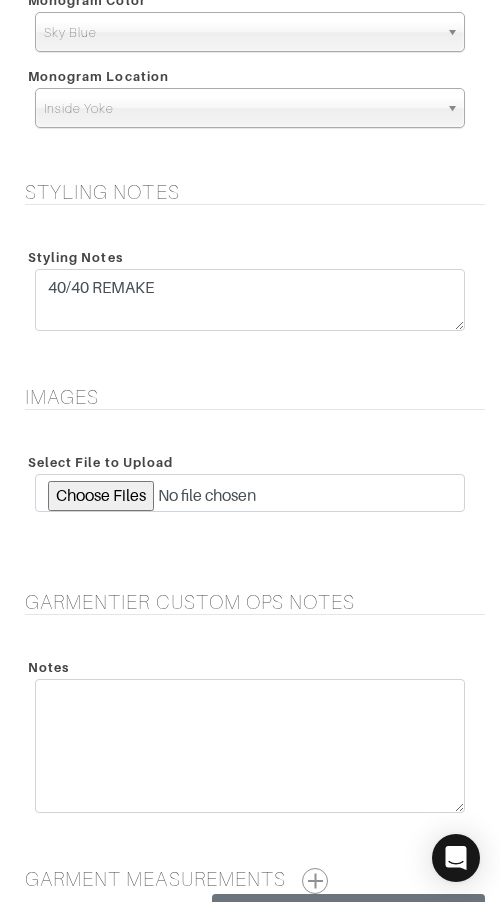 scroll, scrollTop: 2643, scrollLeft: 0, axis: vertical 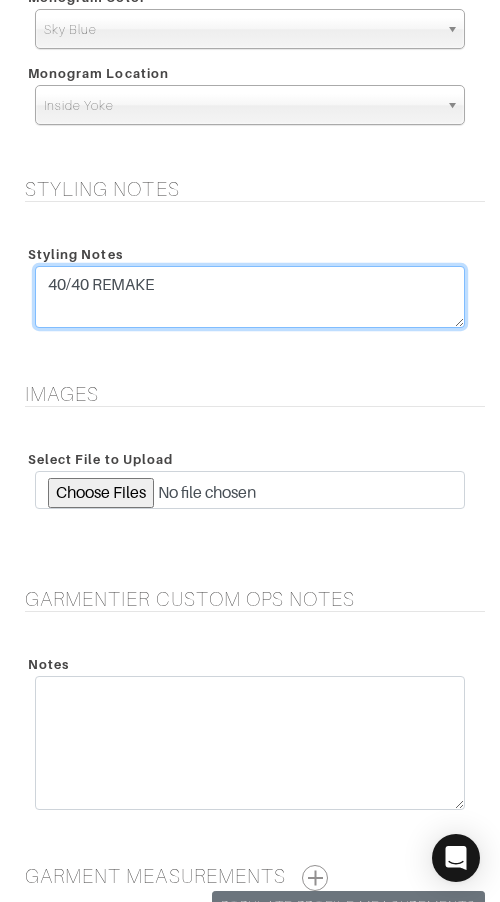 click on "40/40 REMAKE" at bounding box center (250, 297) 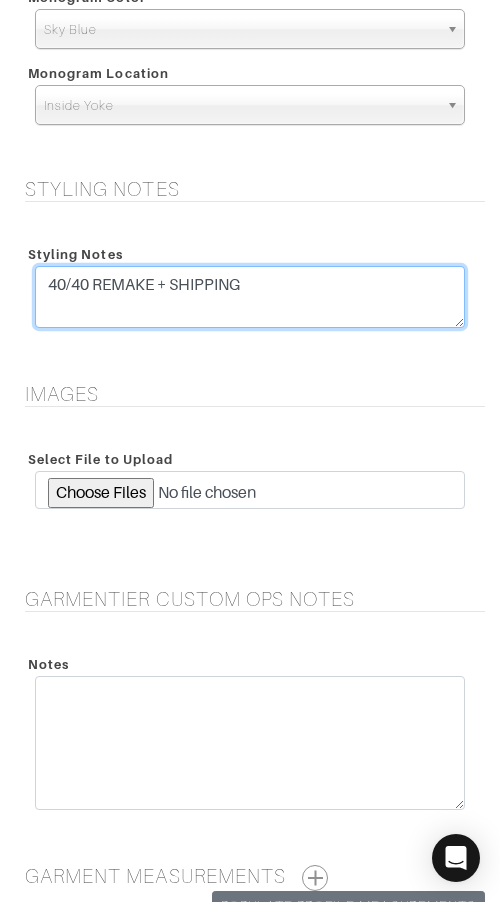 type on "40/40 REMAKE + SHIPPING" 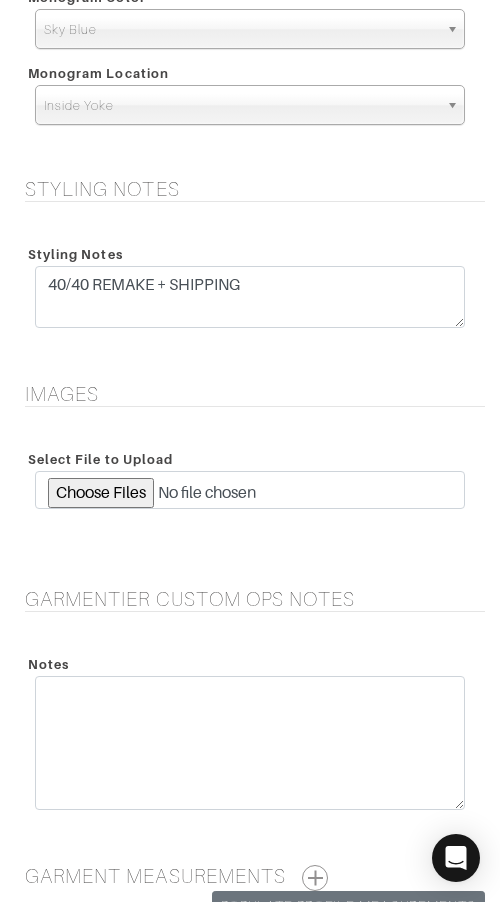 click on "See Custom Models & Style Options
Swatch & Detail Images
Price $ 97.35
Manufacturing & Shipping
Manufacturing Vendor
Trinity" at bounding box center (250, -739) 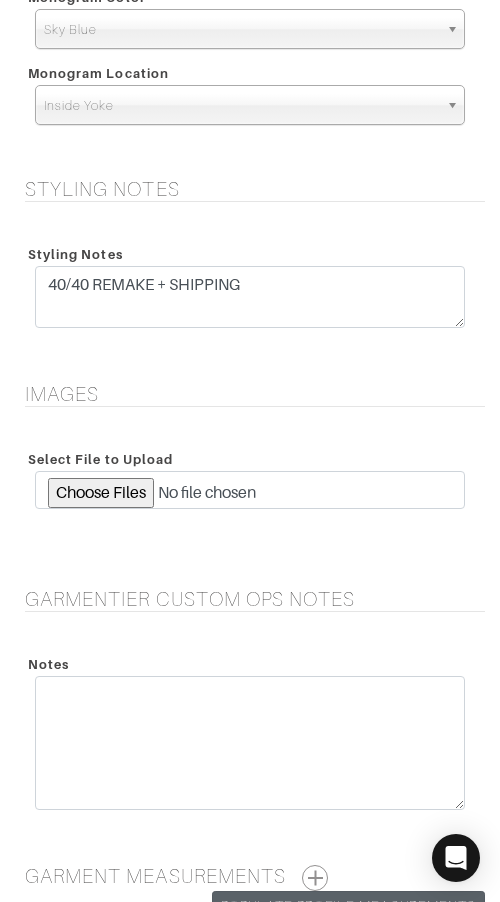 scroll, scrollTop: 2875, scrollLeft: 0, axis: vertical 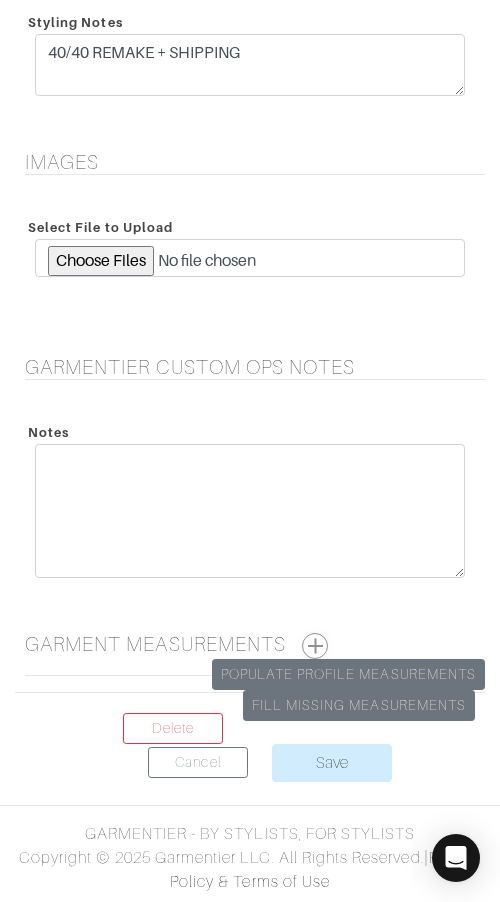 click at bounding box center (315, 646) 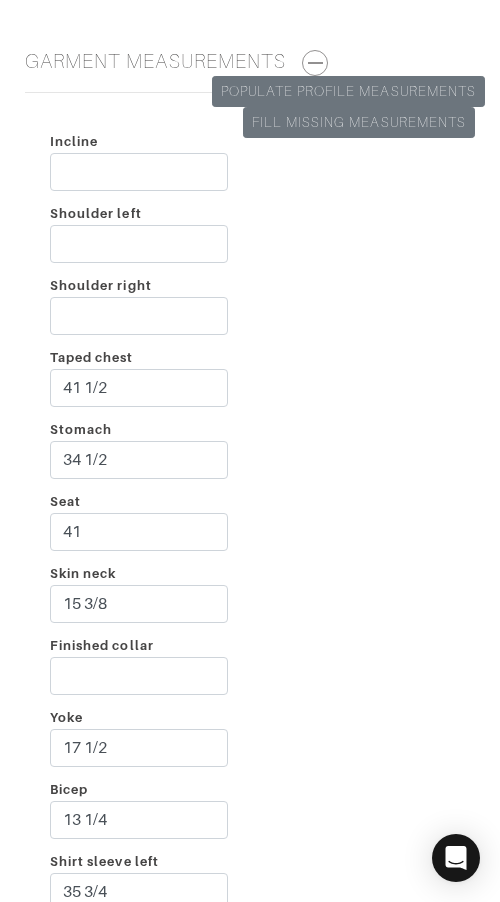 scroll, scrollTop: 3462, scrollLeft: 0, axis: vertical 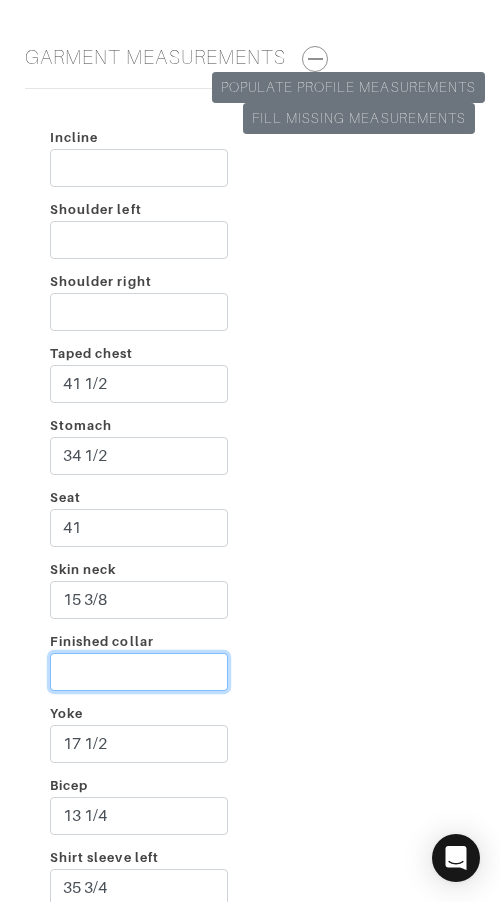 click on "Finished collar" at bounding box center [139, 672] 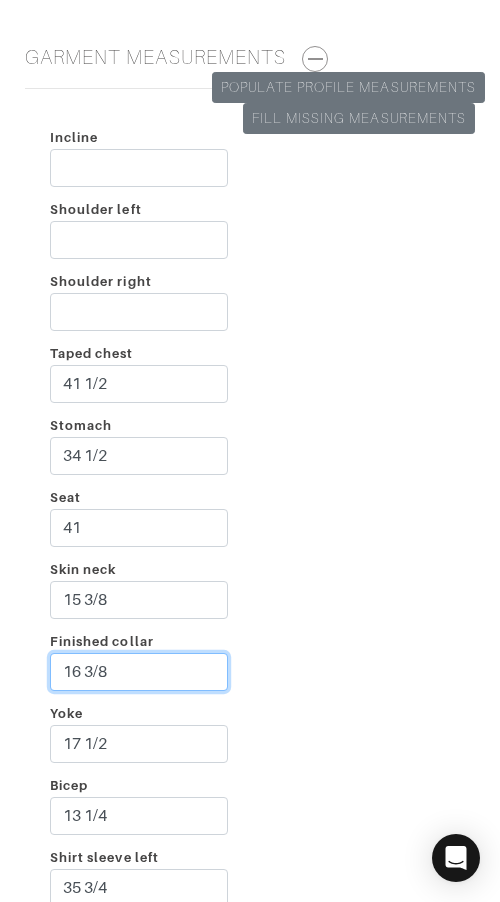 type on "16 3/8" 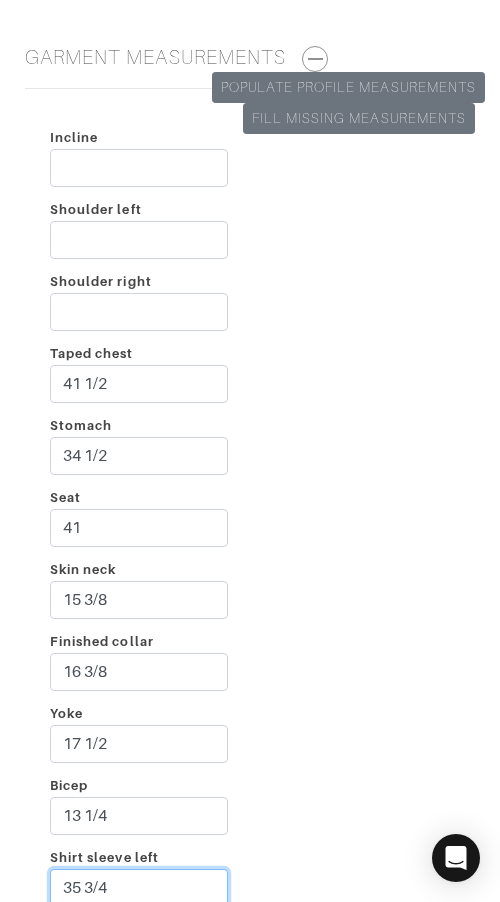 scroll, scrollTop: 3467, scrollLeft: 0, axis: vertical 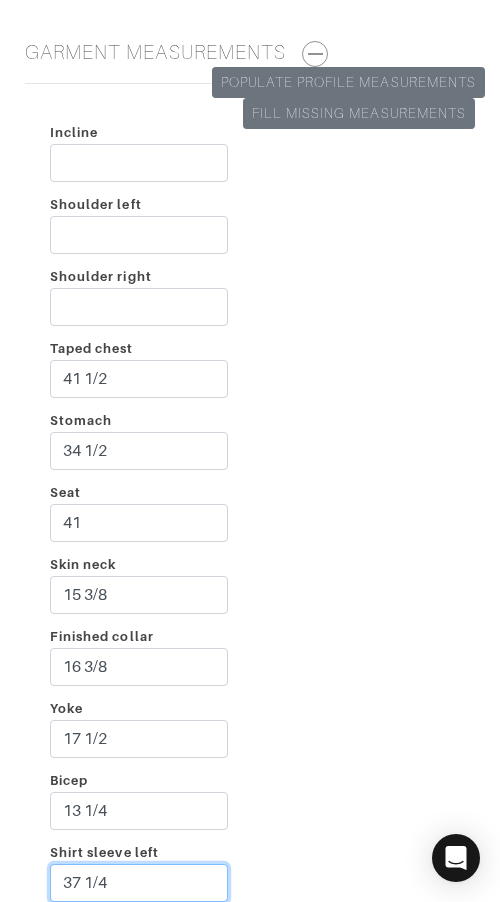 type on "37 1/4" 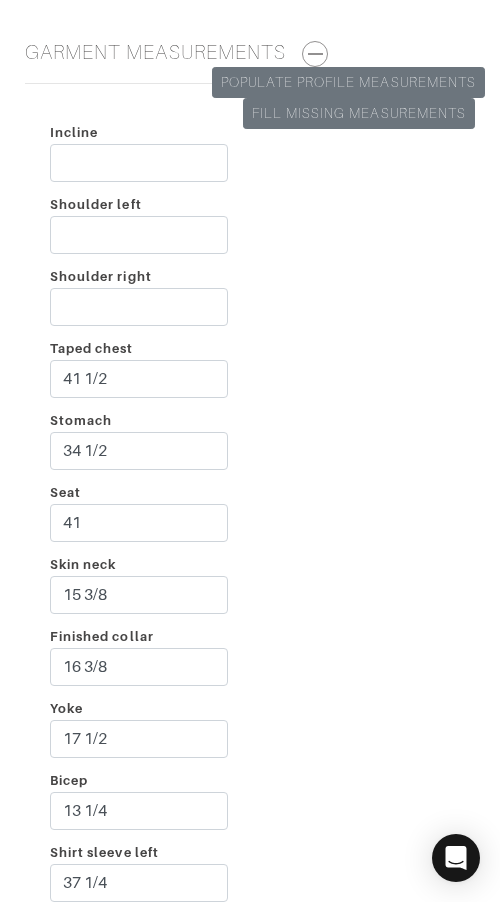 scroll, scrollTop: 3971, scrollLeft: 0, axis: vertical 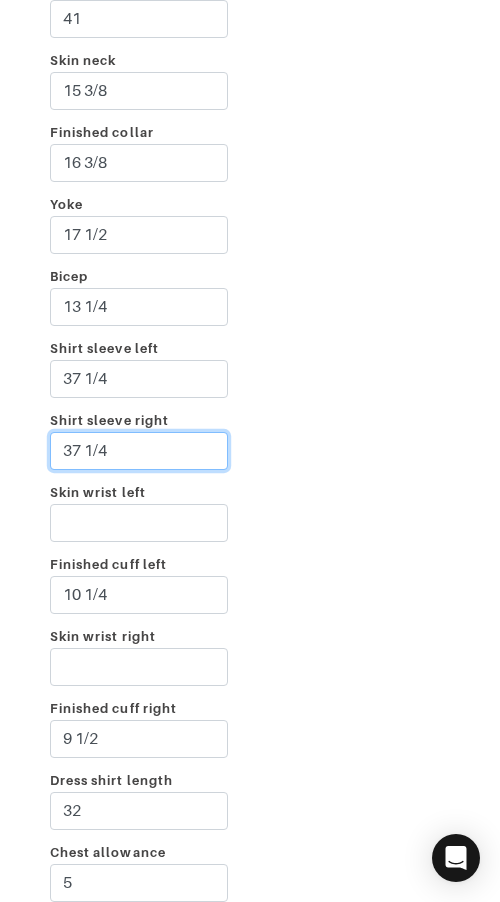 type on "37 1/4" 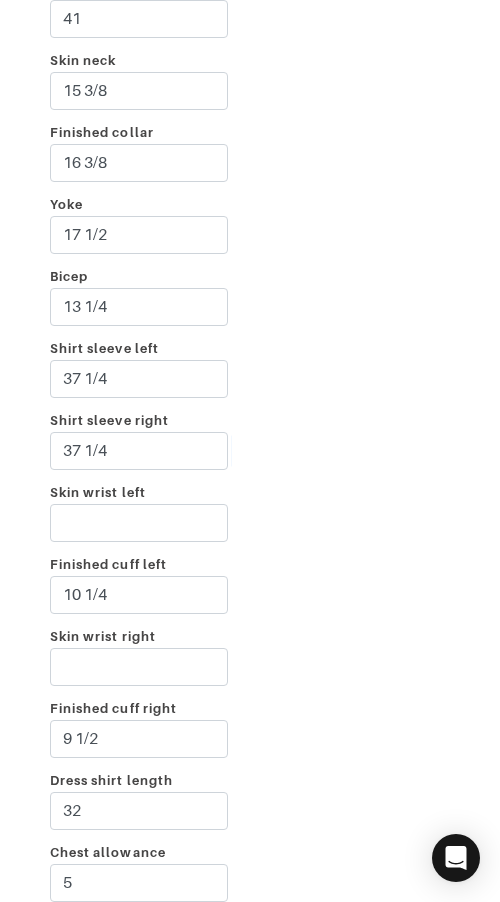 click on "Incline
Shoulder left
Shoulder right
Taped chest
41 1/2
Stomach
34 1/2
Seat
41
Skin neck
15 3/8
Finished collar
16 3/8
Yoke
17 1/2
Bicep
13 1/4
Shirt sleeve left
37 1/4
Shirt sleeve right
37 1/4
Skin wrist left
Finished cuff left
10 1/4
Skin wrist right
Finished cuff right
9 1/2" at bounding box center (250, 336) 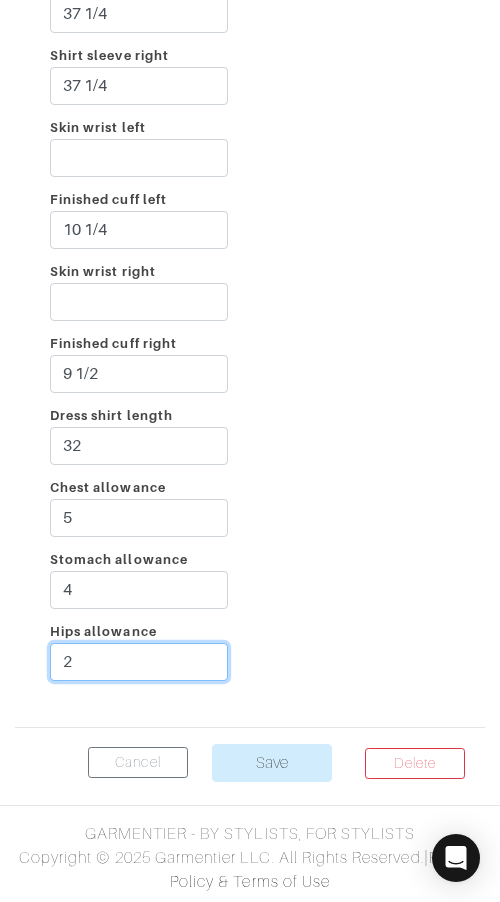 click on "2" at bounding box center (139, 662) 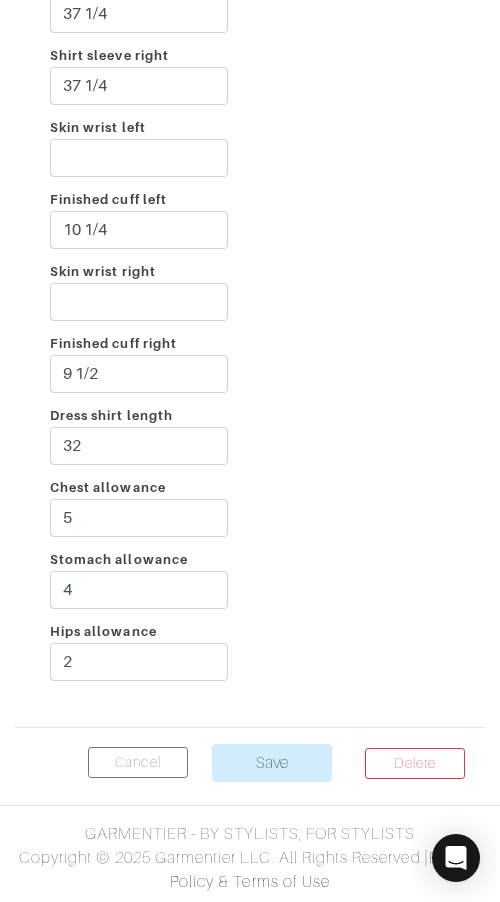 click on "Incline
Shoulder left
Shoulder right
Taped chest
41 1/2
Stomach
34 1/2
Seat
41
Skin neck
15 3/8
Finished collar
16 3/8
Yoke
17 1/2
Bicep
13 1/4
Shirt sleeve left
37 1/4
Shirt sleeve right
37 1/4
Skin wrist left
Finished cuff left
10 1/4
Skin wrist right
Finished cuff right
9 1/2" at bounding box center (250, -29) 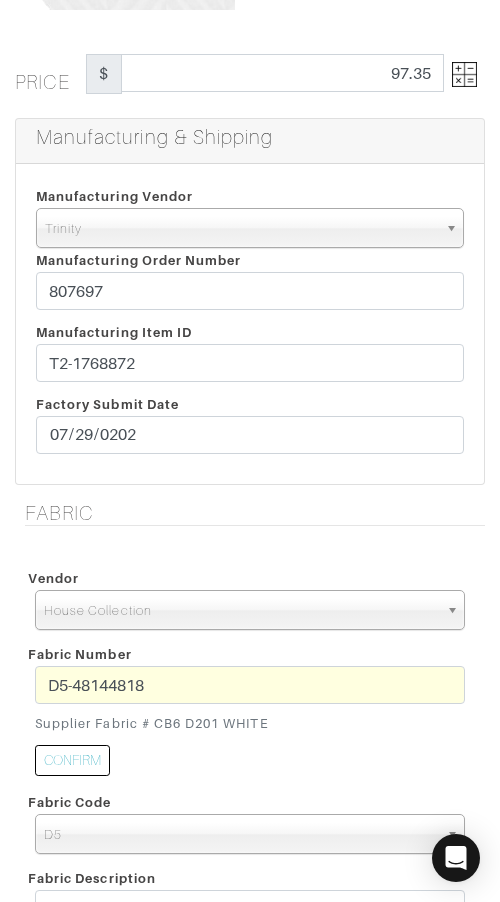 scroll, scrollTop: 0, scrollLeft: 0, axis: both 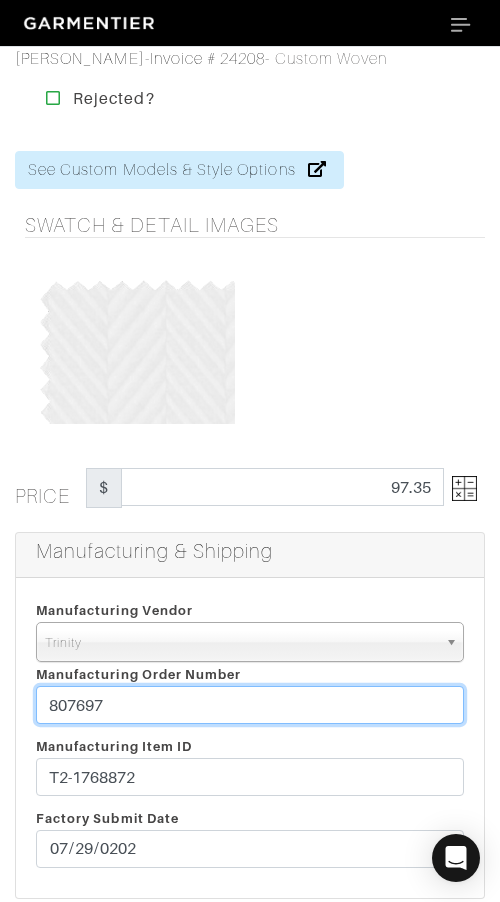 click on "807697" at bounding box center [250, 705] 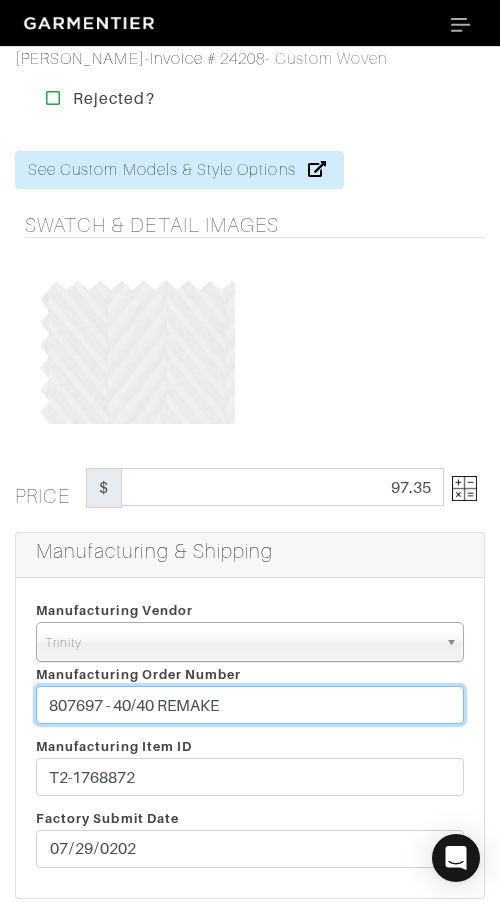 drag, startPoint x: 105, startPoint y: 703, endPoint x: 263, endPoint y: 714, distance: 158.38245 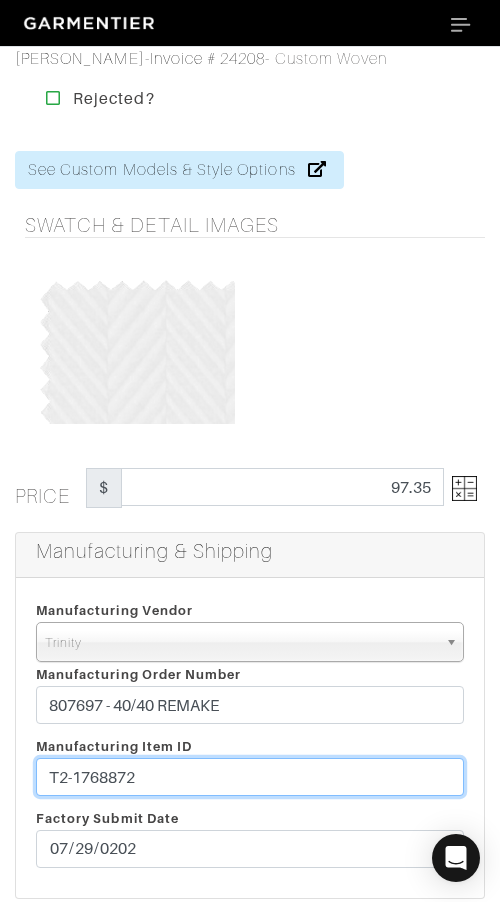 click on "T2-1768872" at bounding box center (250, 777) 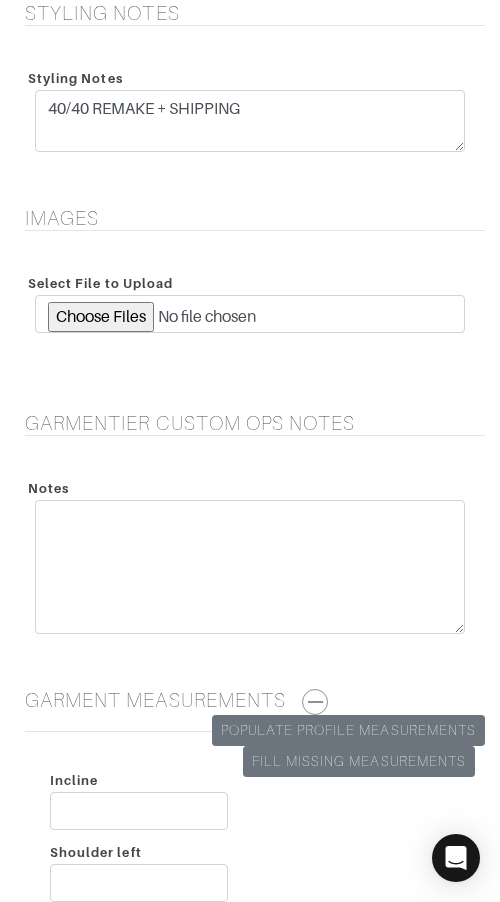 scroll, scrollTop: 4336, scrollLeft: 0, axis: vertical 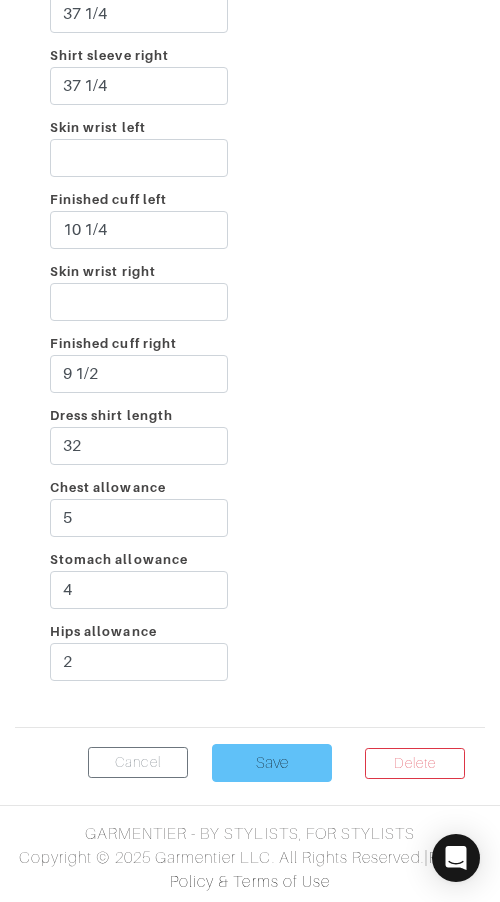 type on "T2-1768872 - 40/40 REMAKE" 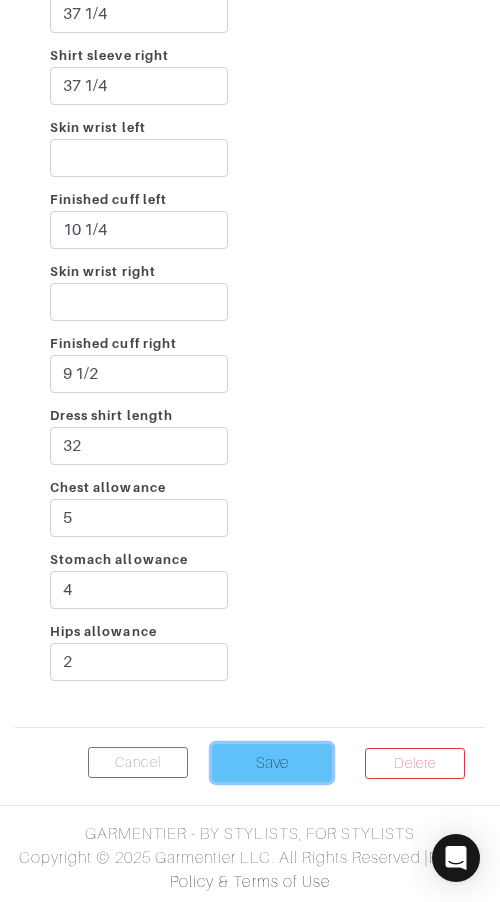 click on "Save" at bounding box center (272, 763) 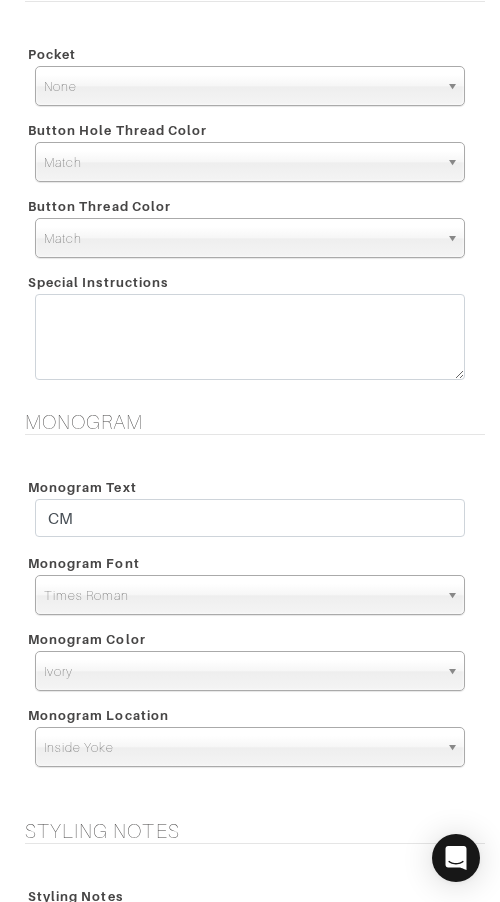 scroll, scrollTop: 2875, scrollLeft: 0, axis: vertical 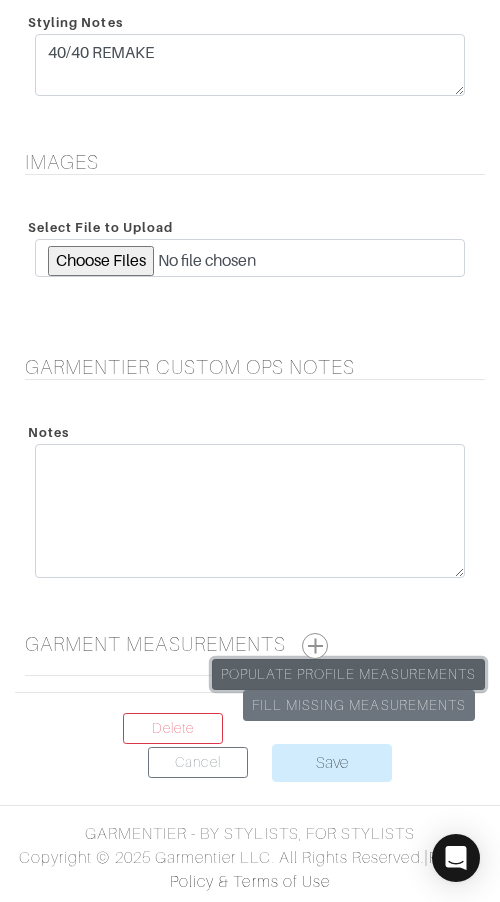 drag, startPoint x: 426, startPoint y: 666, endPoint x: 439, endPoint y: 652, distance: 19.104973 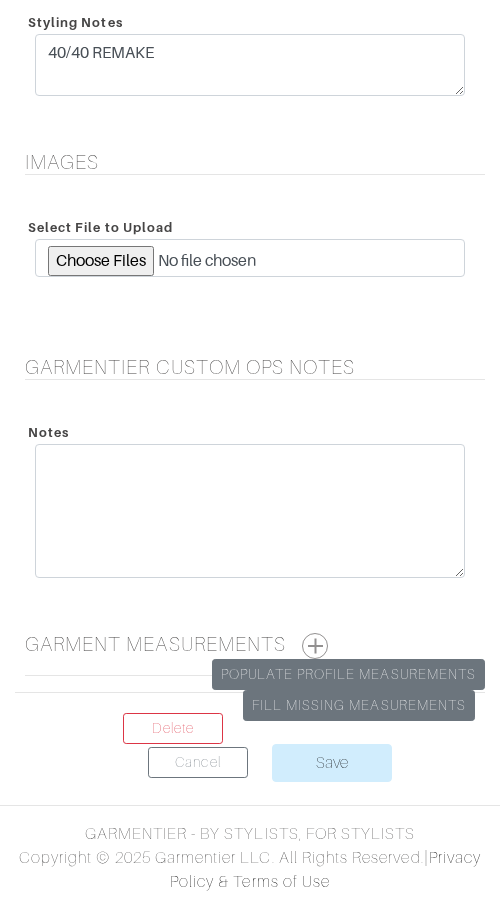 scroll, scrollTop: 0, scrollLeft: 0, axis: both 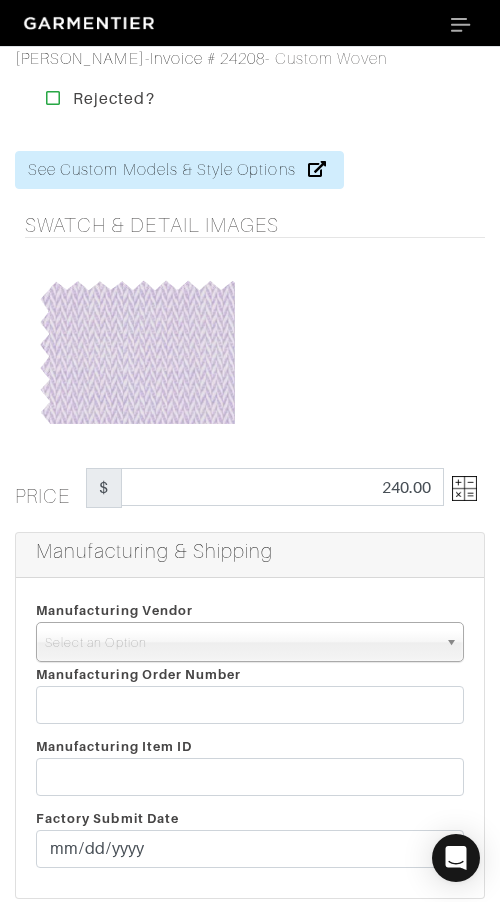 drag, startPoint x: 164, startPoint y: 647, endPoint x: 184, endPoint y: 681, distance: 39.446167 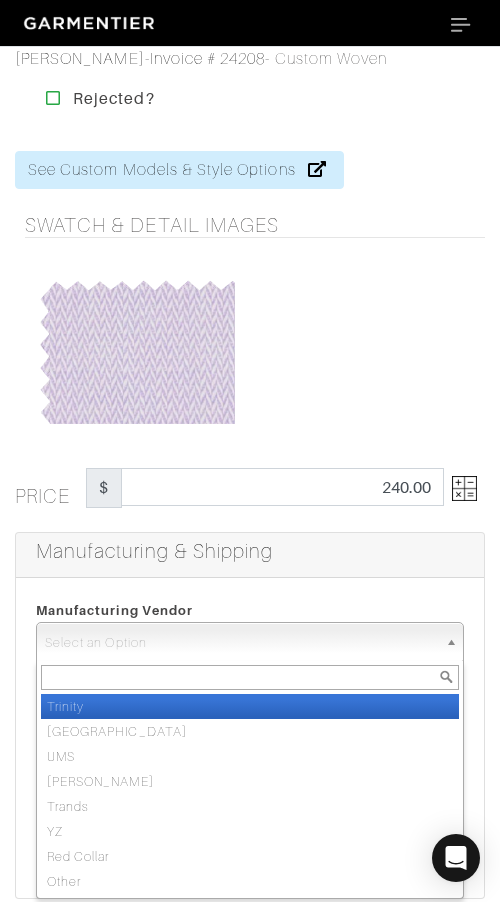 click on "Trinity" at bounding box center (250, 706) 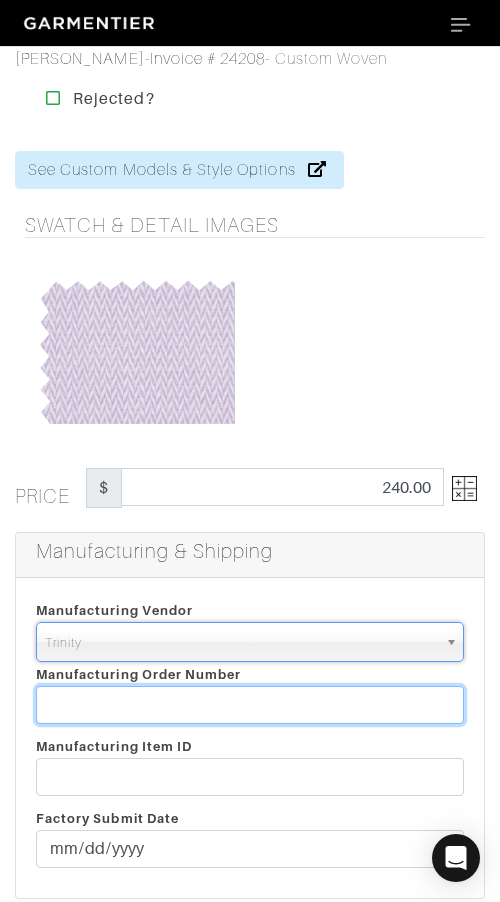 click at bounding box center [250, 705] 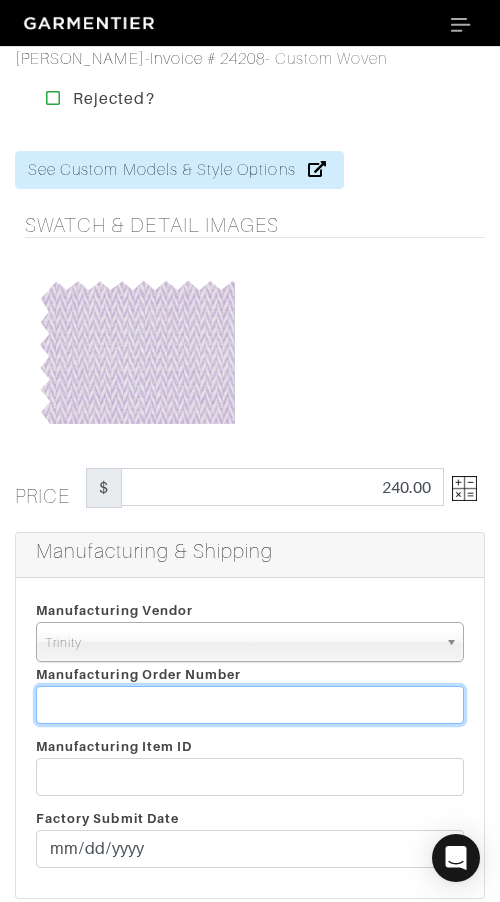 paste on "807697" 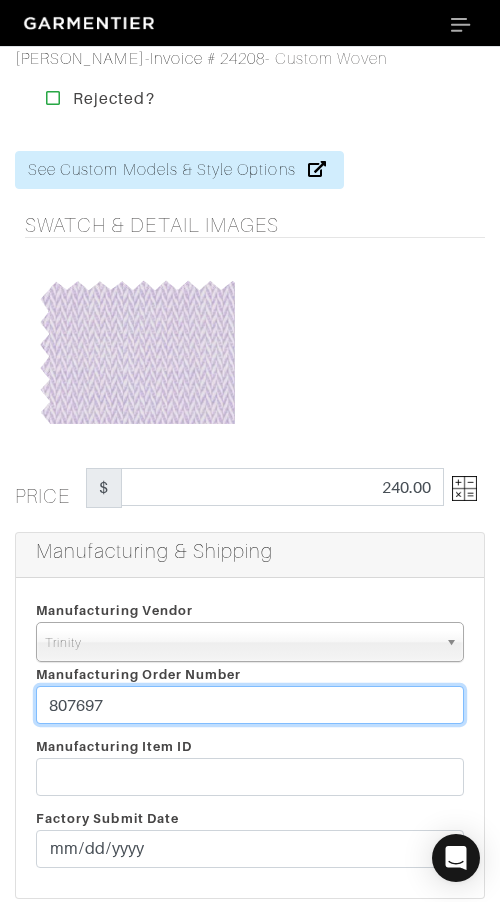 type on "807697" 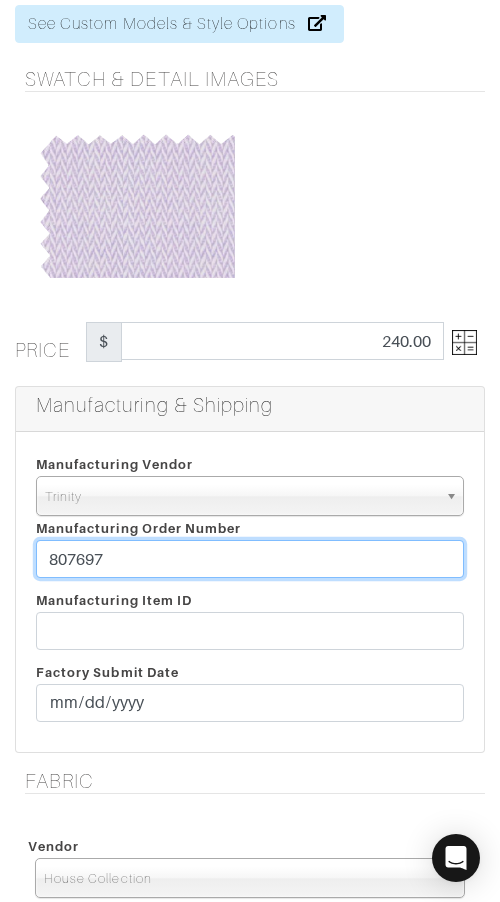 scroll, scrollTop: 287, scrollLeft: 0, axis: vertical 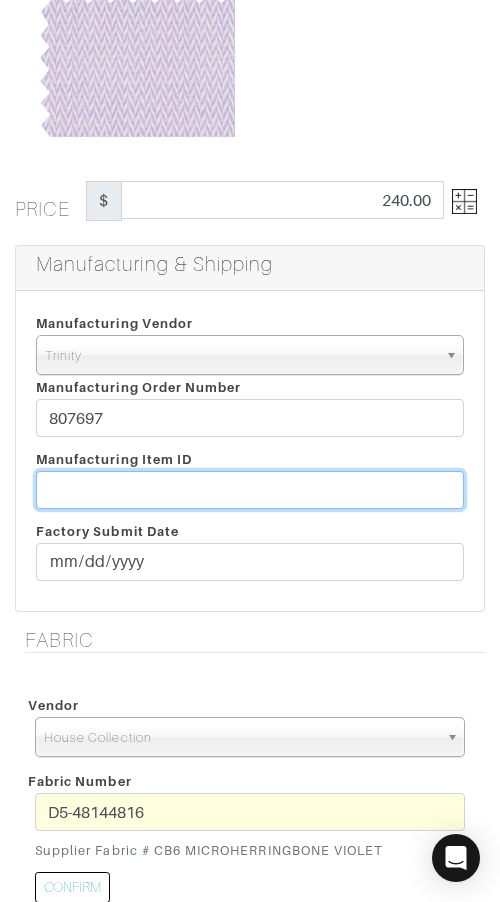 click at bounding box center [250, 490] 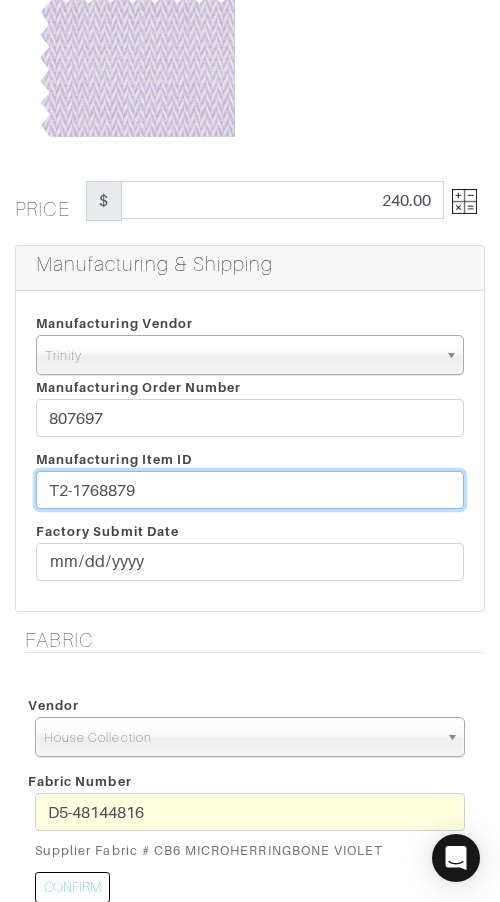 type on "T2-1768879" 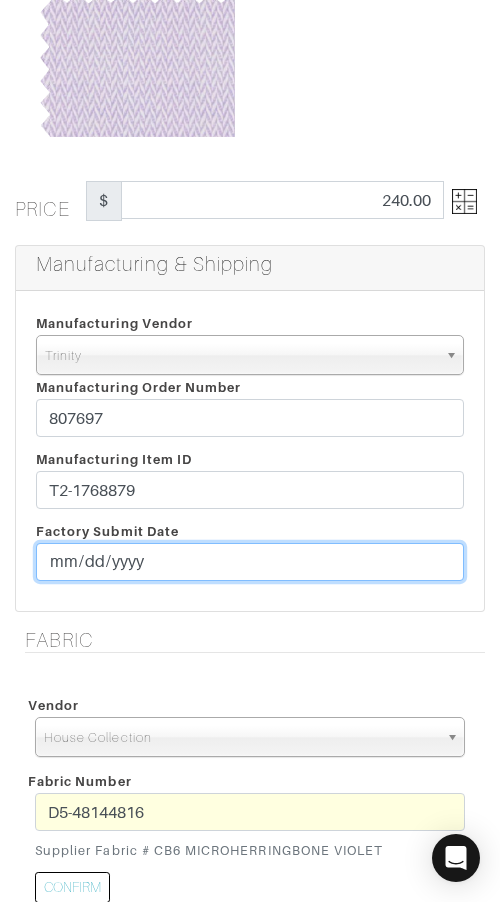 click at bounding box center (250, 562) 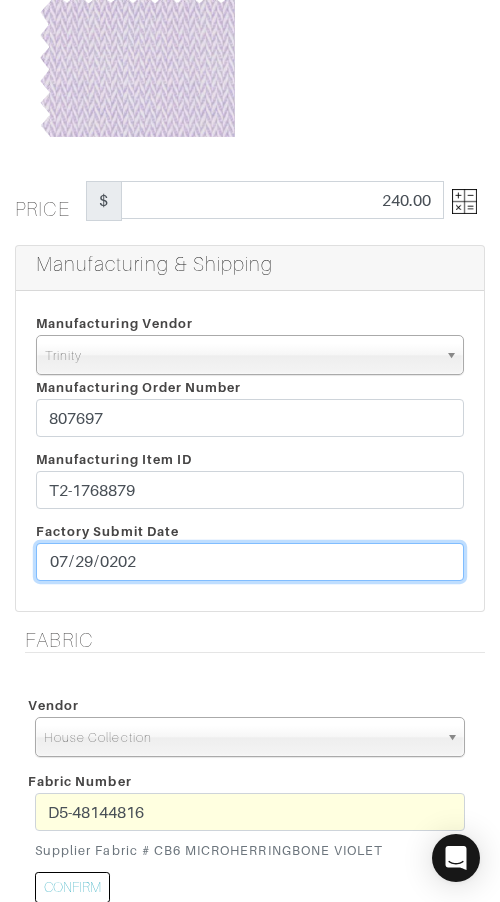 type on "[DATE]" 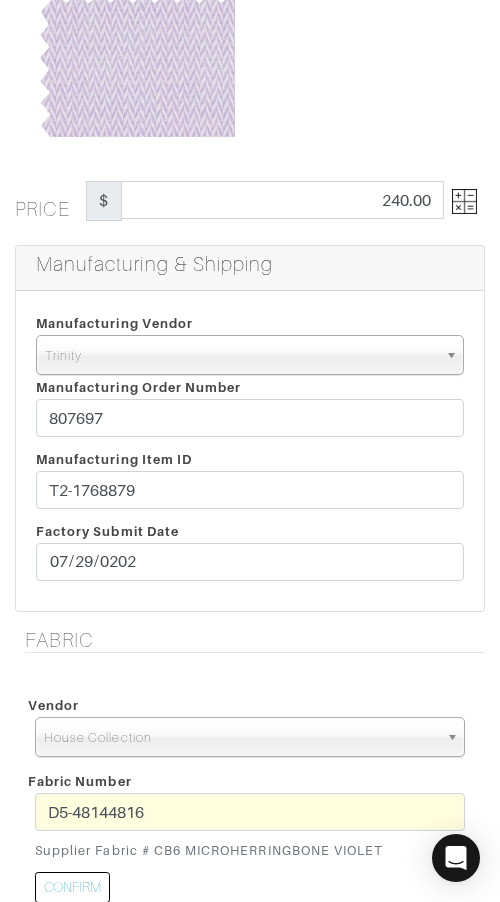 click on "Manufacturing Vendor
[GEOGRAPHIC_DATA]
UMS
[PERSON_NAME]
Trands
YZ
Red Collar
Other
Trinity
[GEOGRAPHIC_DATA] UMS [PERSON_NAME] Trands YZ Red Collar Other
Manufacturing Order Number
807697
Manufacturing Item ID
T2-1768879
Factory Submit Date
[DATE]" at bounding box center (250, 451) 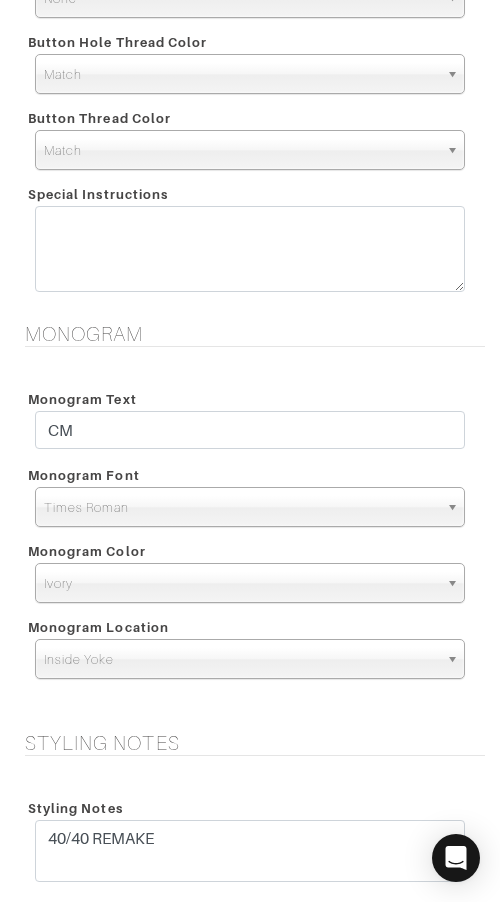 scroll, scrollTop: 2097, scrollLeft: 0, axis: vertical 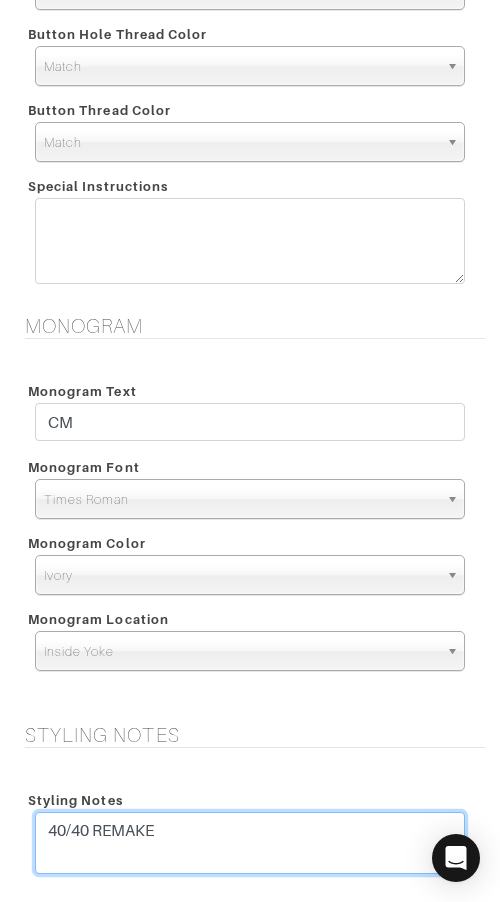 click on "40/40 REMAKE" at bounding box center [250, 843] 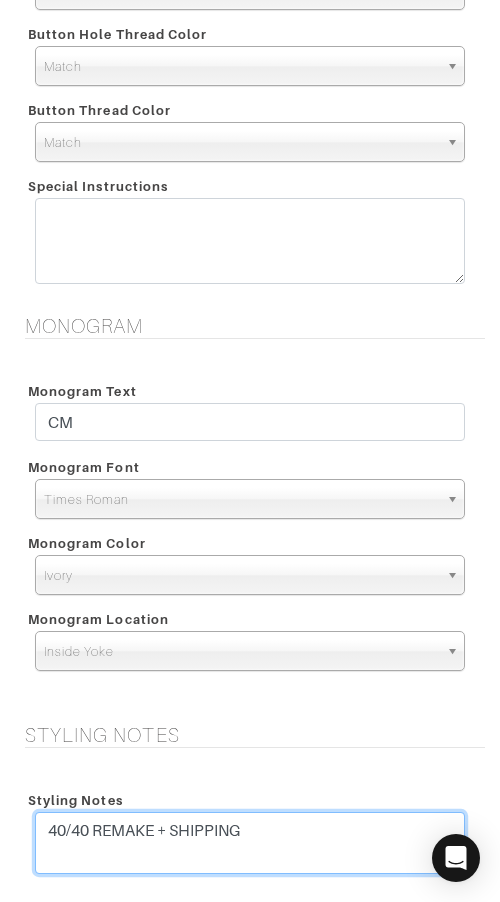 type on "40/40 REMAKE + SHIPPING" 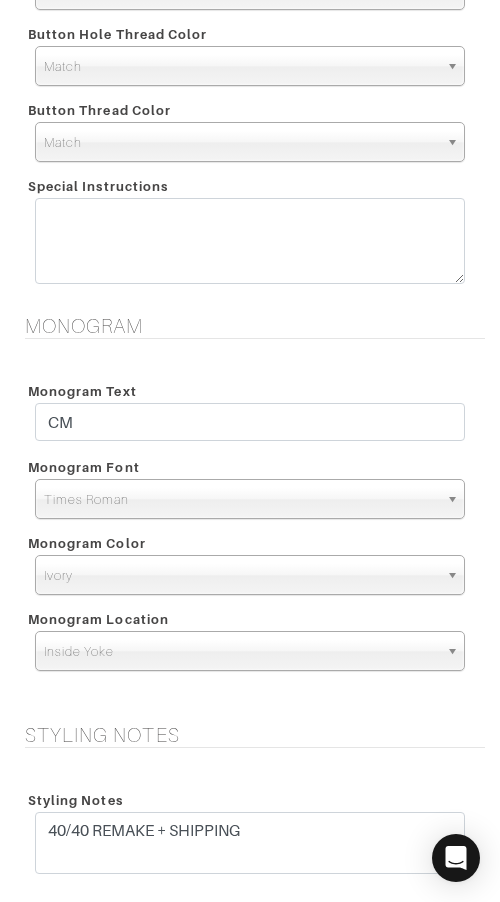 scroll, scrollTop: 2875, scrollLeft: 0, axis: vertical 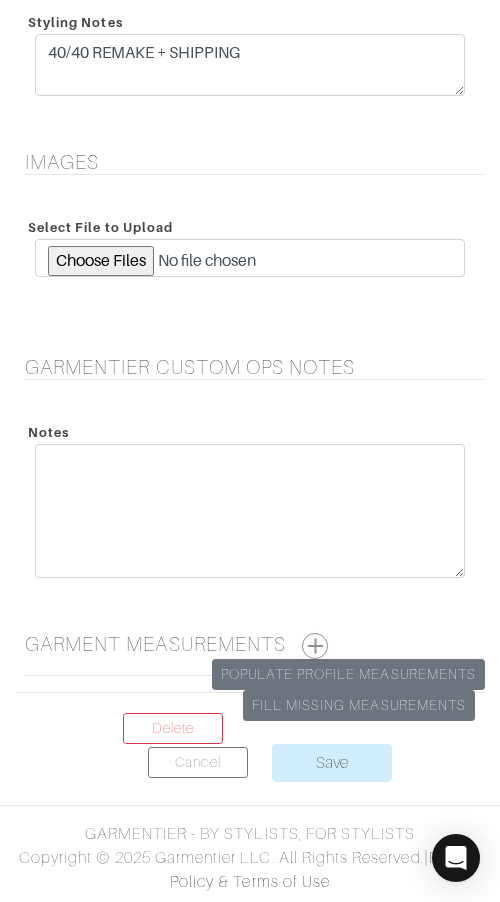 click at bounding box center [315, 646] 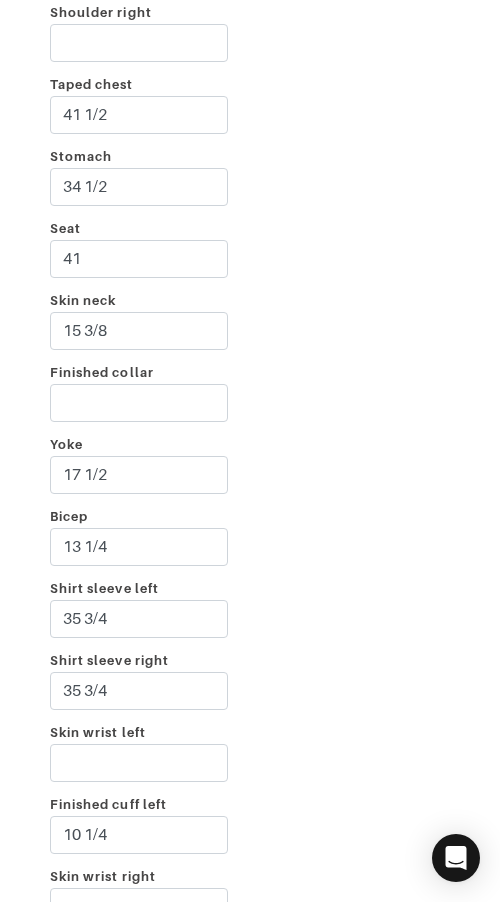 scroll, scrollTop: 3736, scrollLeft: 0, axis: vertical 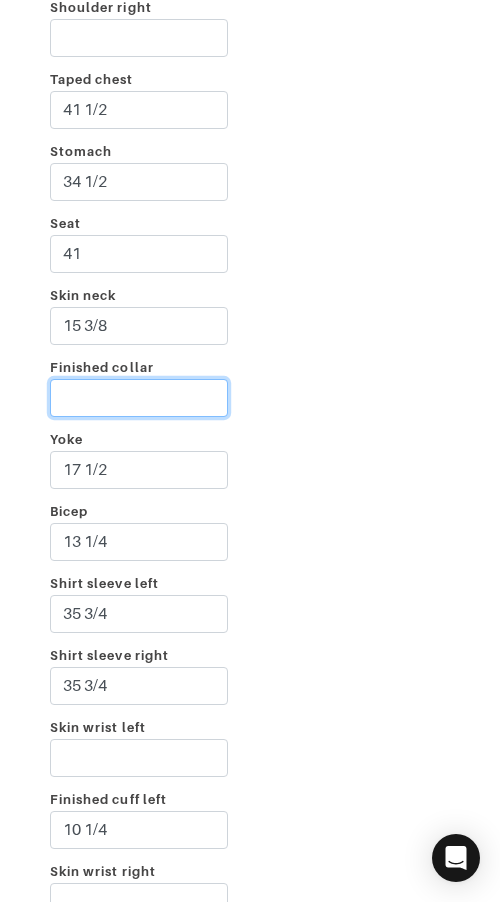 click on "Finished collar" at bounding box center [139, 398] 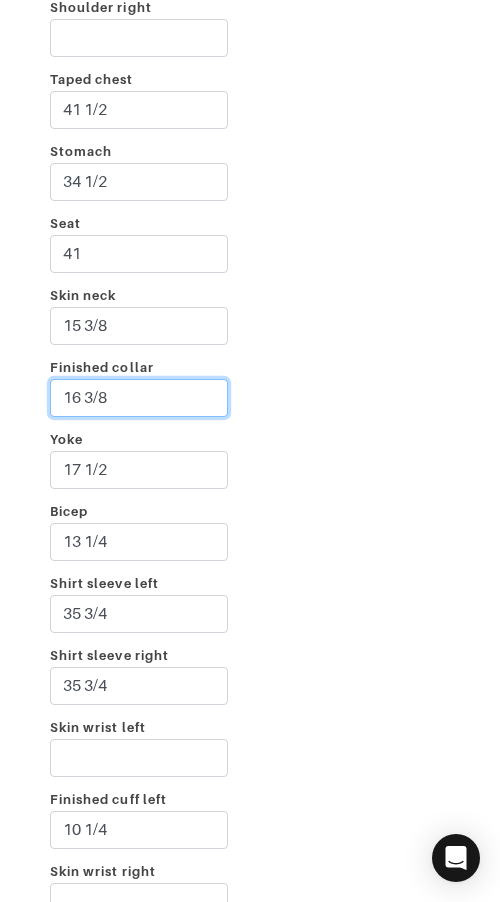 type on "16 3/8" 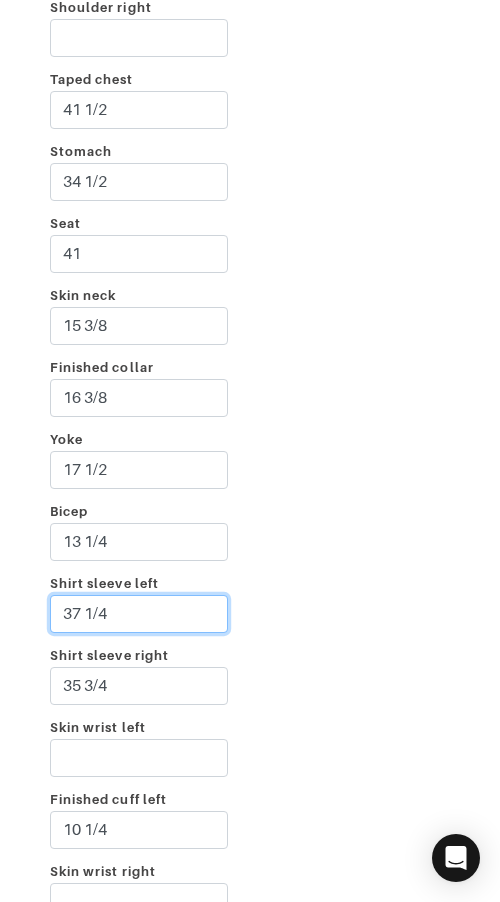 type on "37 1/4" 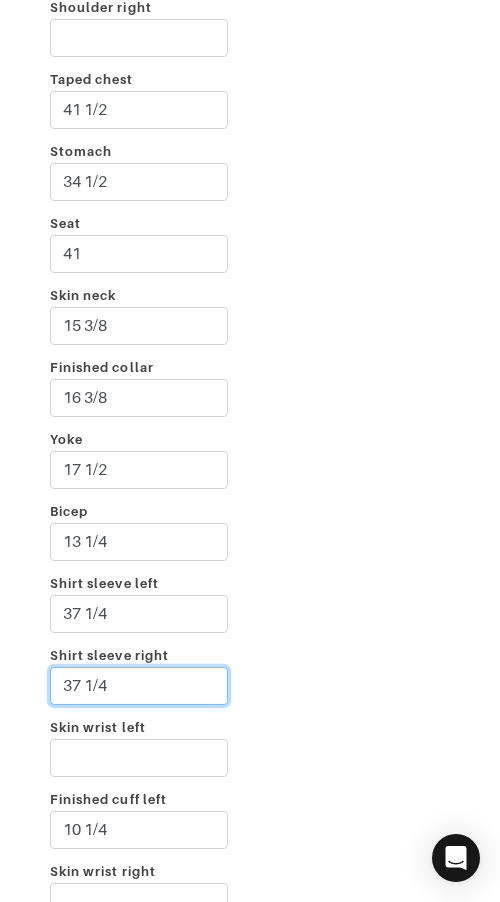 type on "37 1/4" 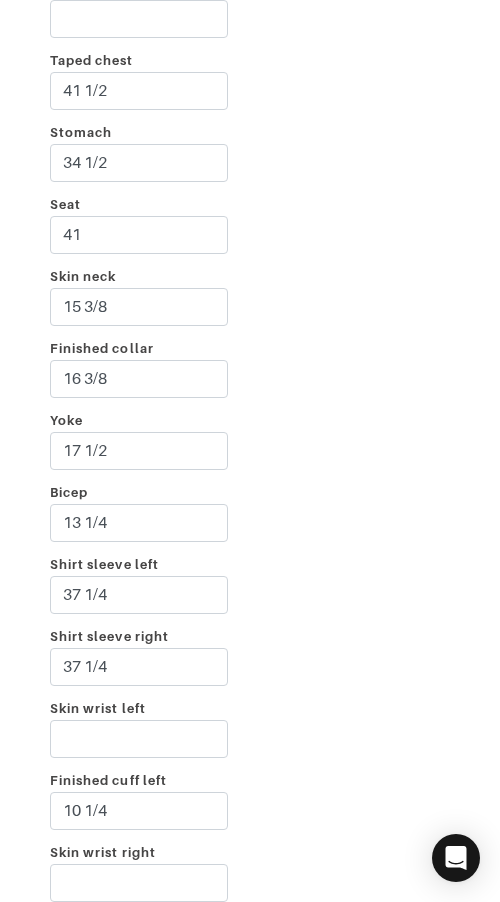 scroll, scrollTop: 4259, scrollLeft: 0, axis: vertical 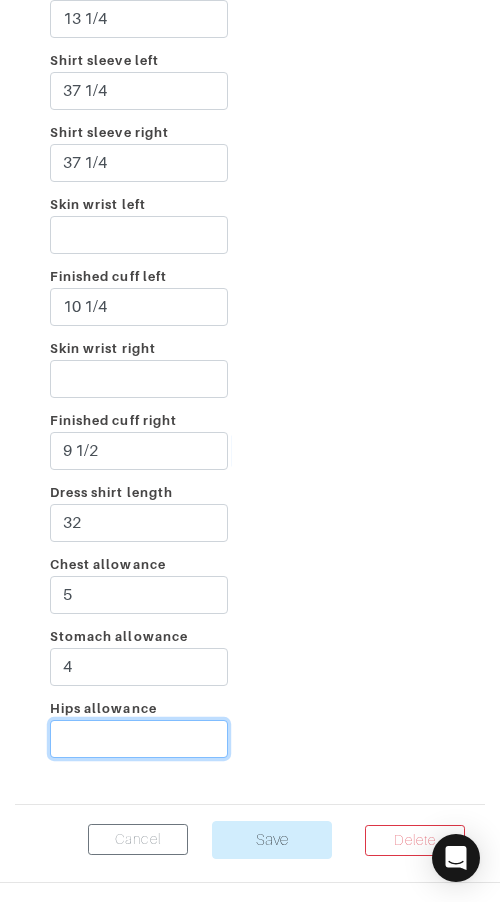 type on "3" 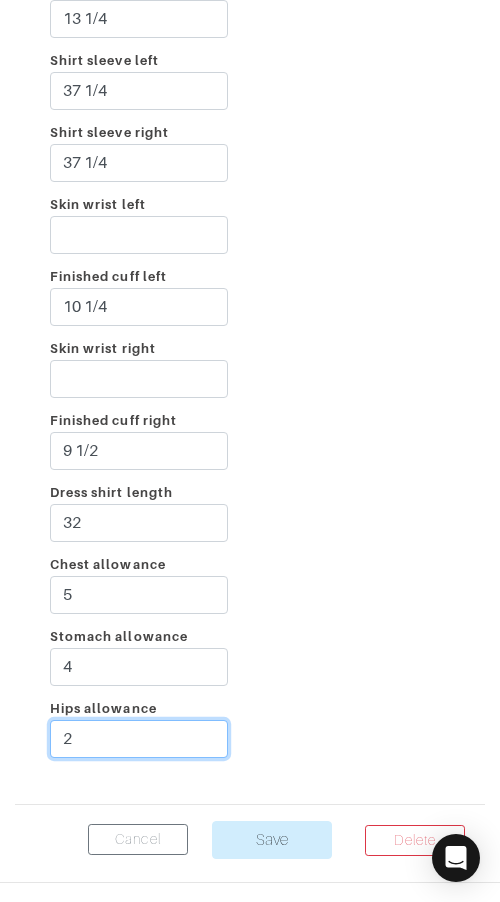 type on "2" 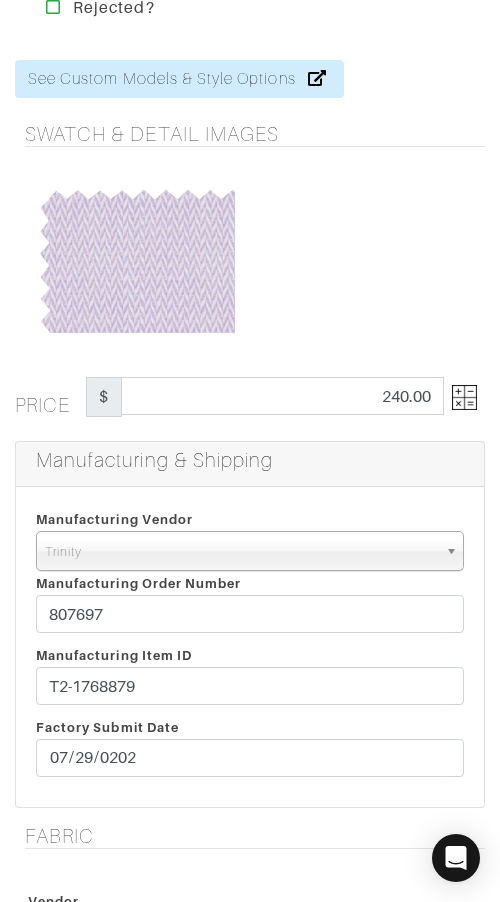 scroll, scrollTop: 0, scrollLeft: 0, axis: both 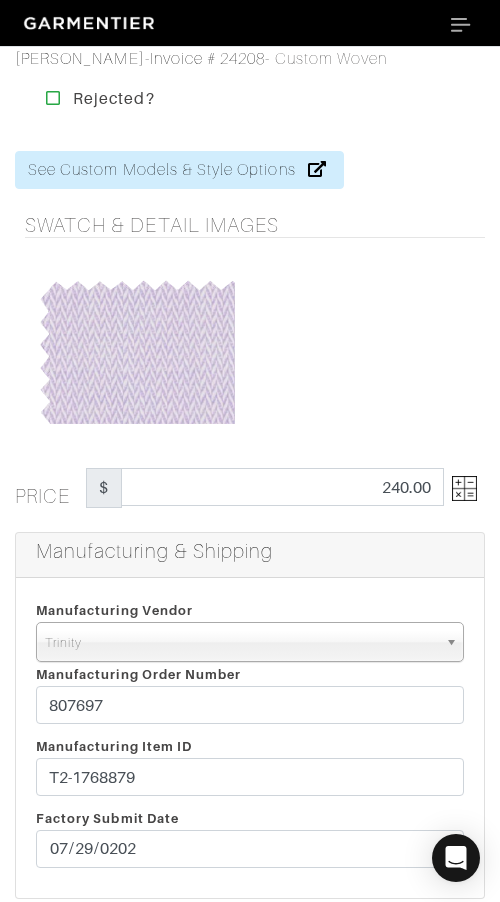 click at bounding box center (464, 488) 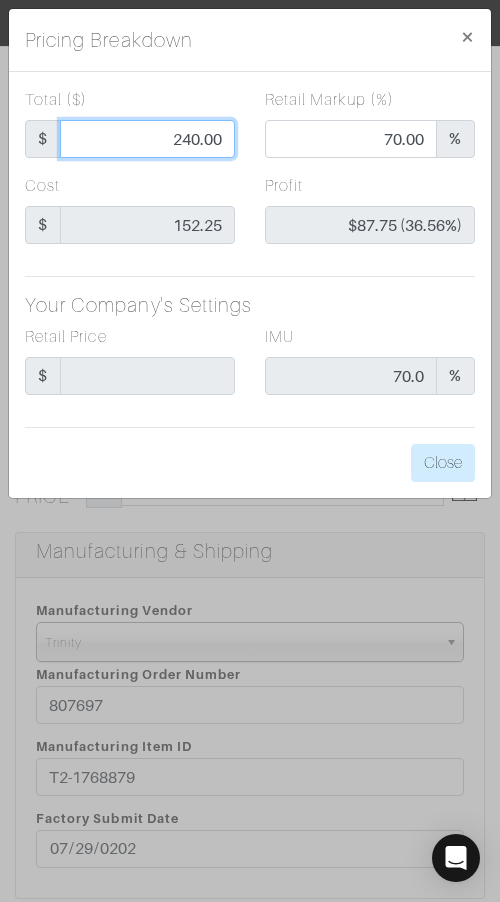 drag, startPoint x: 151, startPoint y: 137, endPoint x: 311, endPoint y: 136, distance: 160.00313 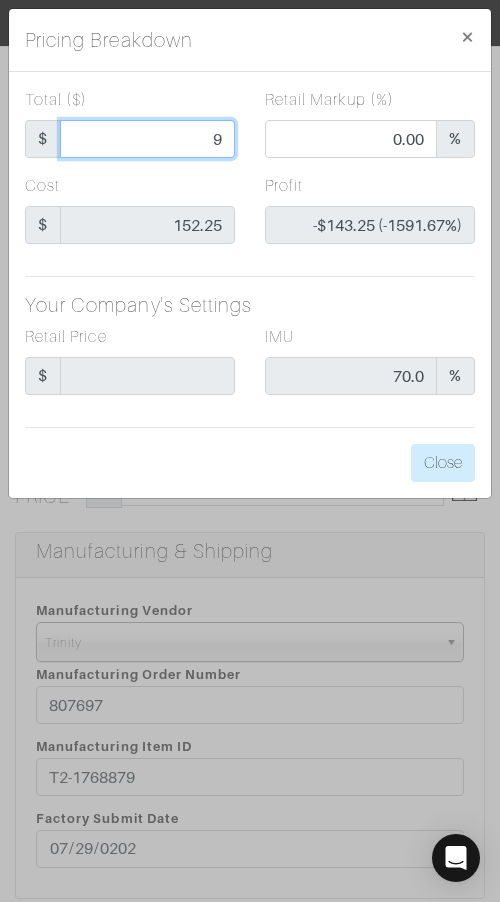 type on "97" 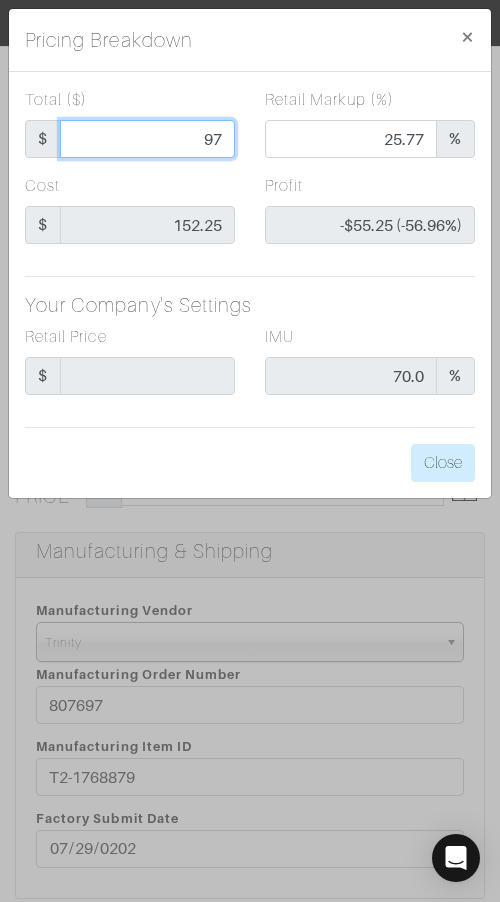type on "97." 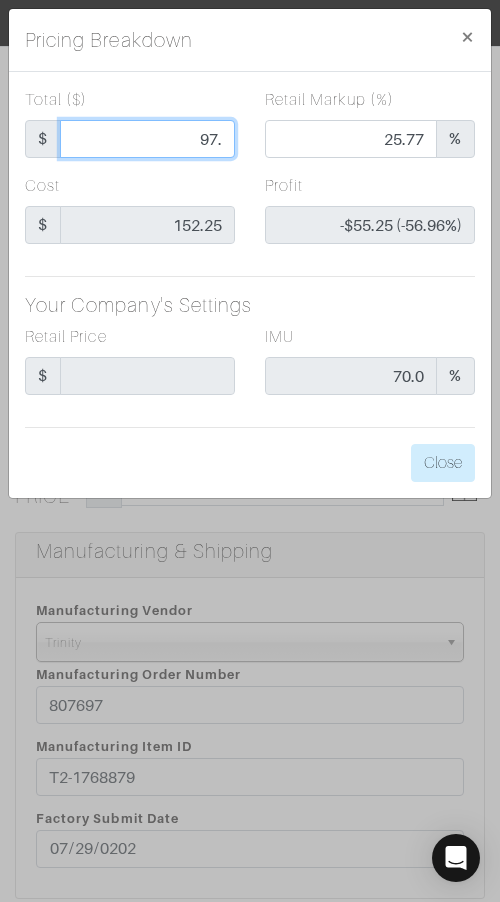 type on "97.3" 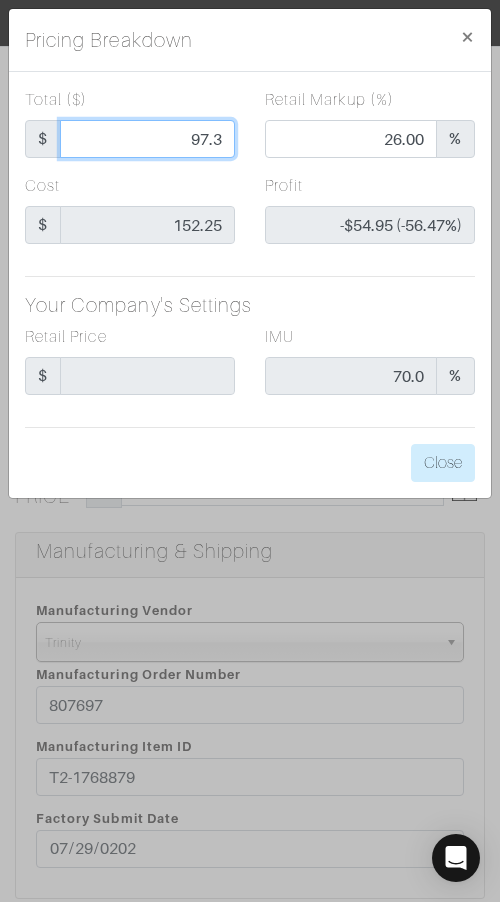 type on "97.35" 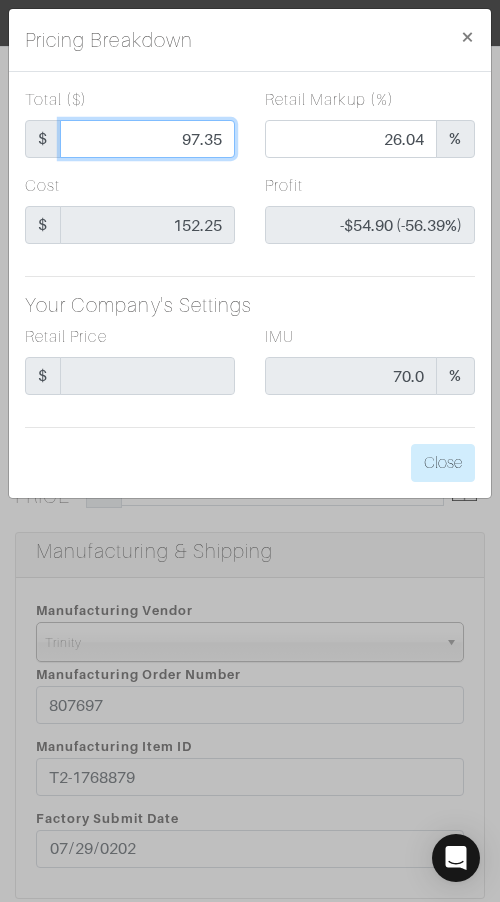 type on "97.35" 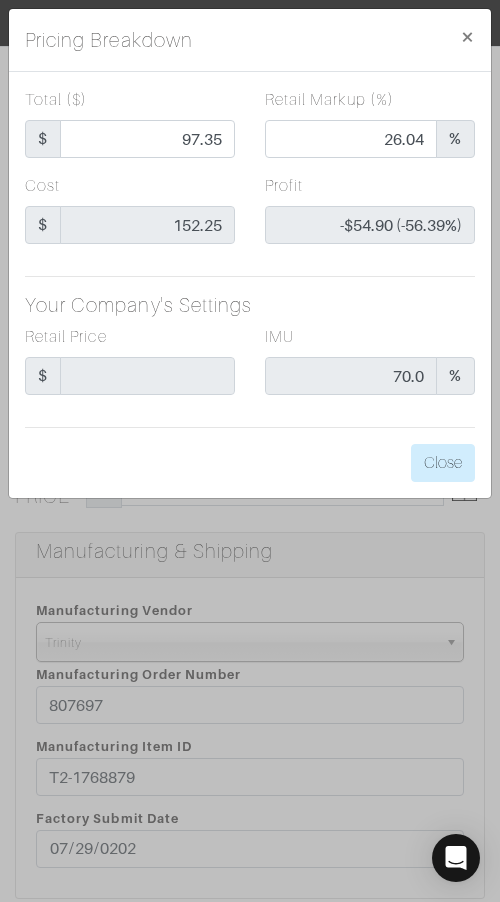 click on "Total ($) $ 97.35 Retail Markup (%) 26.04 % Cost $ 152.25 Profit -$54.90 (-56.39%) Your Company's Settings Retail Price $ IMU 70.0 % Close" at bounding box center (250, 285) 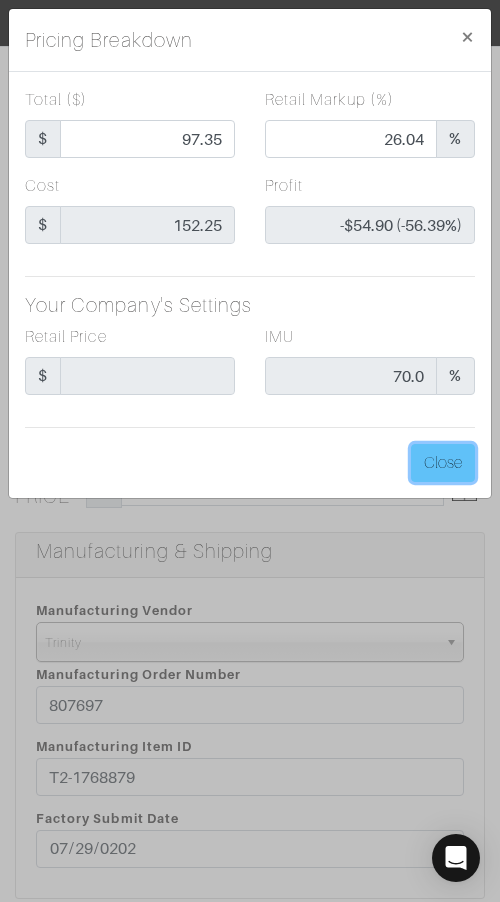 click on "Close" at bounding box center [443, 463] 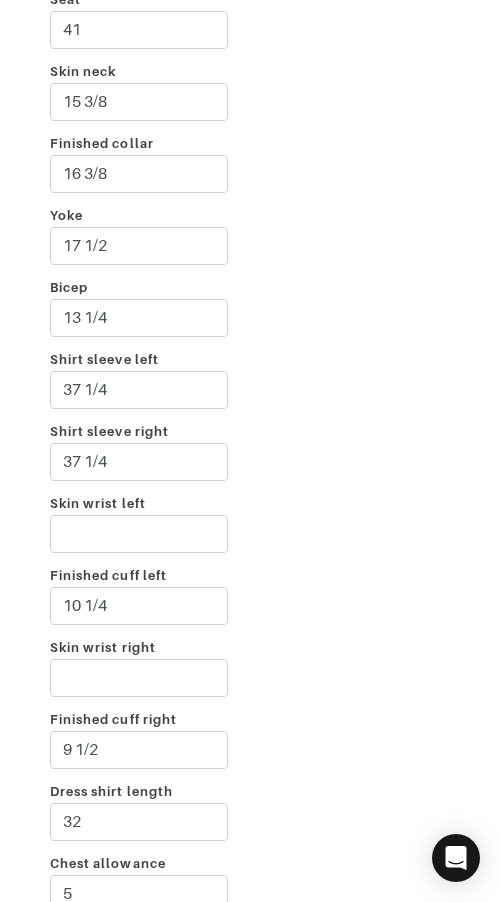 scroll, scrollTop: 4336, scrollLeft: 0, axis: vertical 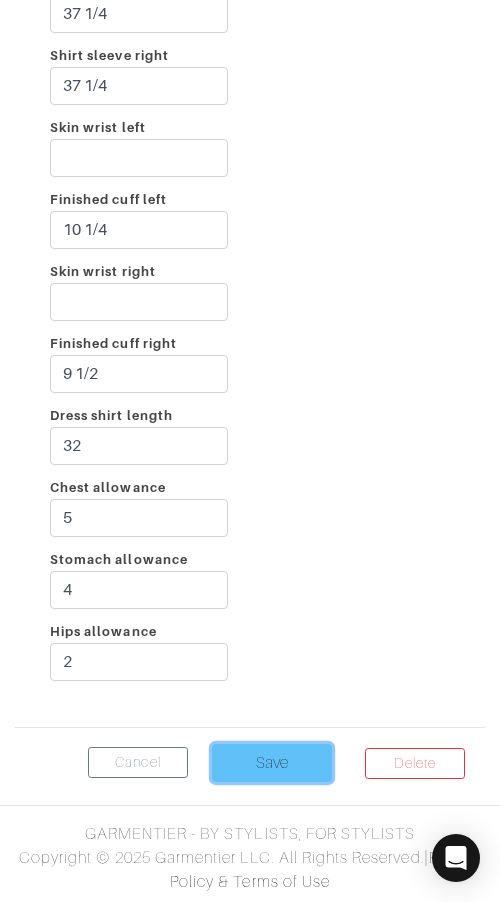 click on "Save" at bounding box center (272, 763) 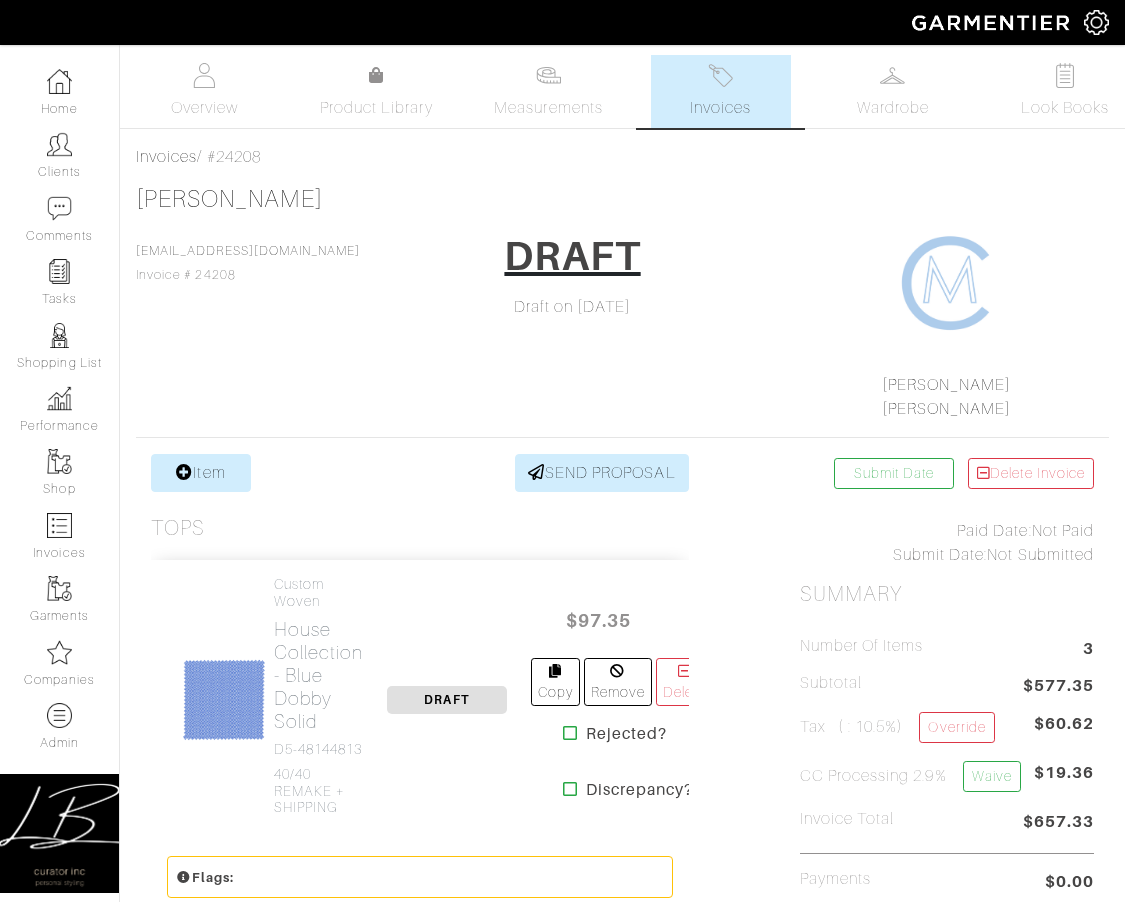 scroll, scrollTop: 0, scrollLeft: 0, axis: both 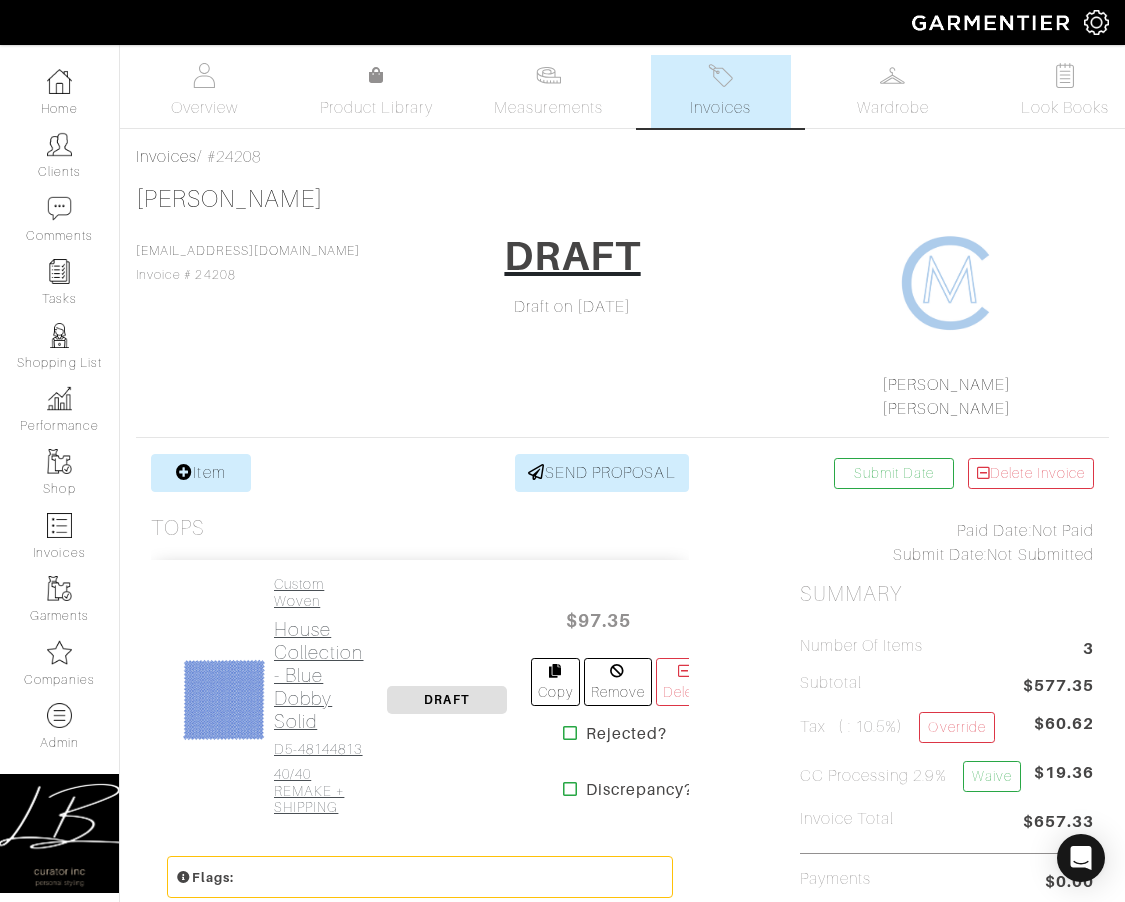 click on "House Collection -
Blue Dobby Solid" at bounding box center [319, 675] 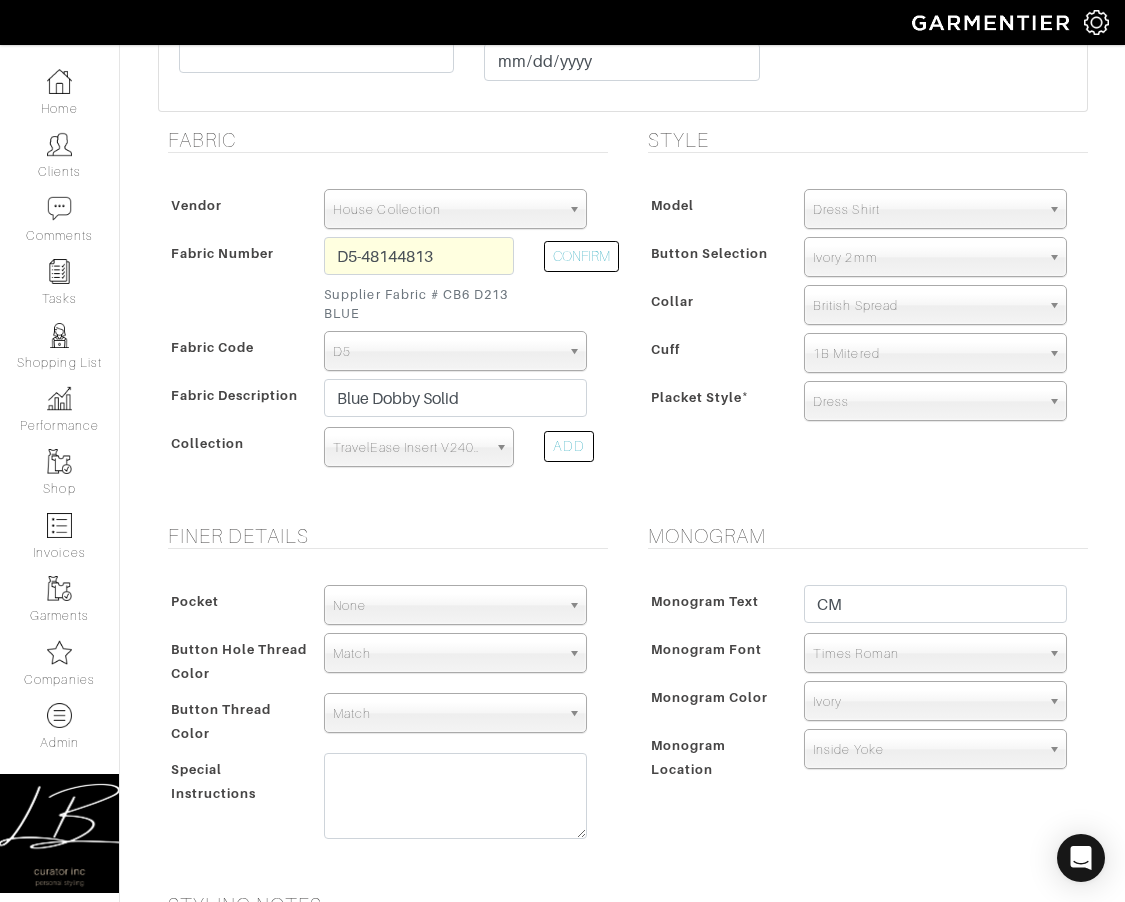 scroll, scrollTop: 601, scrollLeft: 0, axis: vertical 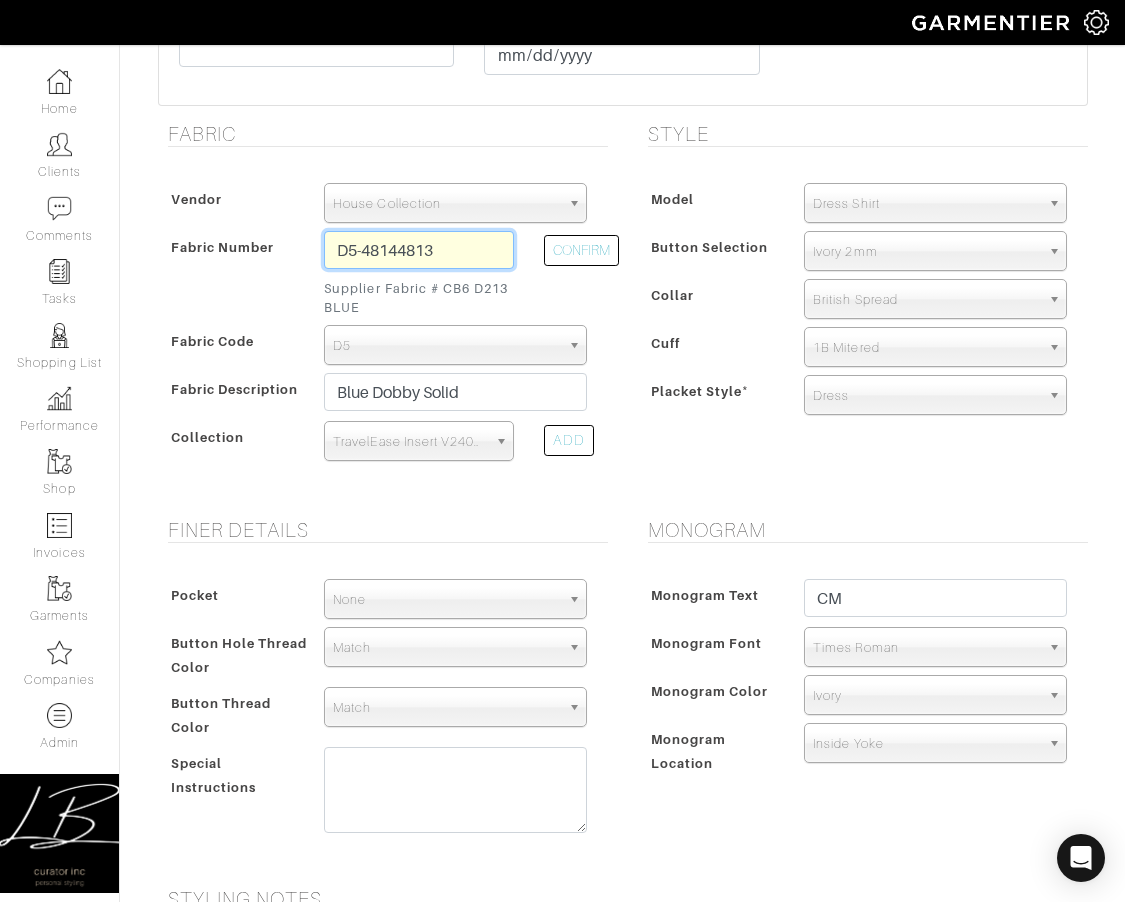 drag, startPoint x: 406, startPoint y: 261, endPoint x: 296, endPoint y: 255, distance: 110.16351 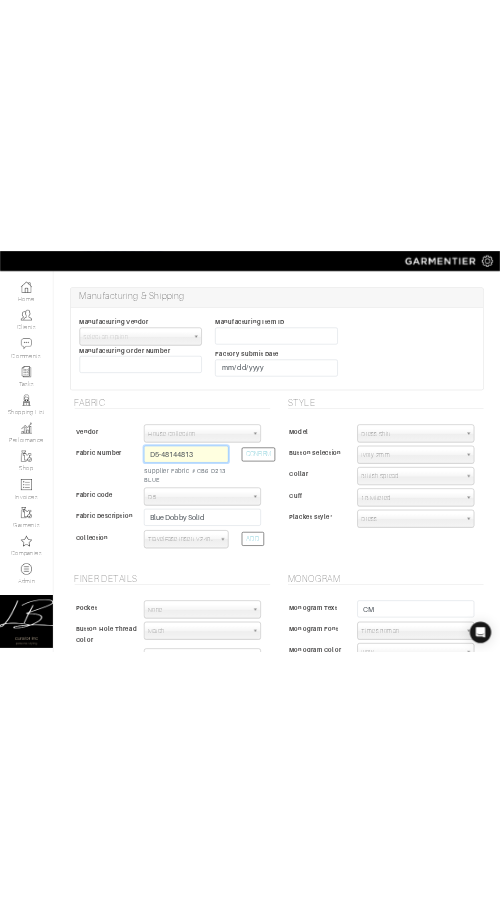 scroll, scrollTop: 407, scrollLeft: 0, axis: vertical 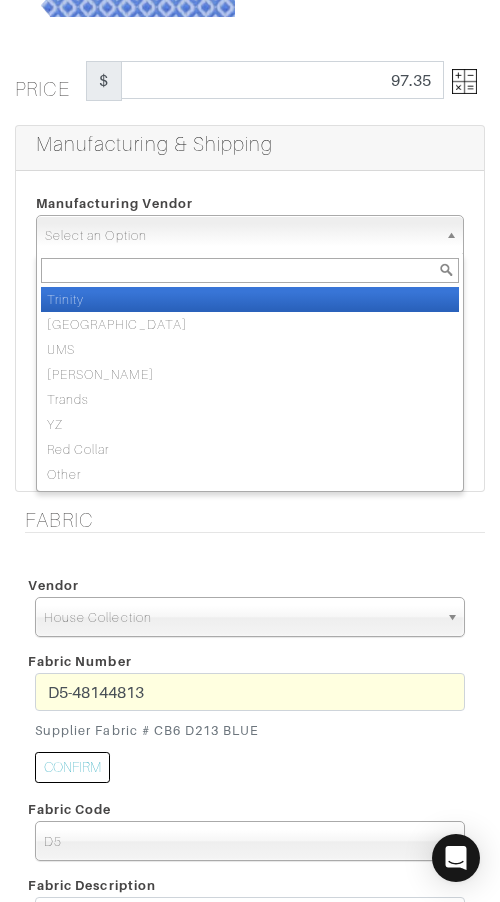 click on "Select an Option" at bounding box center (241, 236) 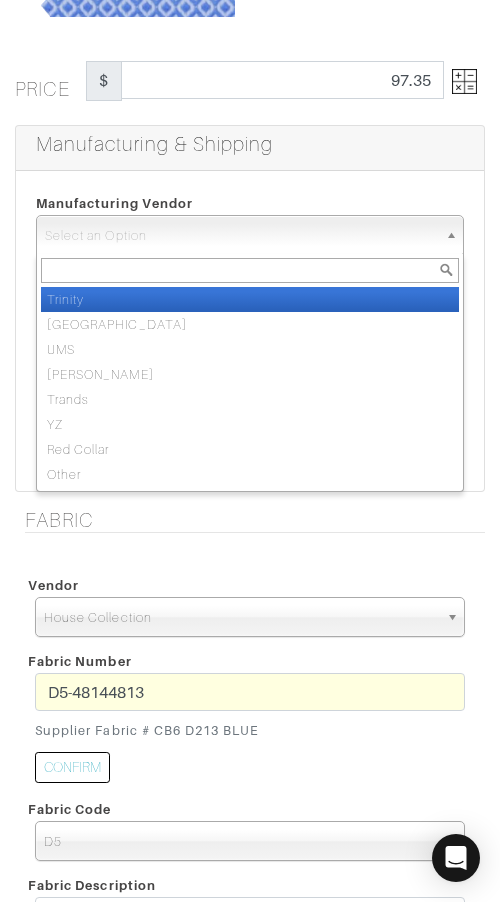 click on "Trinity" at bounding box center [250, 299] 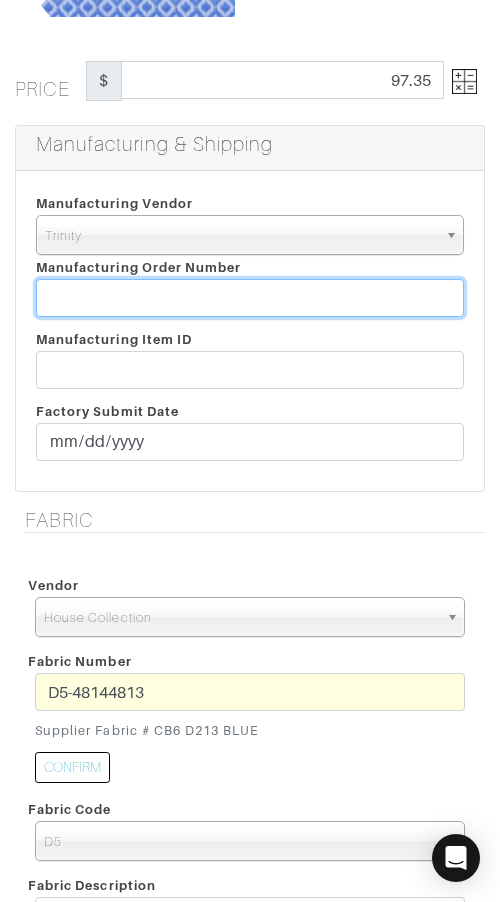 click at bounding box center (250, 298) 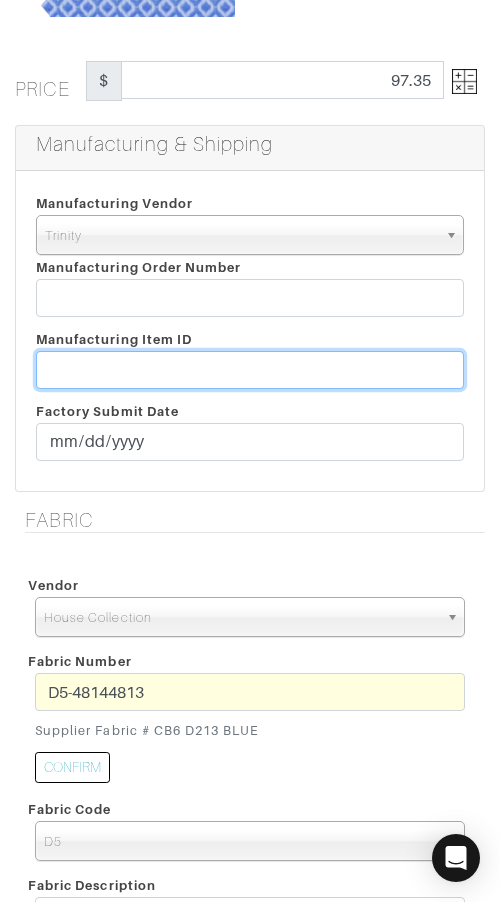 click at bounding box center (250, 370) 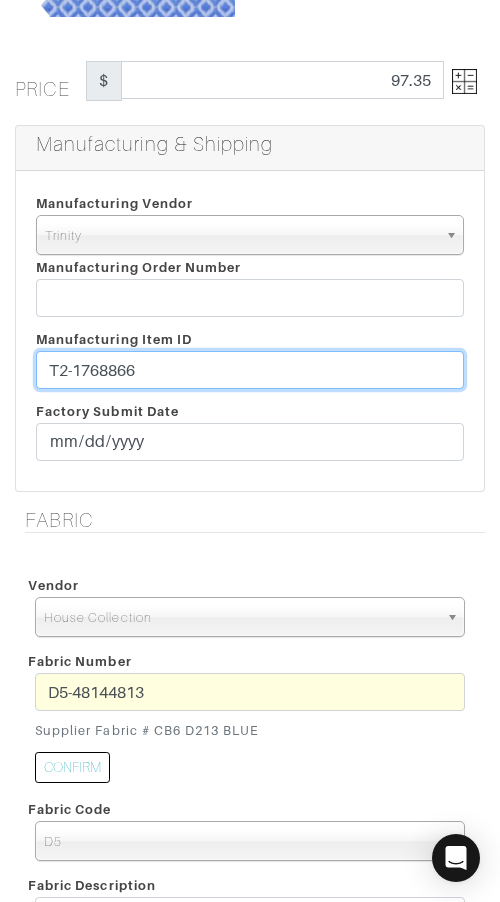 type on "T2-1768866" 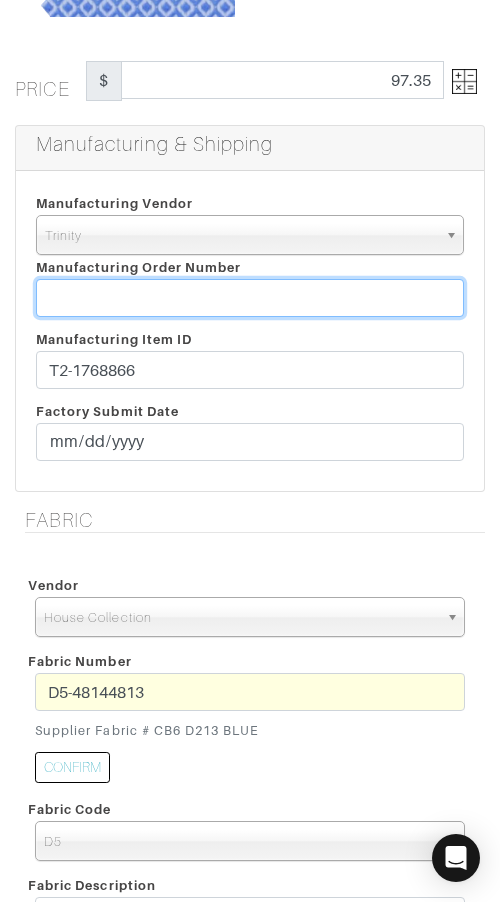 click at bounding box center [250, 298] 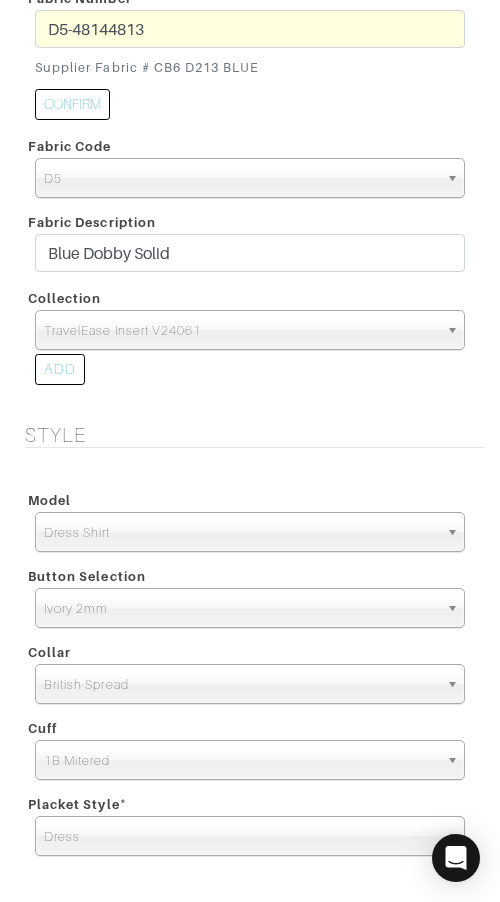 scroll, scrollTop: 2875, scrollLeft: 0, axis: vertical 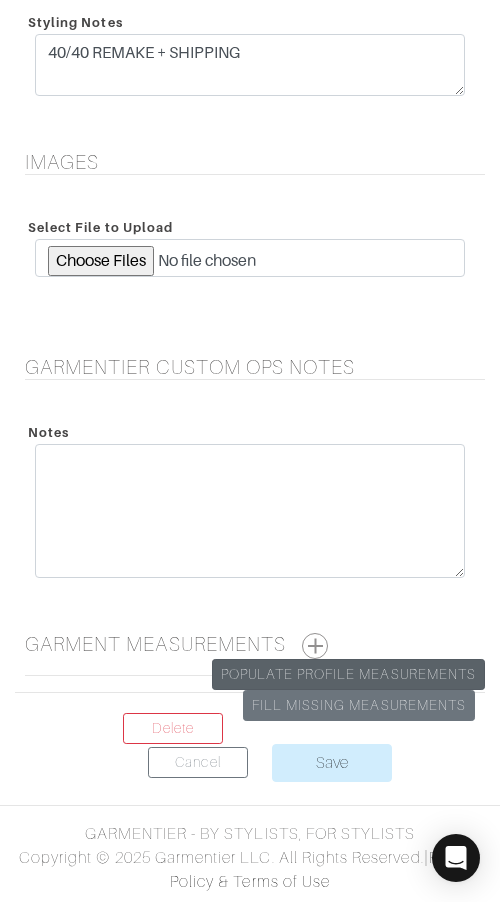 type on "807697" 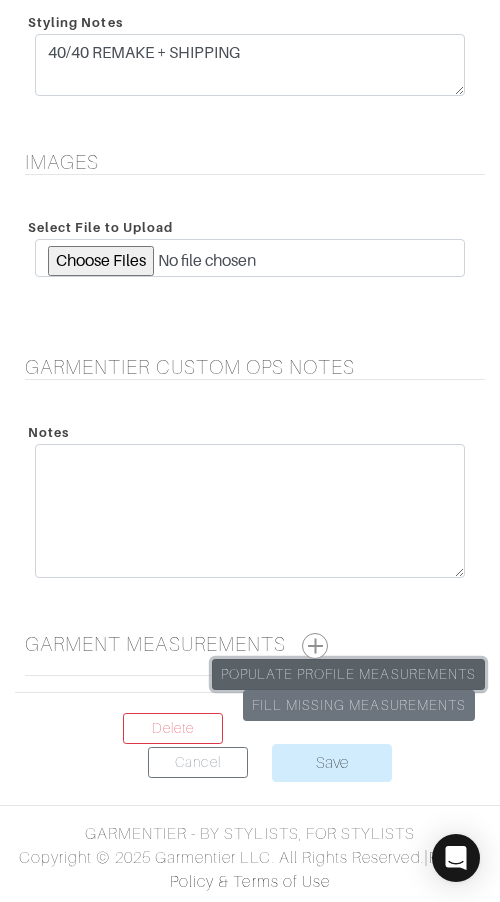 click on "Populate Profile Measurements" at bounding box center (348, 674) 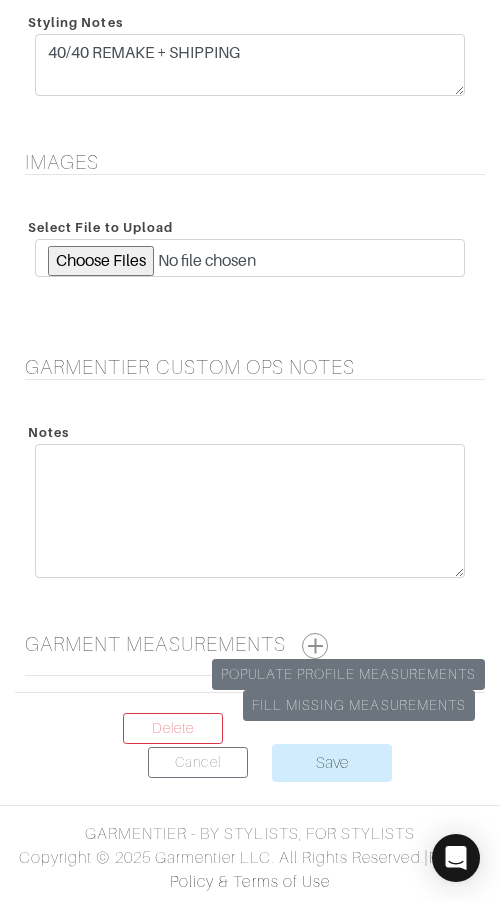 scroll, scrollTop: 0, scrollLeft: 0, axis: both 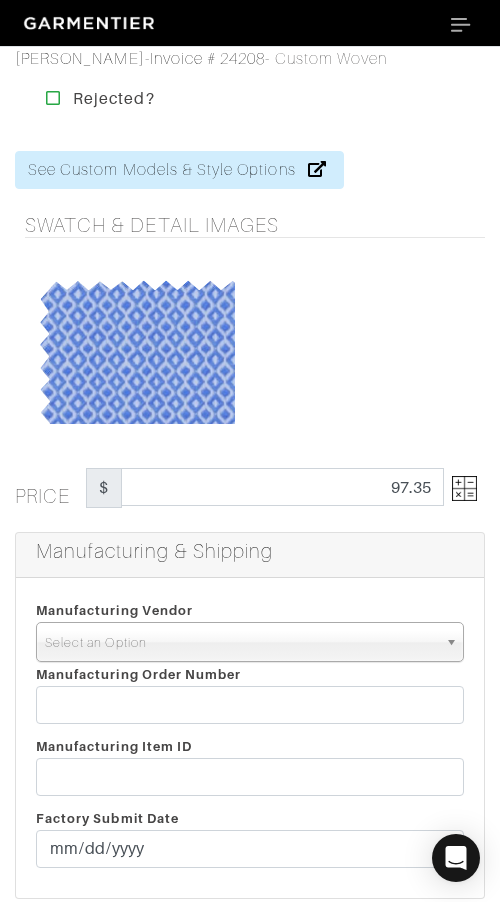 drag, startPoint x: 317, startPoint y: 636, endPoint x: 317, endPoint y: 655, distance: 19 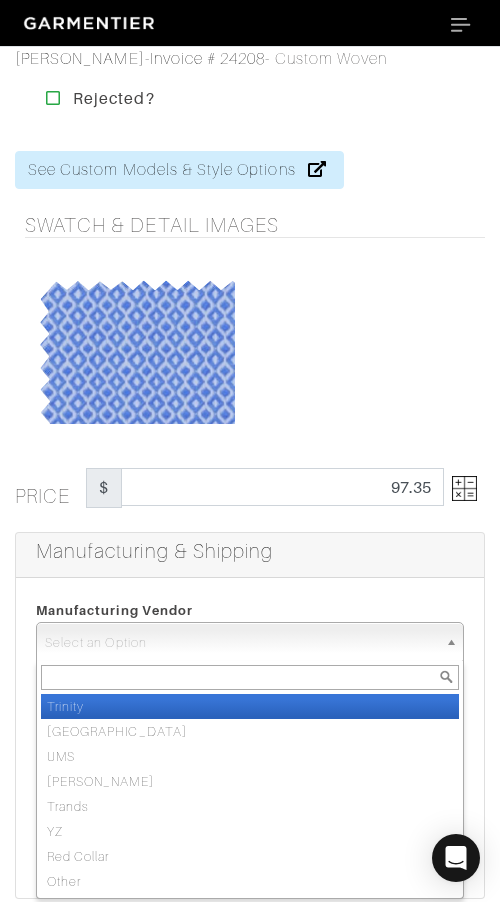 click at bounding box center [250, 677] 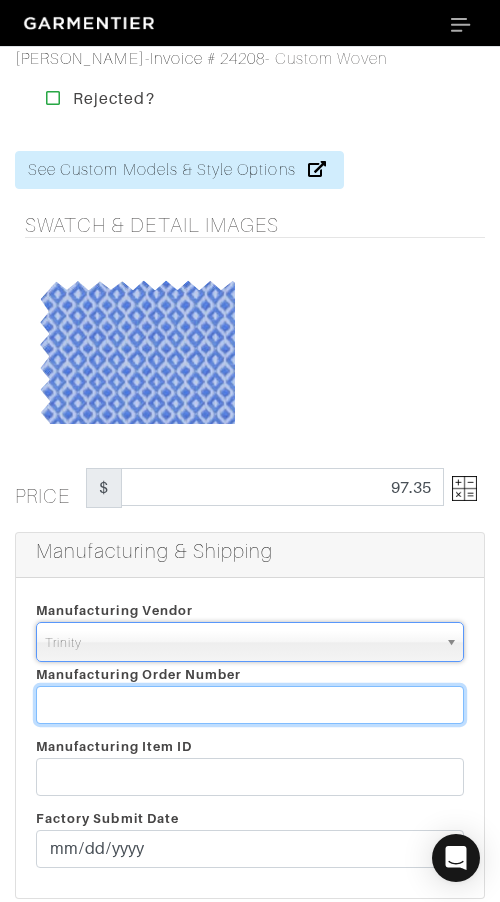 click at bounding box center [250, 705] 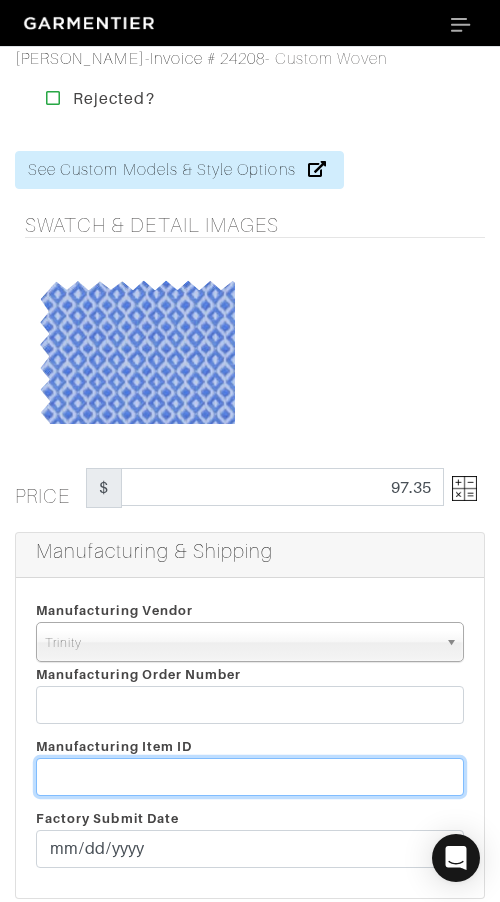 drag, startPoint x: 355, startPoint y: 783, endPoint x: 365, endPoint y: 775, distance: 12.806249 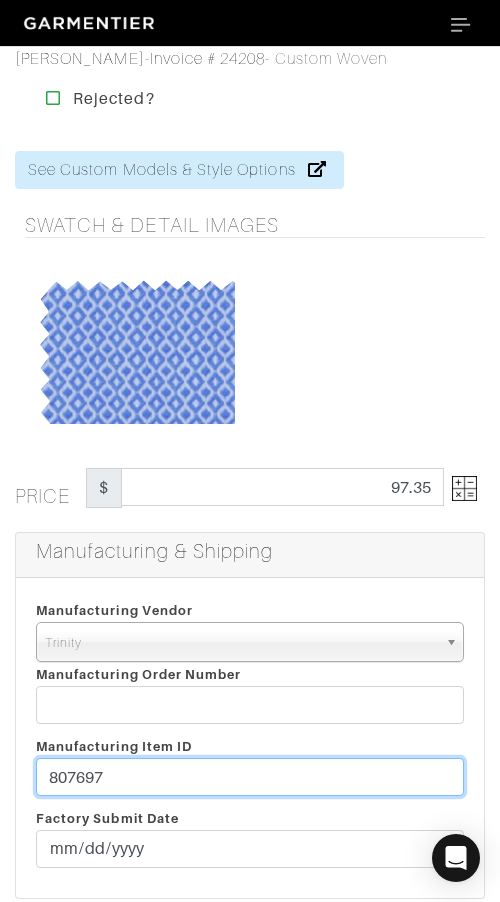 type on "807697" 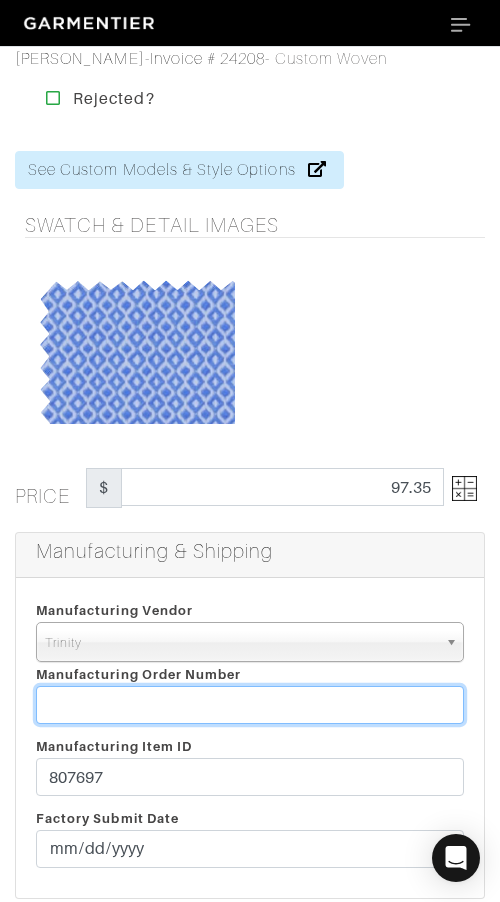 paste on "807697" 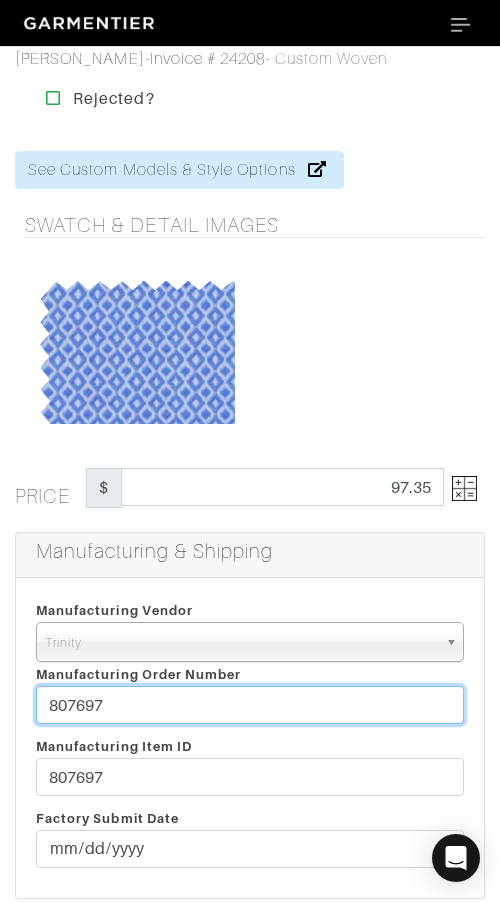 type on "807697" 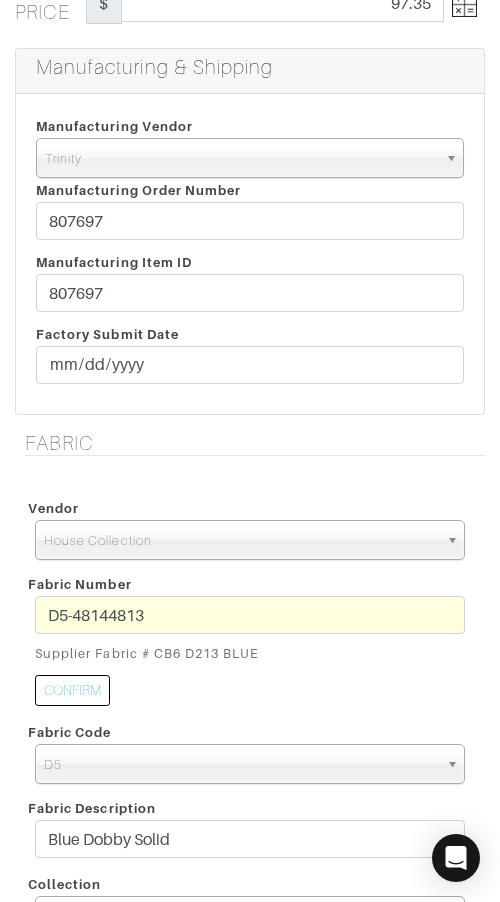 scroll, scrollTop: 489, scrollLeft: 0, axis: vertical 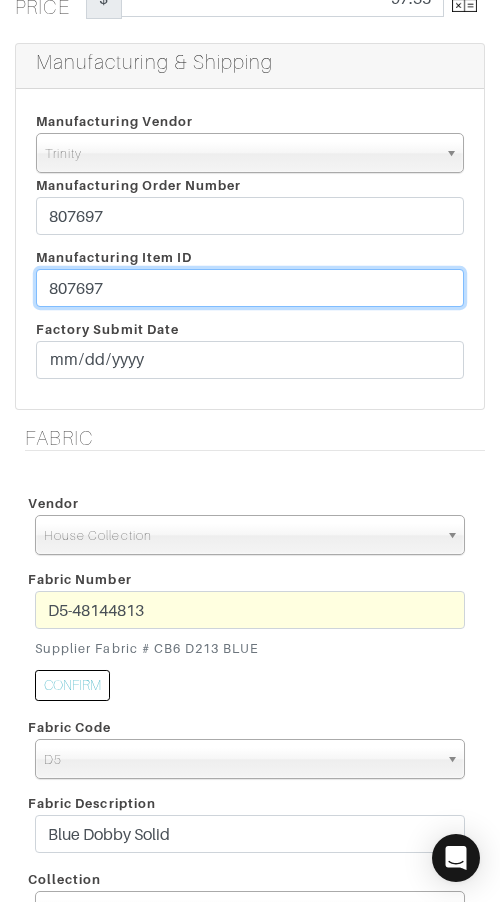 click on "807697" at bounding box center [250, 288] 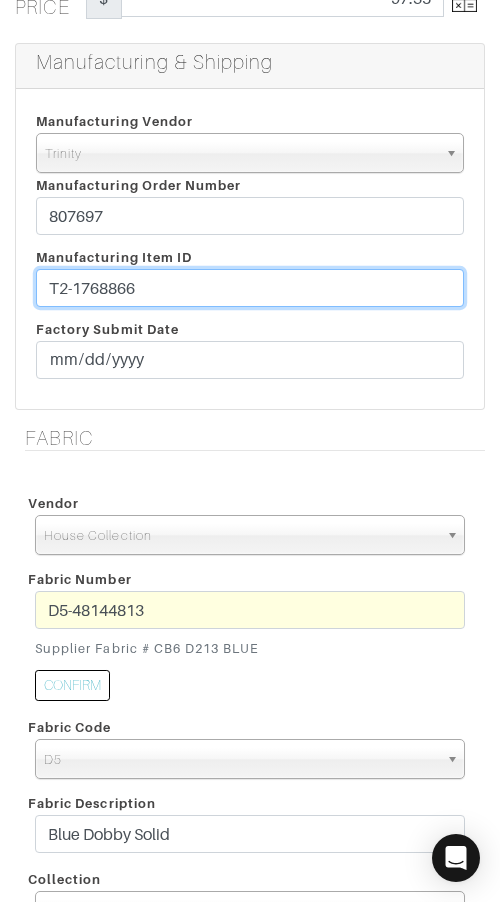type on "T2-1768866" 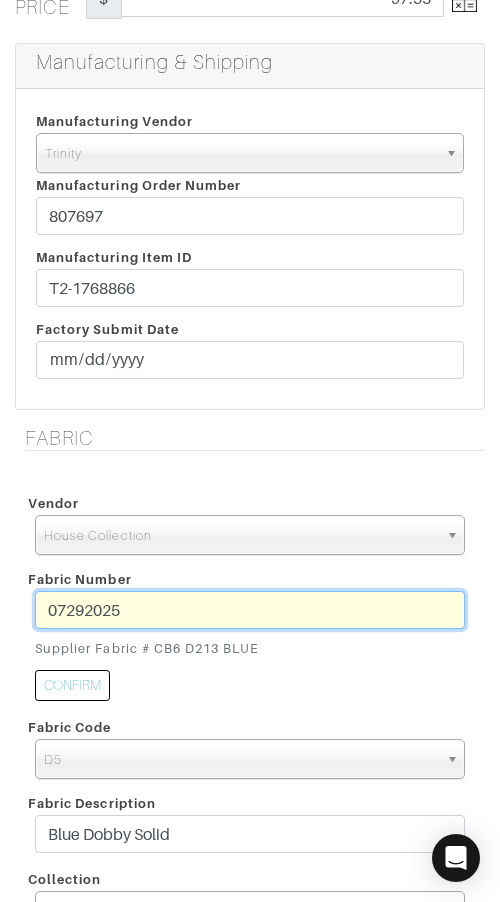type on "D5-48144813" 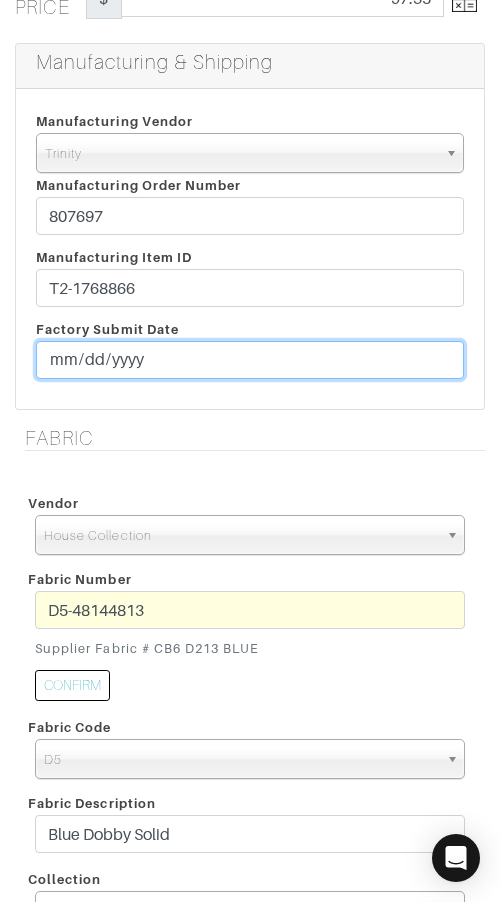 click at bounding box center (250, 360) 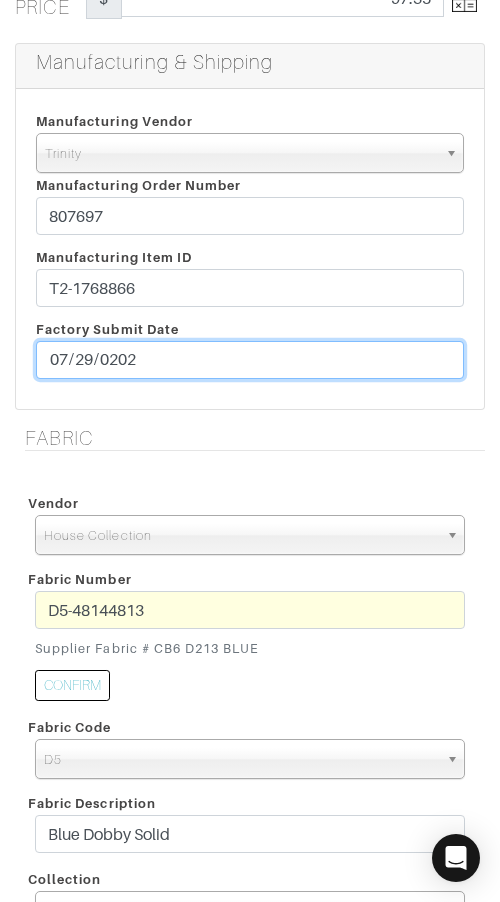 type on "2025-07-29" 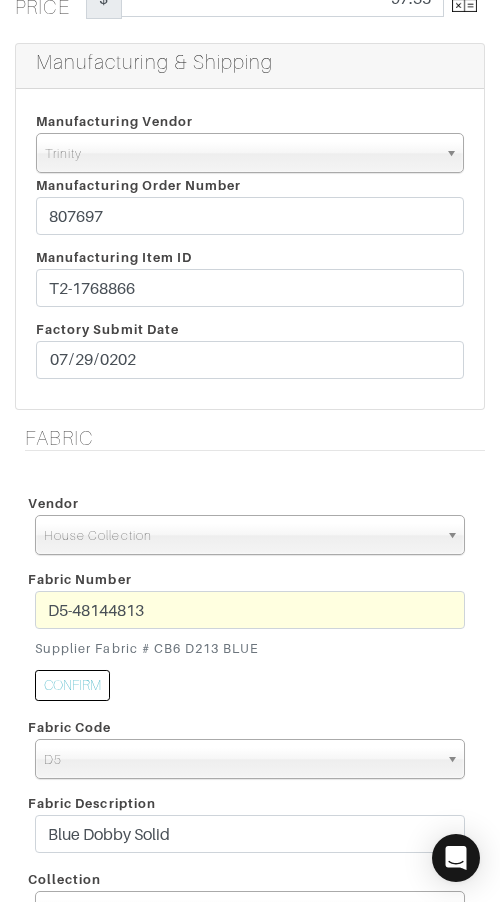 click on "Manufacturing Vendor
Trinity
London
UMS
W. Kleinberg
Trands
YZ
Red Collar
Other
Trinity
Trinity London UMS W. Kleinberg Trands YZ Red Collar Other
Manufacturing Order Number
807697
Manufacturing Item ID
T2-1768866
Factory Submit Date
2025-07-29" at bounding box center (250, 249) 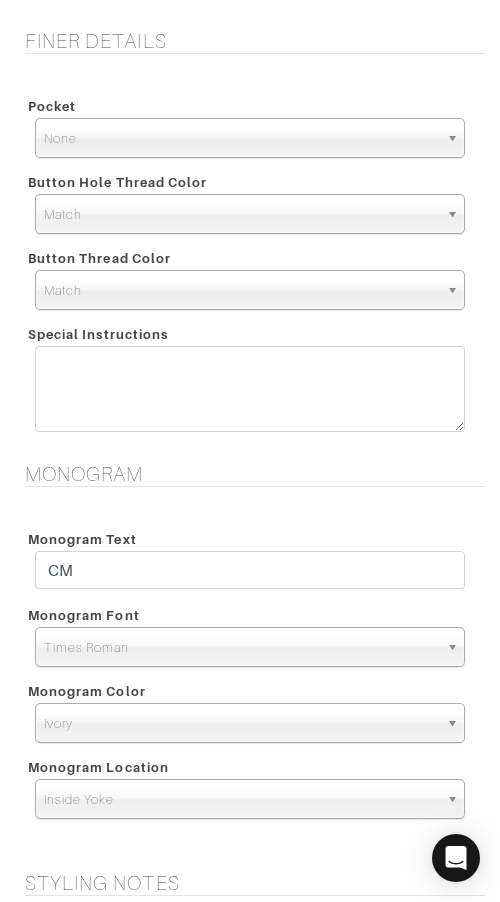 scroll, scrollTop: 2875, scrollLeft: 0, axis: vertical 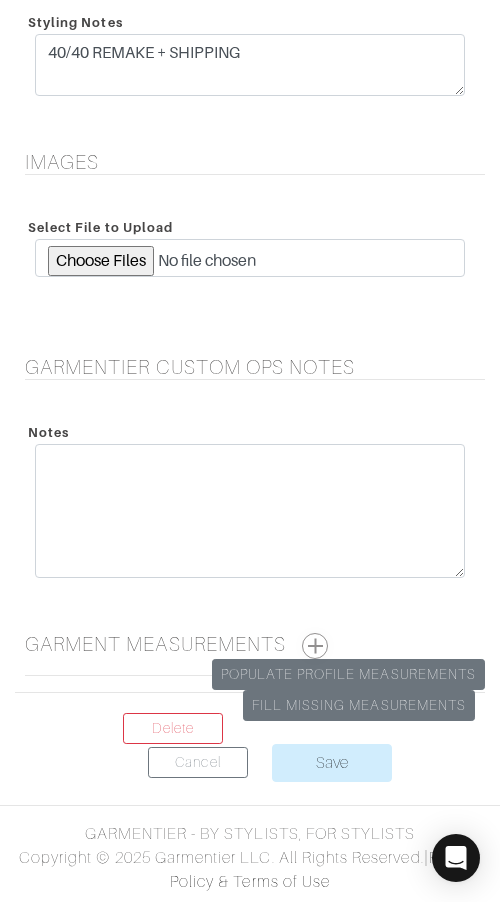 click at bounding box center (315, 646) 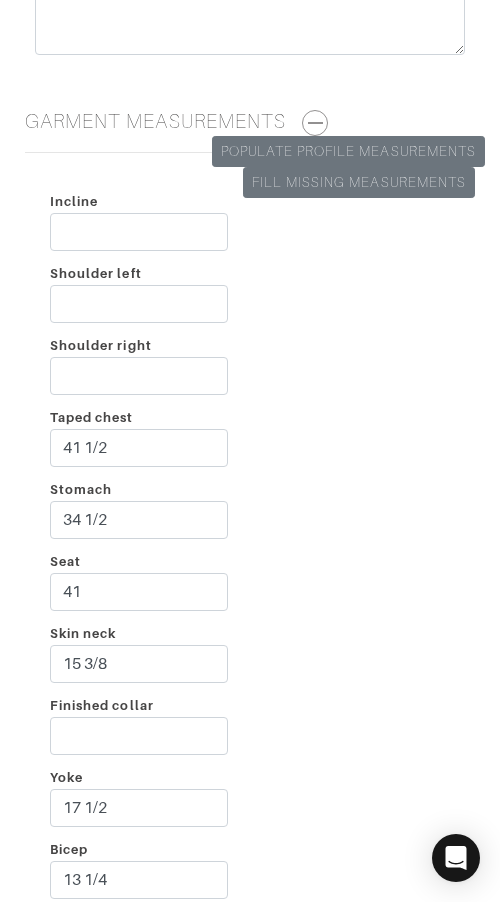 scroll, scrollTop: 3406, scrollLeft: 0, axis: vertical 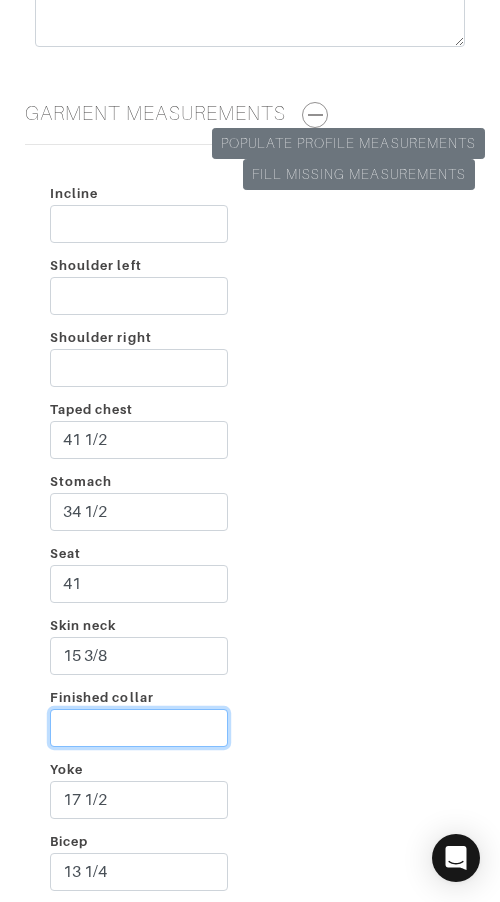 click on "Finished collar" at bounding box center [139, 728] 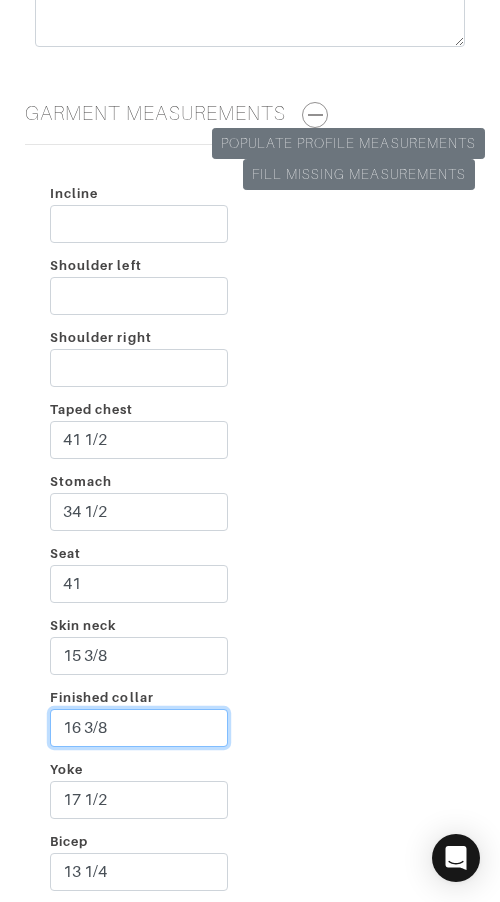 type on "16 3/8" 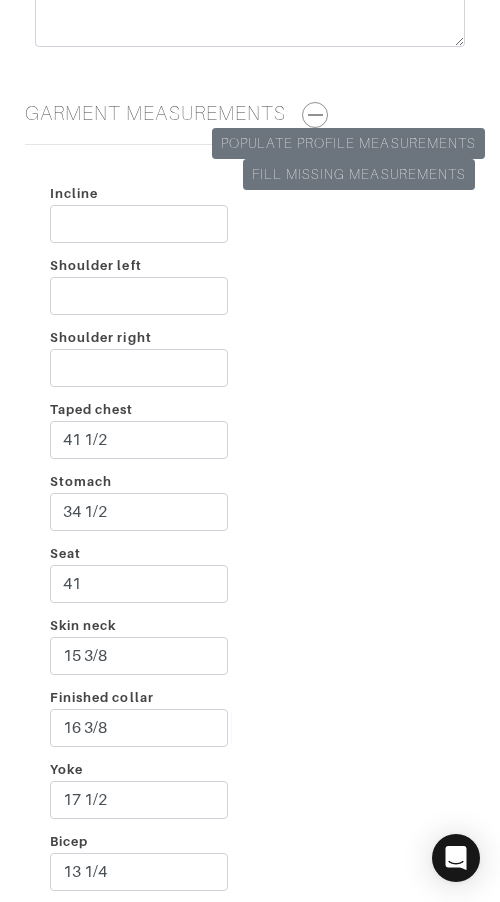 scroll, scrollTop: 3899, scrollLeft: 0, axis: vertical 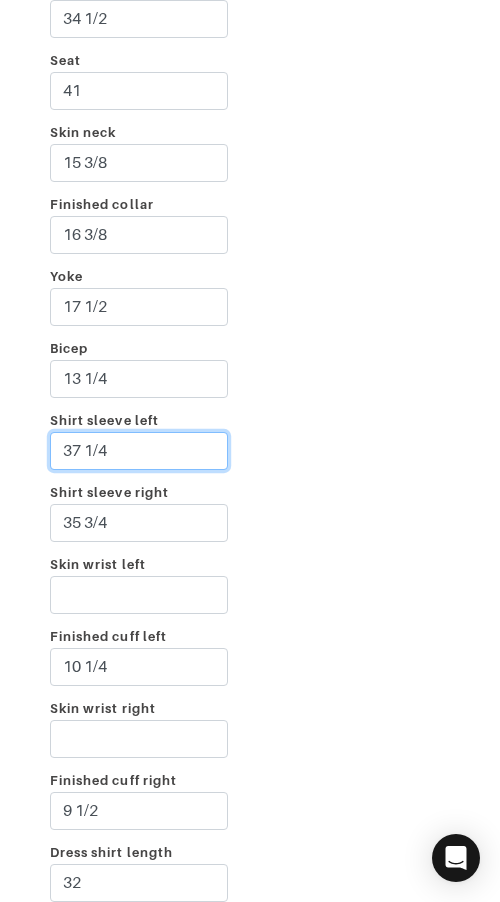 type on "37 1/4" 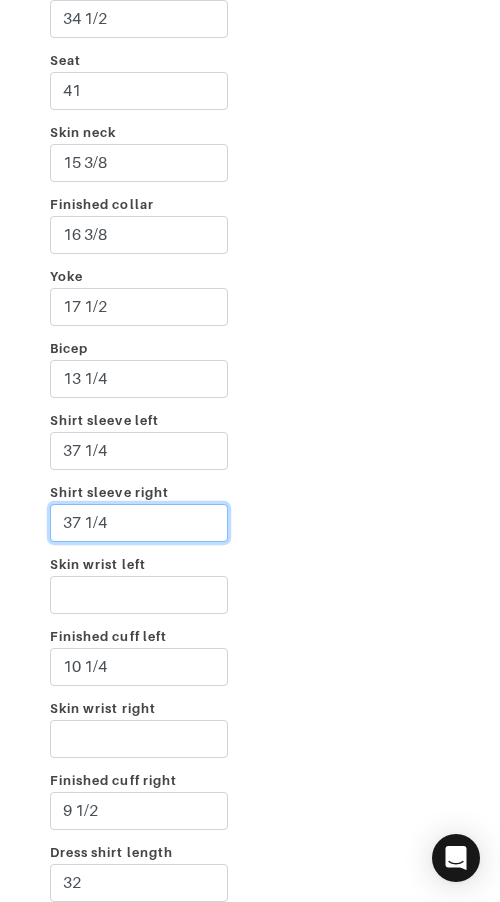 type on "37 1/4" 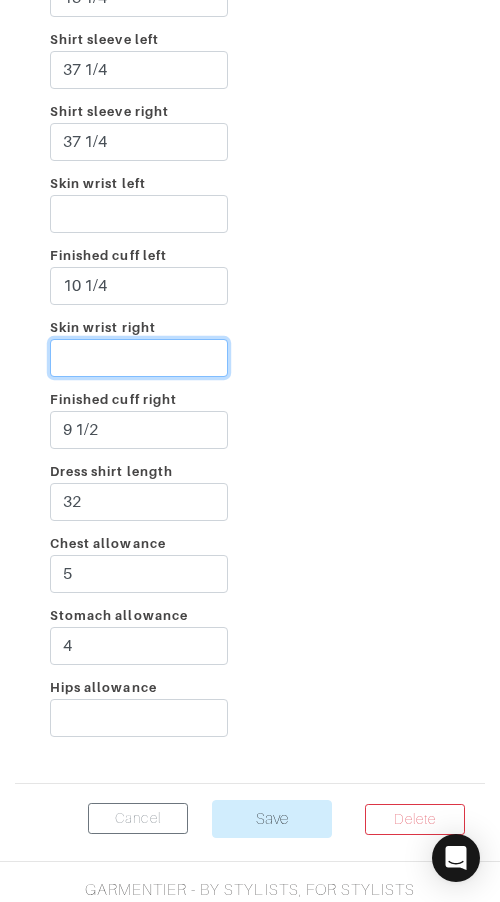 scroll, scrollTop: 4281, scrollLeft: 0, axis: vertical 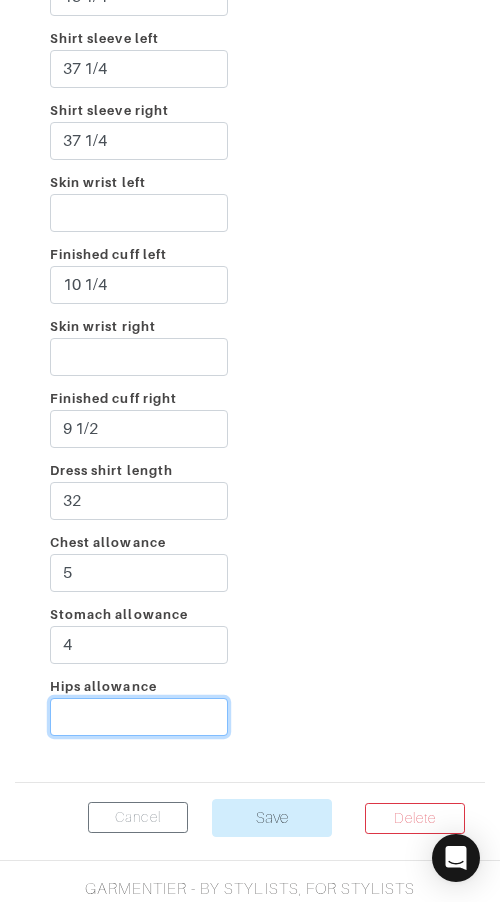 click on "Hips allowance" at bounding box center [139, 717] 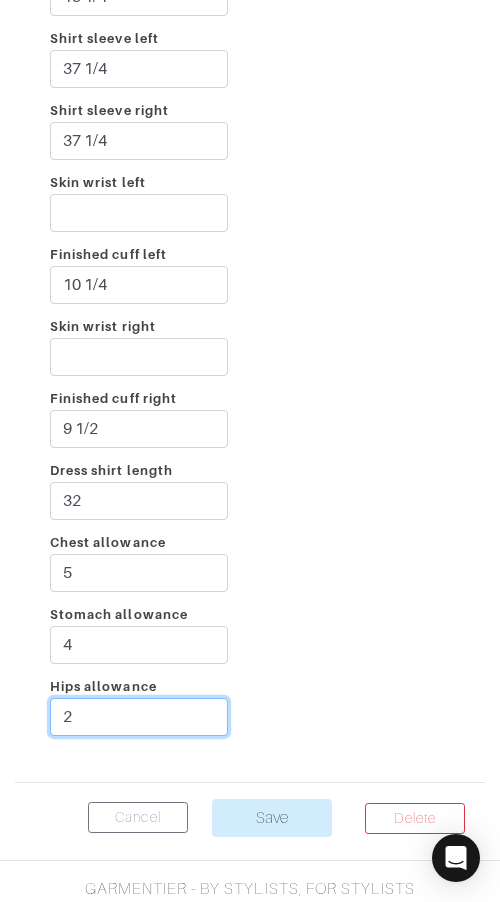type on "2" 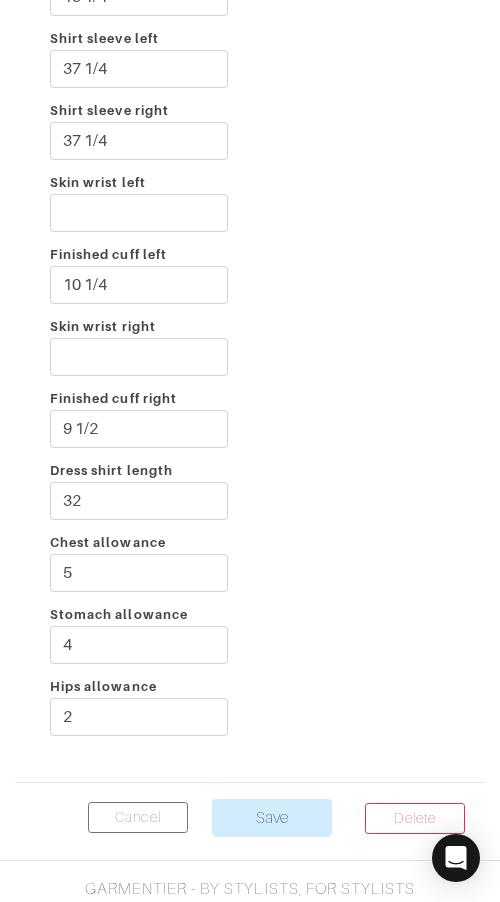 click on "Incline
Shoulder left
Shoulder right
Taped chest
41 1/2
Stomach
34 1/2
Seat
41
Skin neck
15 3/8
Finished collar
16 3/8
Yoke
17 1/2
Bicep
13 1/4
Shirt sleeve left
37 1/4
Shirt sleeve right
37 1/4
Skin wrist left
Finished cuff left
10 1/4
Skin wrist right
Finished cuff right
9 1/2" at bounding box center [250, 26] 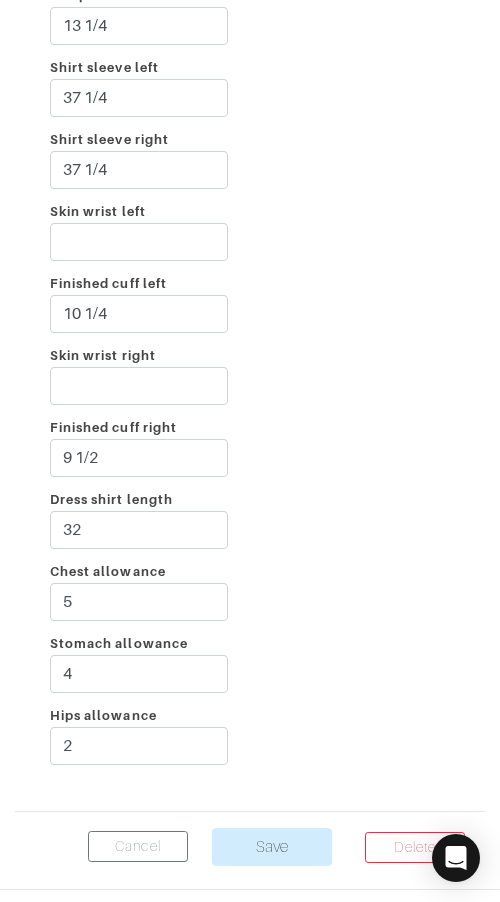 scroll, scrollTop: 4336, scrollLeft: 0, axis: vertical 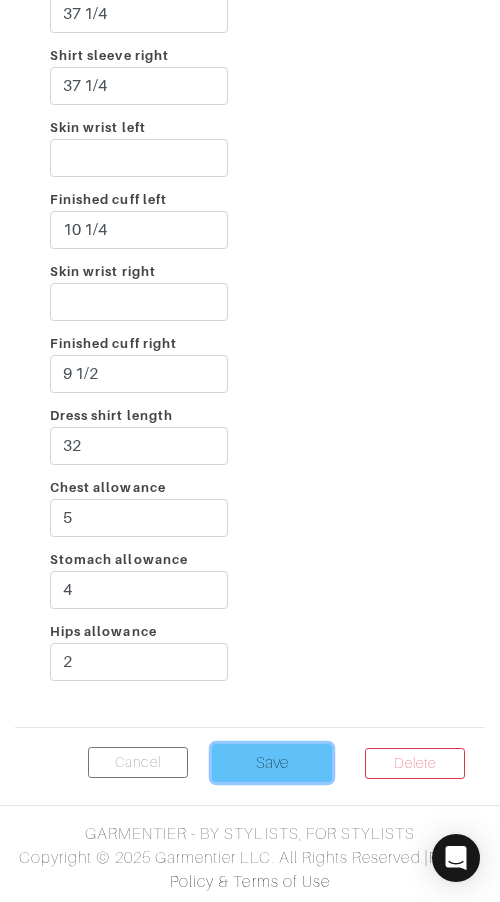 click on "Save" at bounding box center [272, 763] 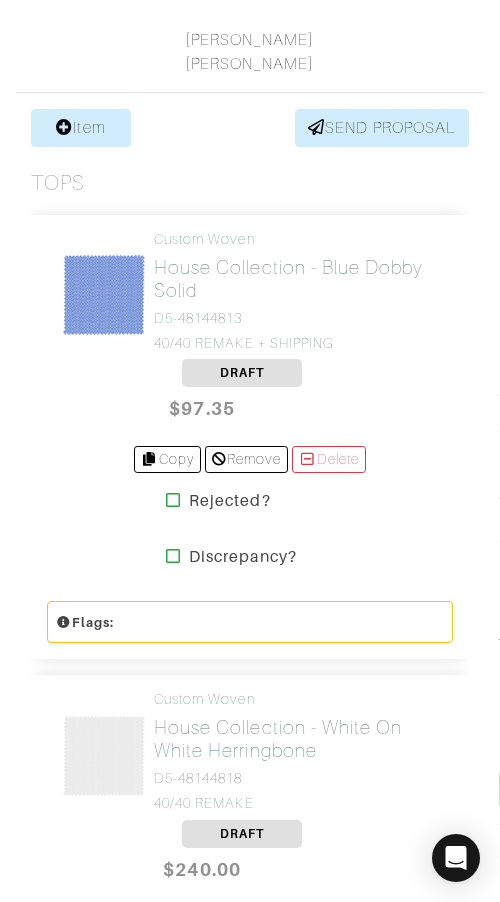 scroll, scrollTop: 559, scrollLeft: 0, axis: vertical 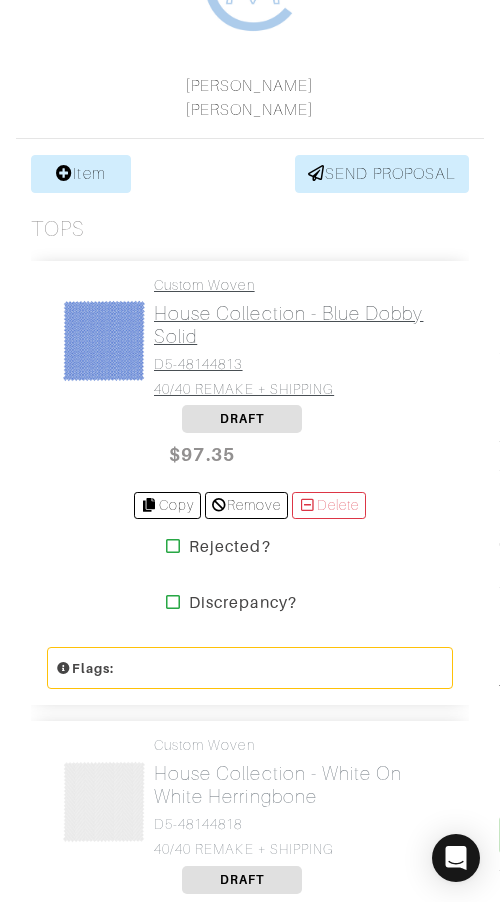 click on "House Collection -
Blue Dobby Solid" at bounding box center (296, 325) 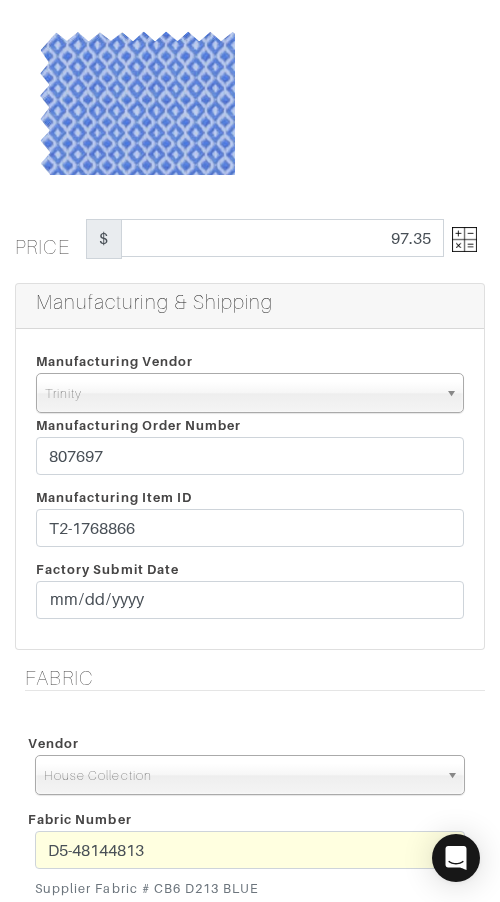 scroll, scrollTop: 252, scrollLeft: 0, axis: vertical 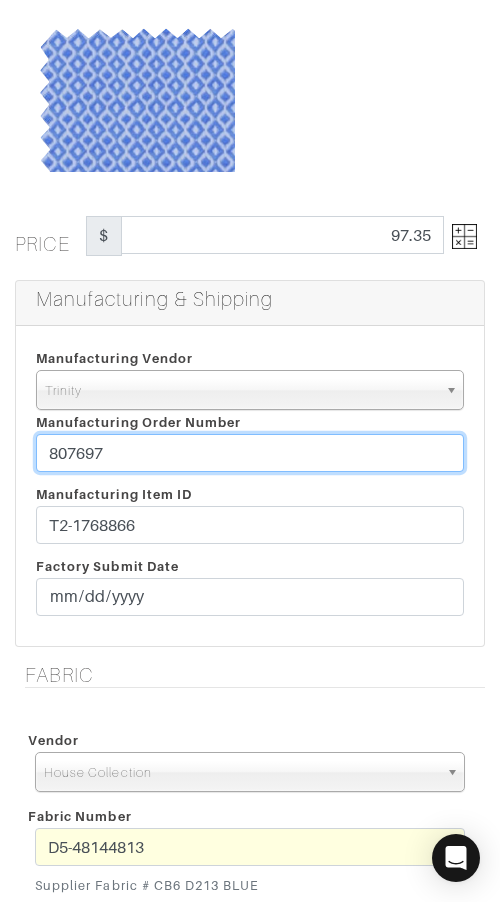 click on "807697" at bounding box center (250, 453) 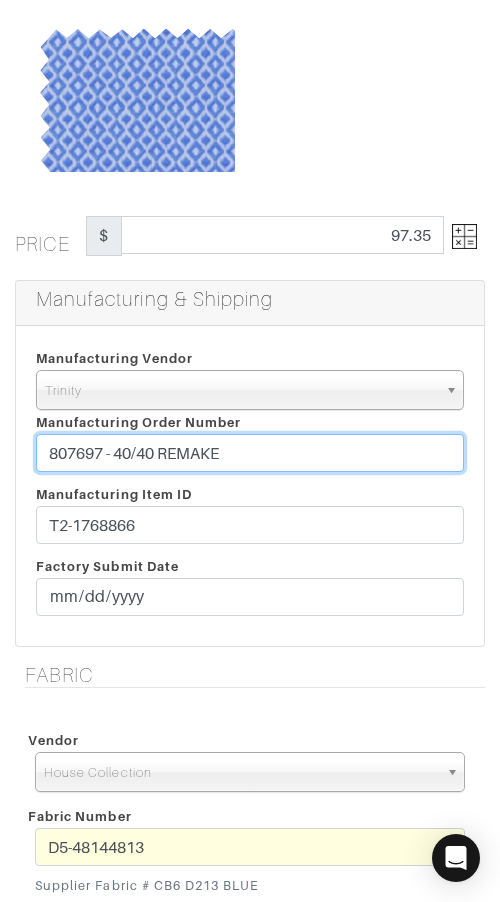 type on "807697 - 40/40 REMAKE" 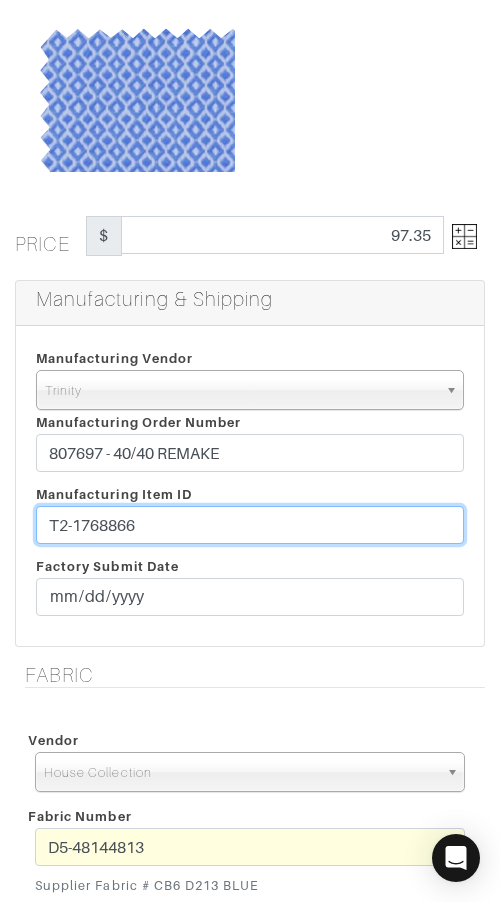 click on "T2-1768866" at bounding box center (250, 525) 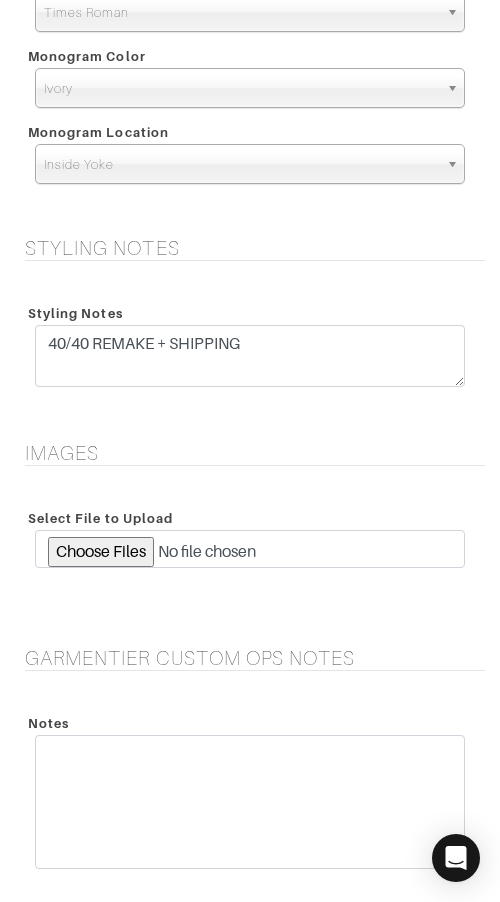 scroll, scrollTop: 2875, scrollLeft: 0, axis: vertical 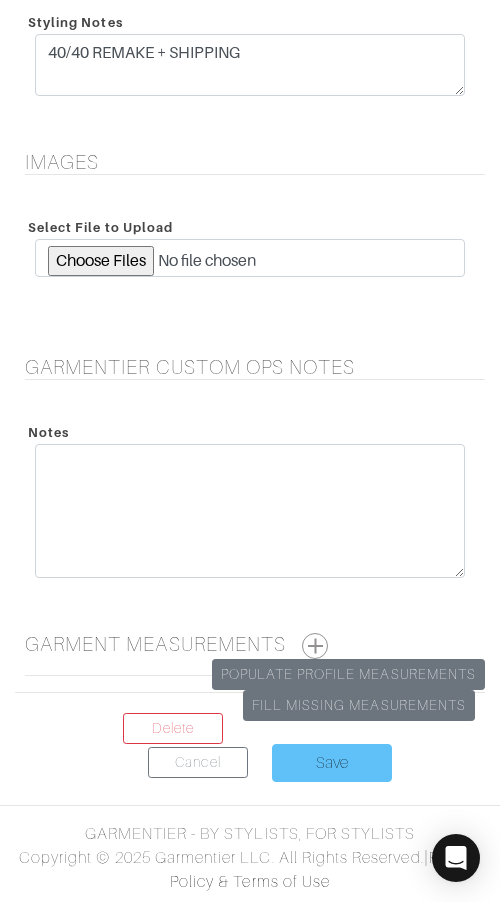 type on "T2-1768866 - 40/40 REMAKE" 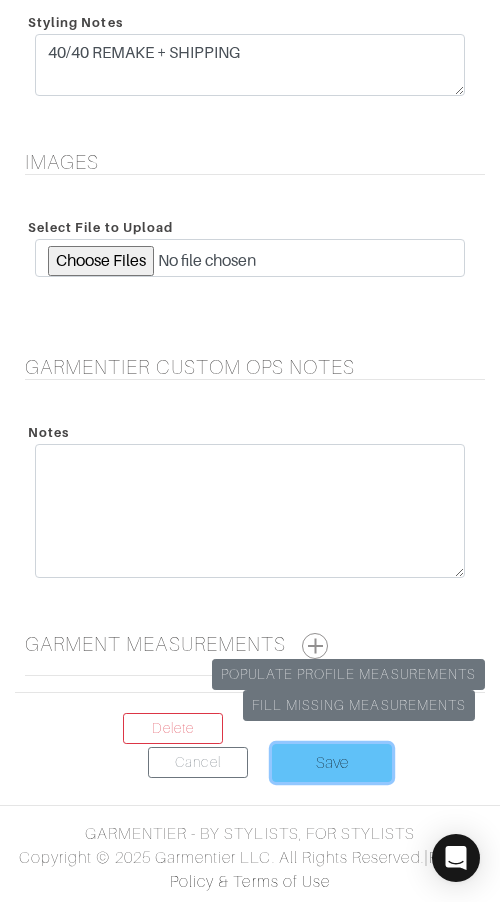 click on "Save" at bounding box center [332, 763] 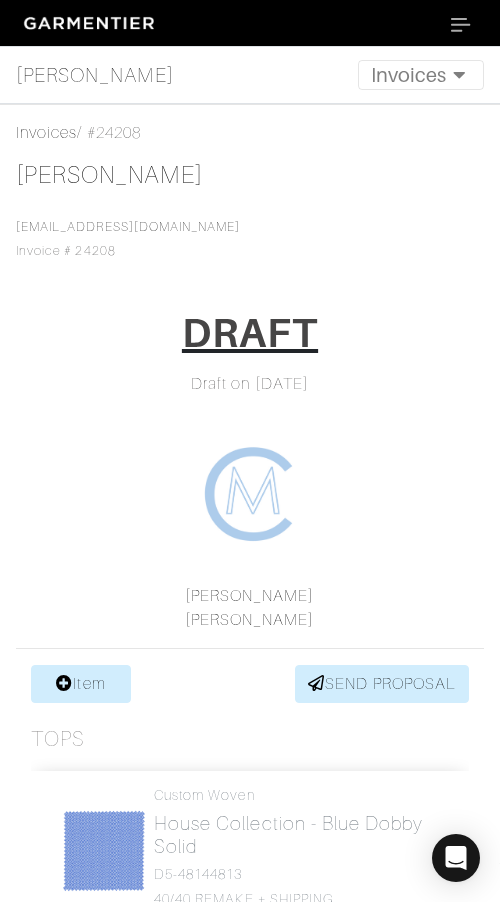 scroll, scrollTop: 0, scrollLeft: 0, axis: both 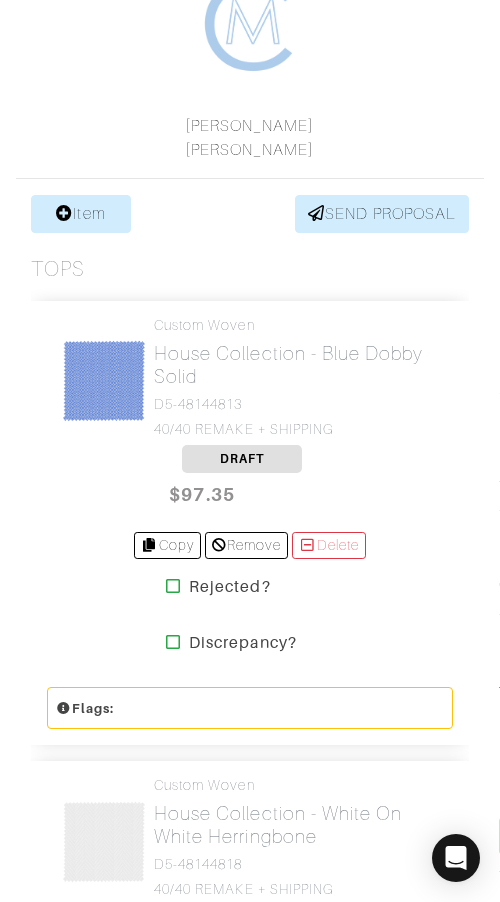 click on "Custom Woven
House Collection -
Blue Dobby Solid
D5-48144813
40/40 REMAKE + SHIPPING" at bounding box center [250, 381] 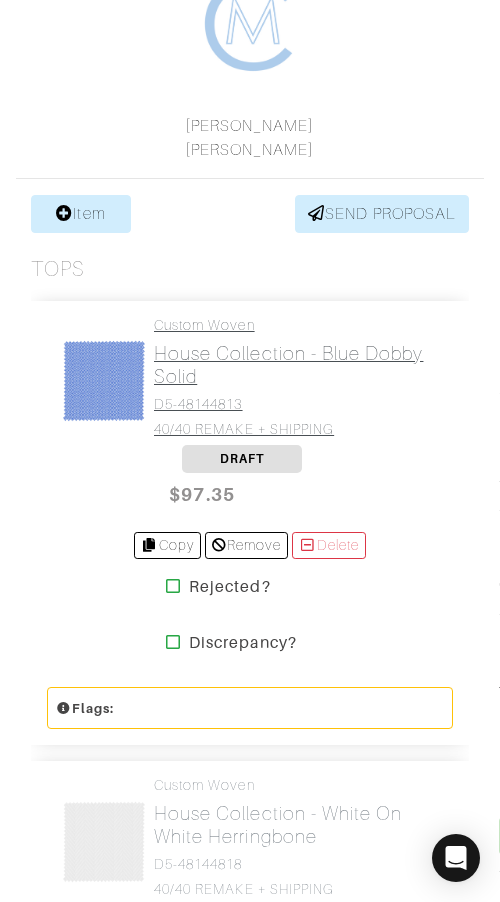 drag, startPoint x: 178, startPoint y: 380, endPoint x: 166, endPoint y: 385, distance: 13 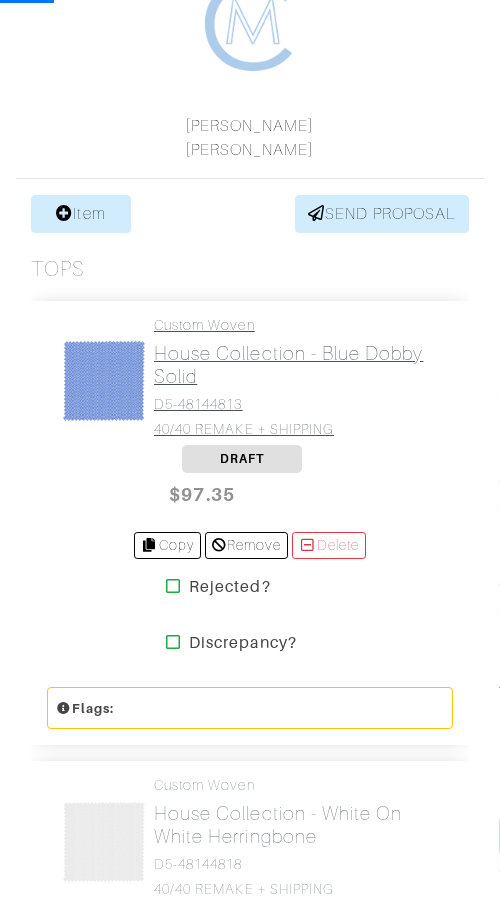 scroll, scrollTop: 0, scrollLeft: 0, axis: both 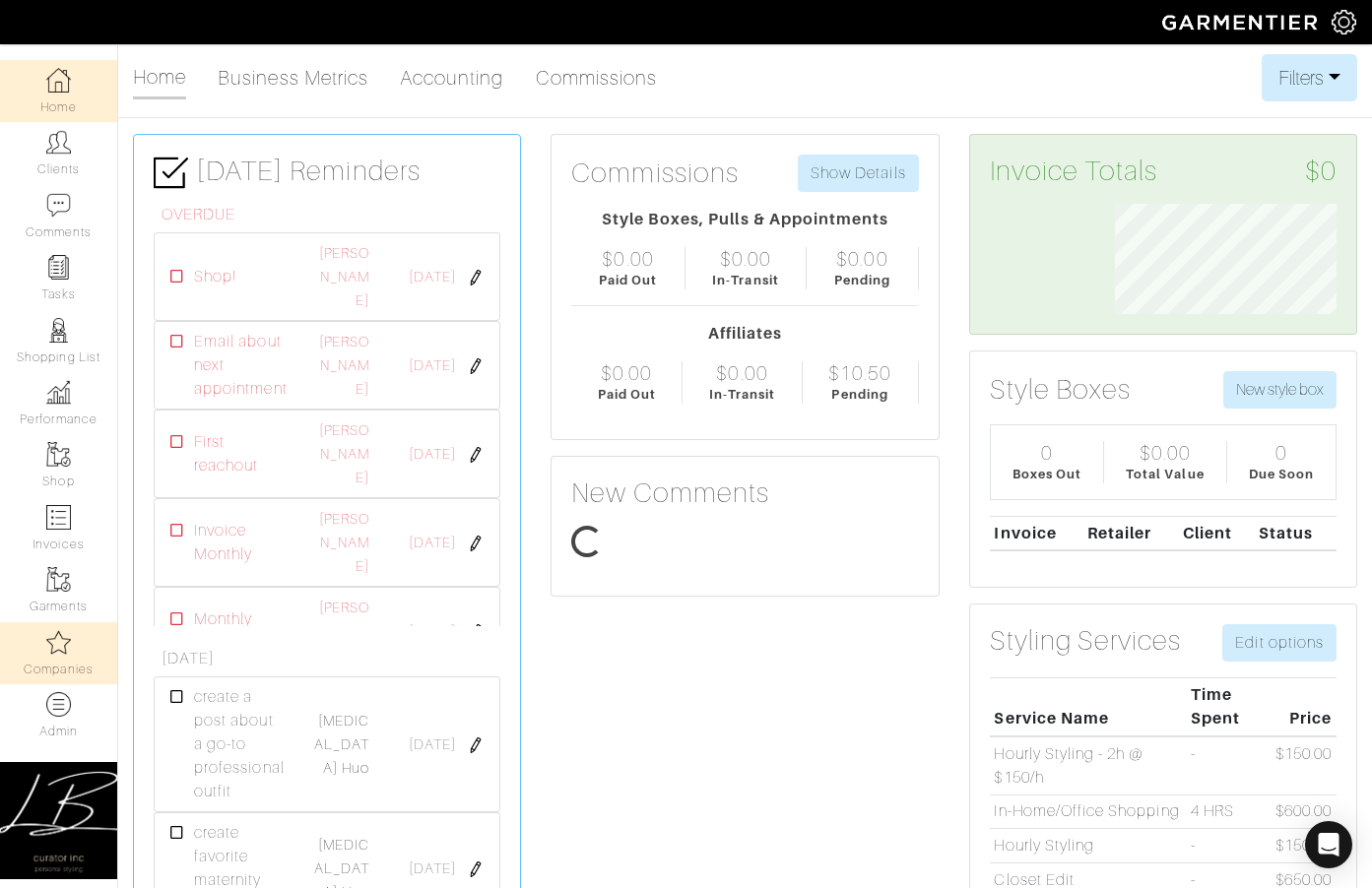 click on "Companies" at bounding box center [58, 653] 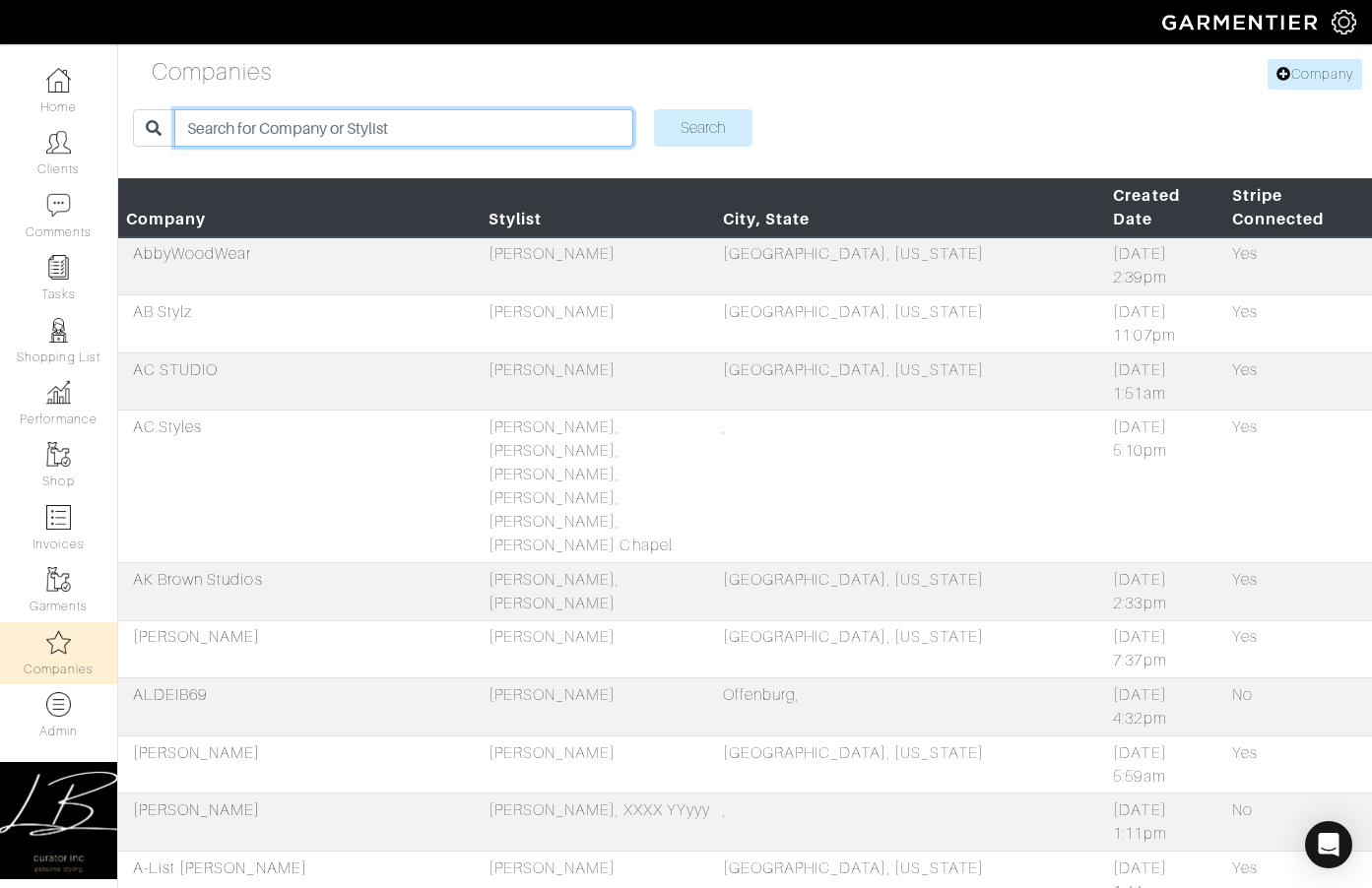 click at bounding box center [404, 128] 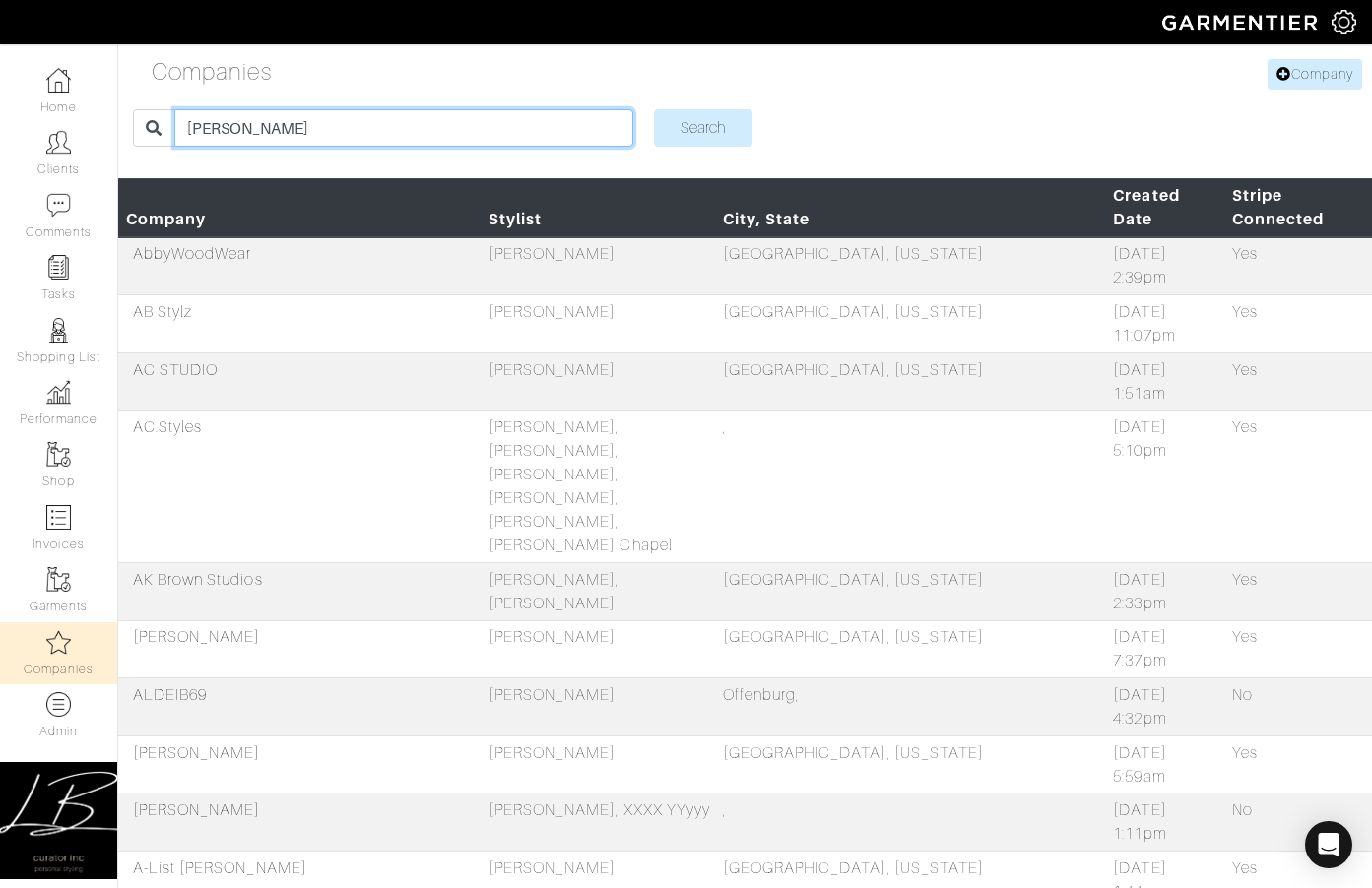 type on "carolyn" 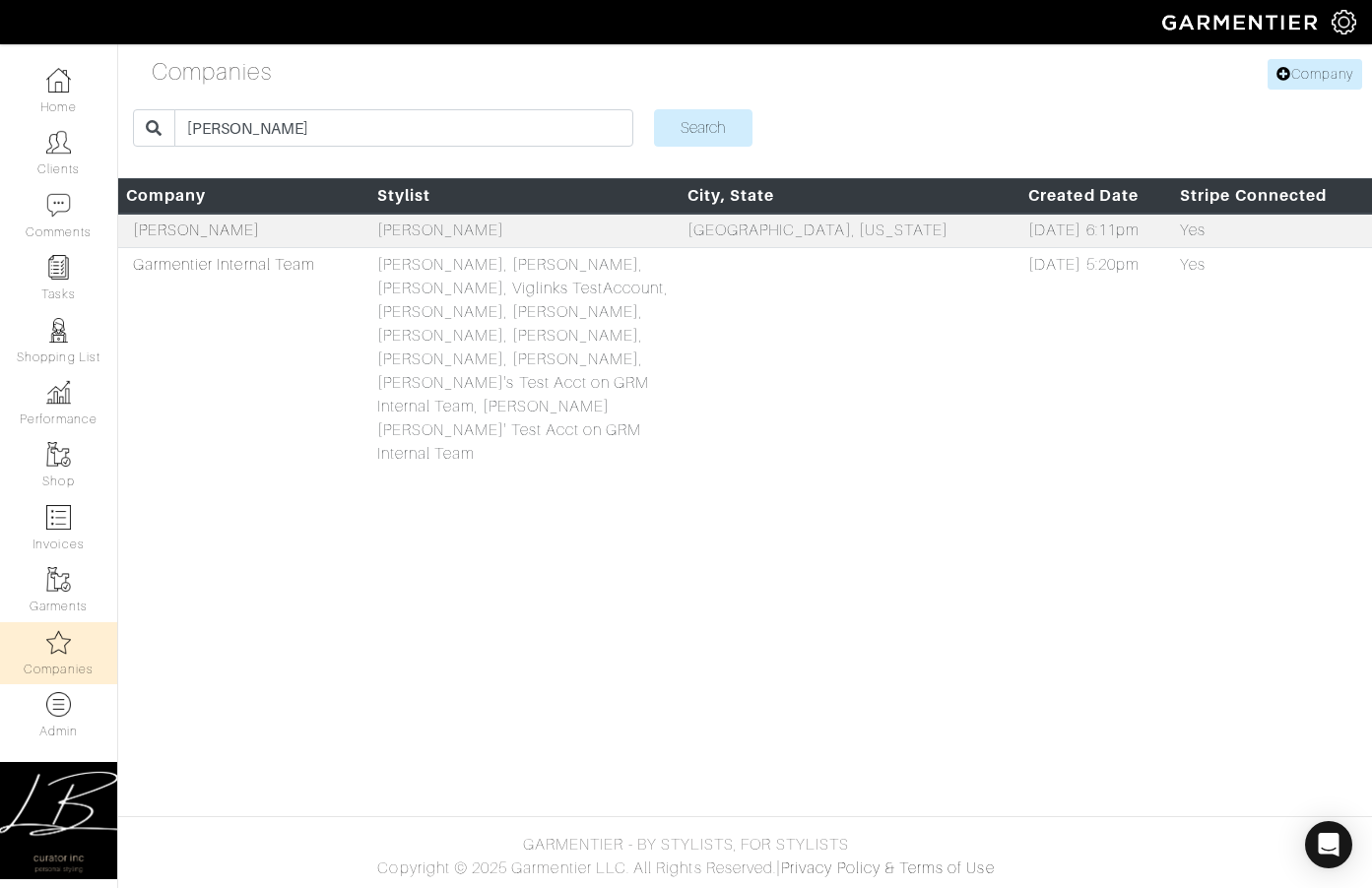 scroll, scrollTop: 0, scrollLeft: 0, axis: both 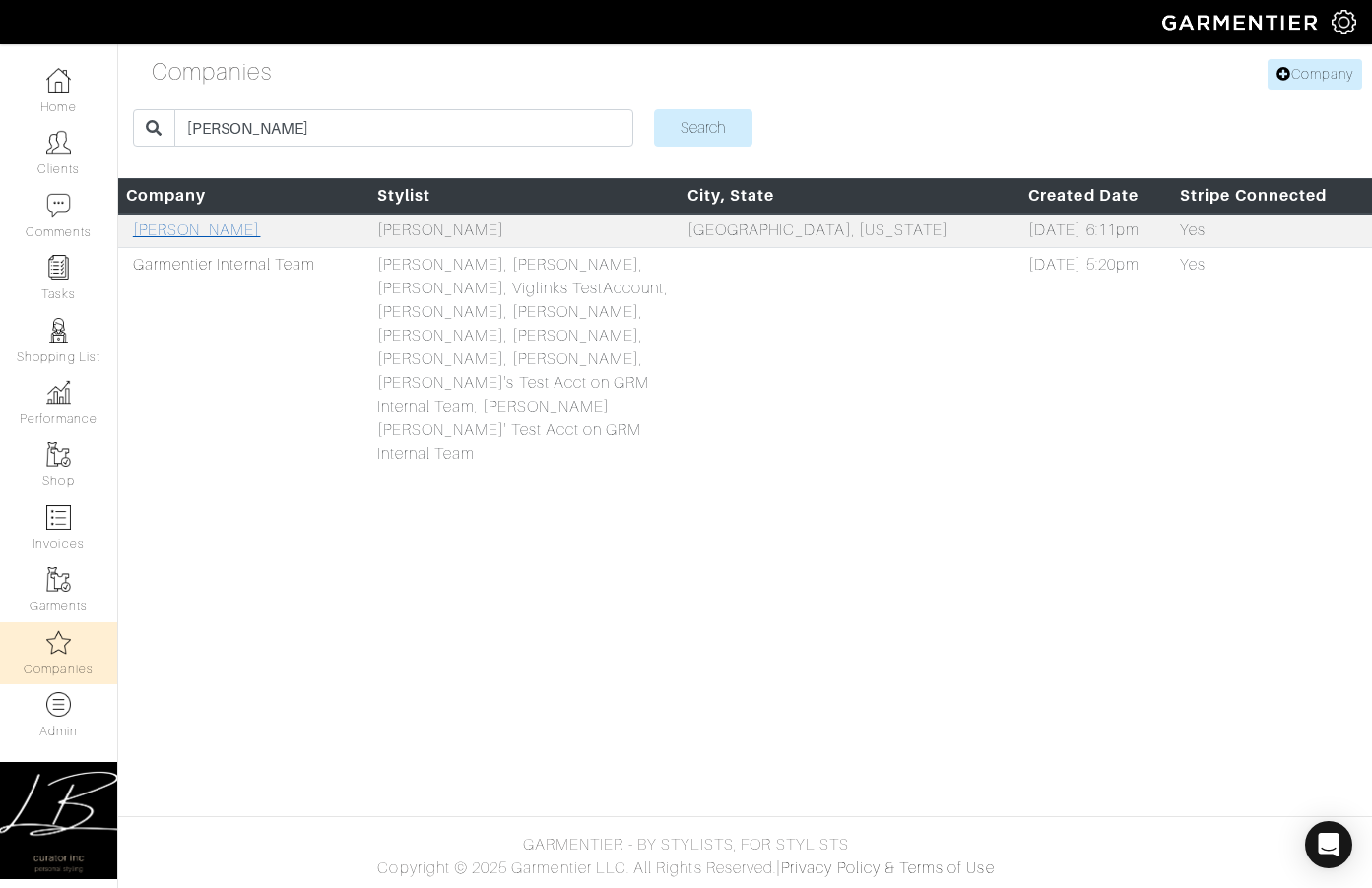 click on "[PERSON_NAME]" at bounding box center (197, 230) 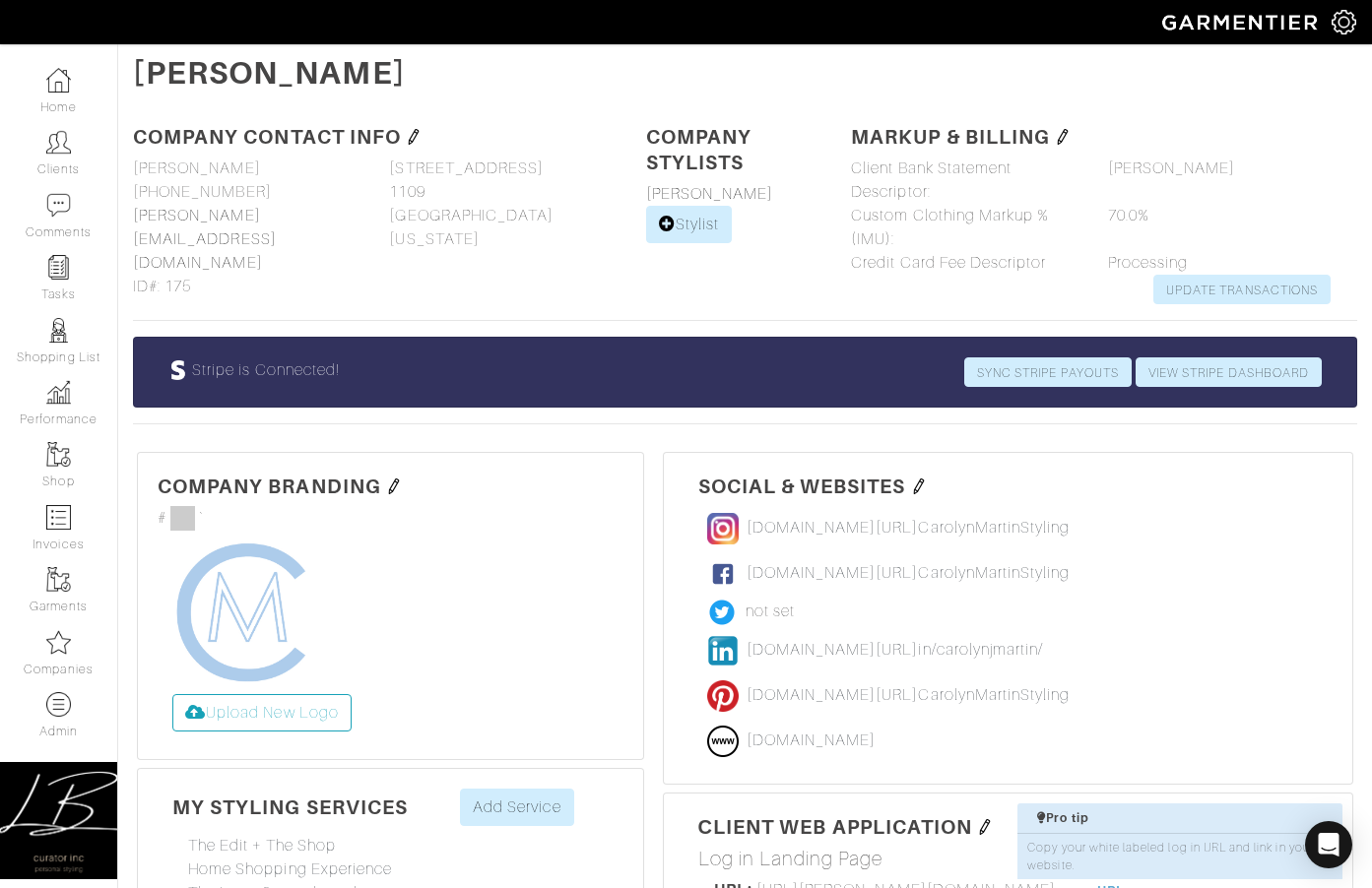 drag, startPoint x: 390, startPoint y: 166, endPoint x: 491, endPoint y: 237, distance: 123.458495 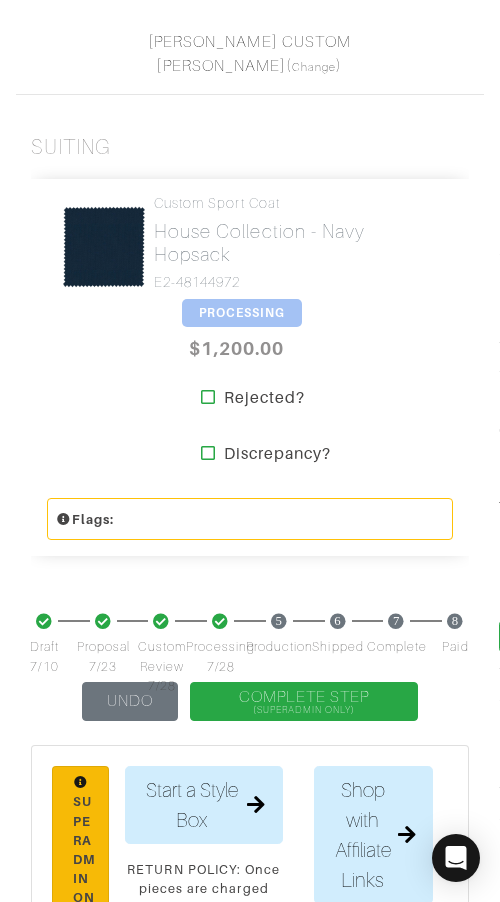 scroll, scrollTop: 557, scrollLeft: 0, axis: vertical 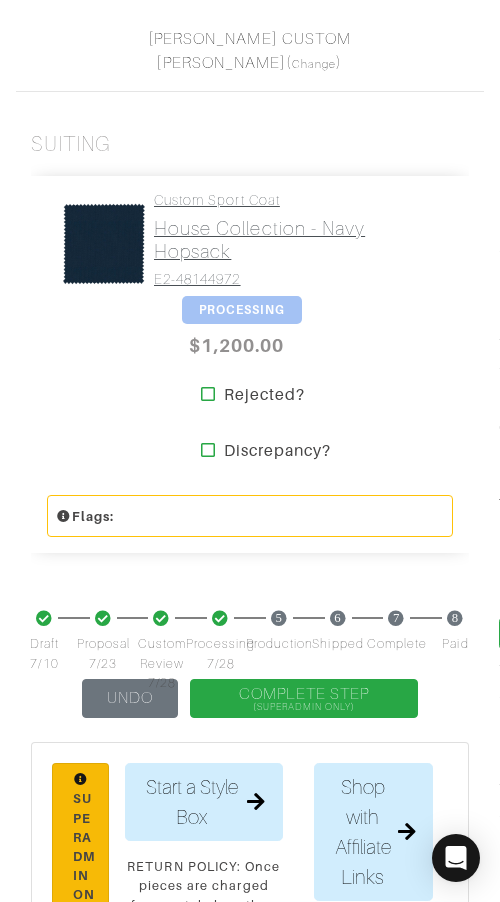 click on "House Collection -
Navy Hopsack" at bounding box center [296, 240] 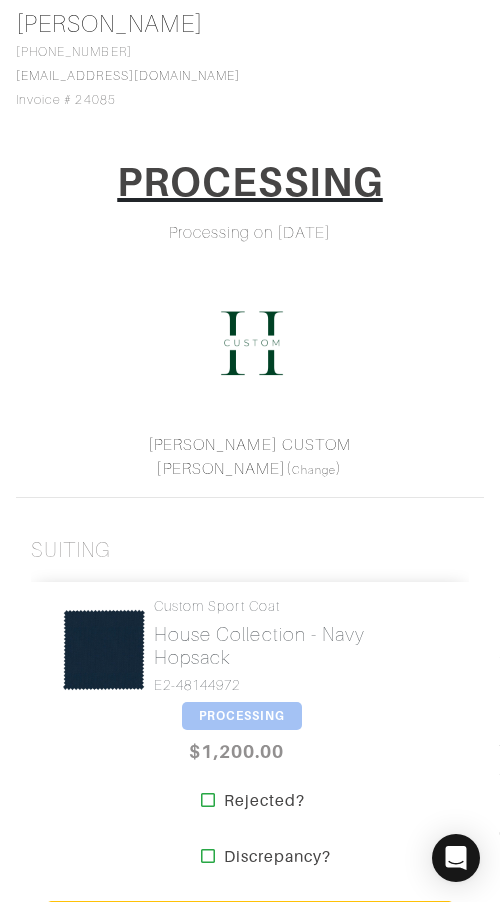 scroll, scrollTop: 0, scrollLeft: 0, axis: both 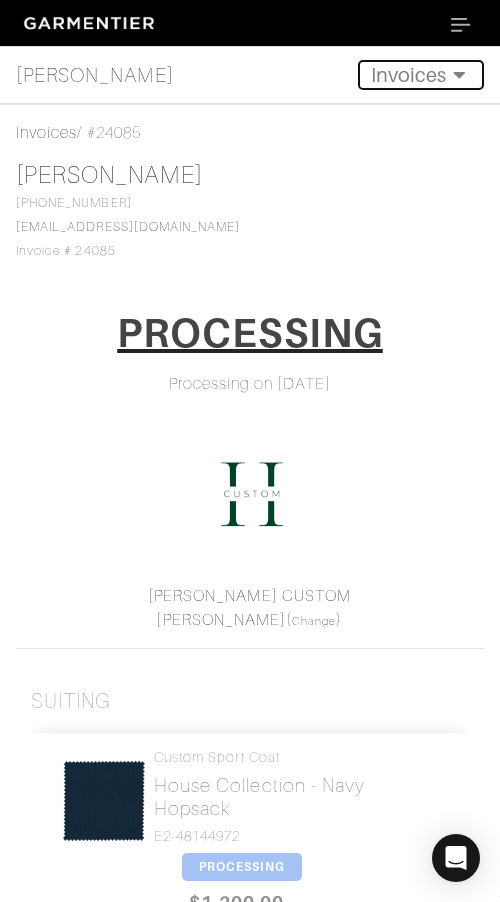 click on "Invoices" at bounding box center (421, 75) 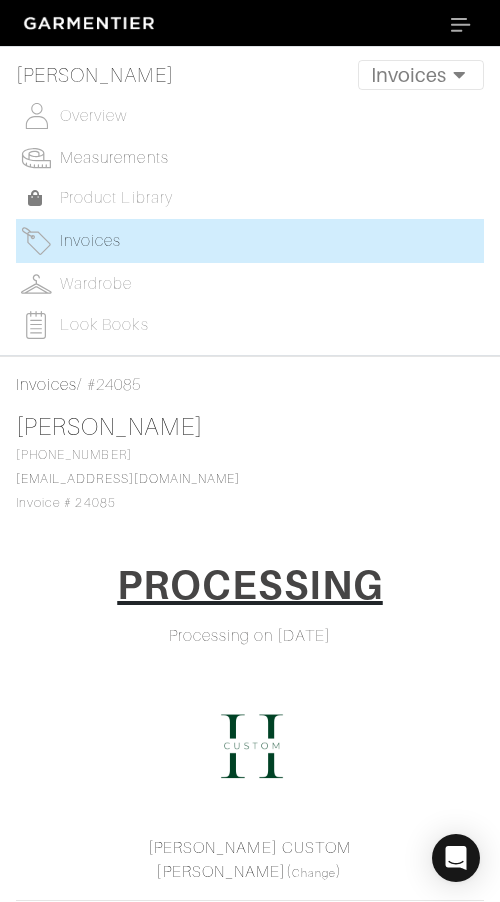 click on "Measurements" at bounding box center [114, 158] 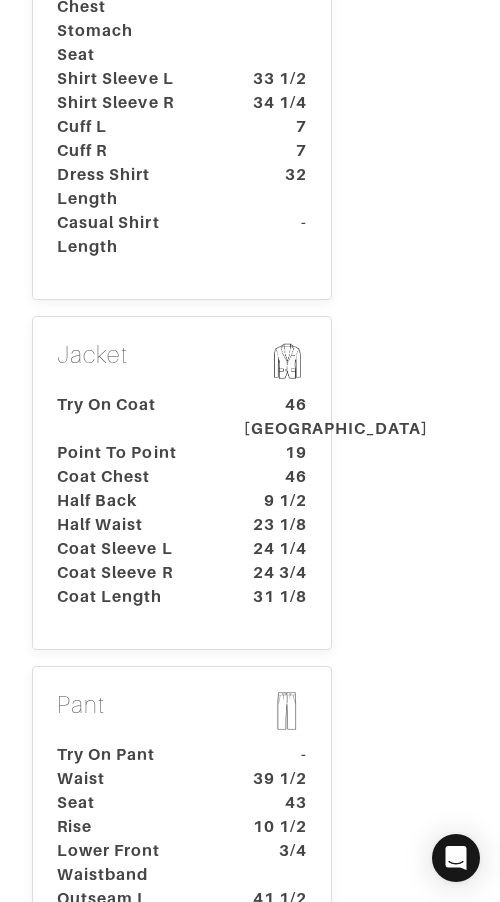 scroll, scrollTop: 969, scrollLeft: 0, axis: vertical 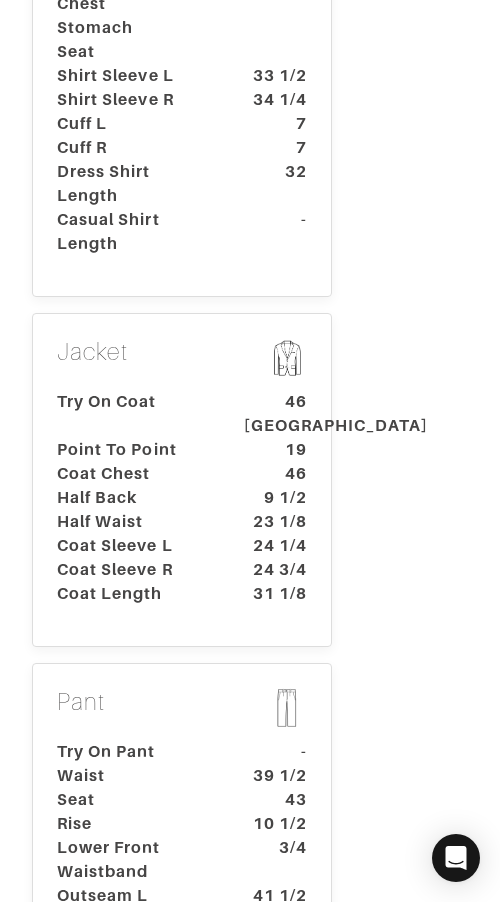 click on "Coat Sleeve L" at bounding box center [135, 546] 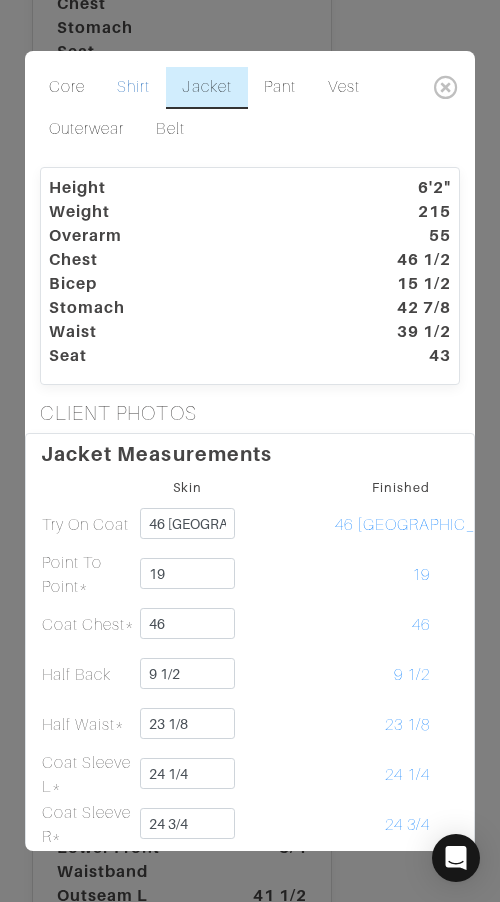 click on "Shirt" at bounding box center [133, 88] 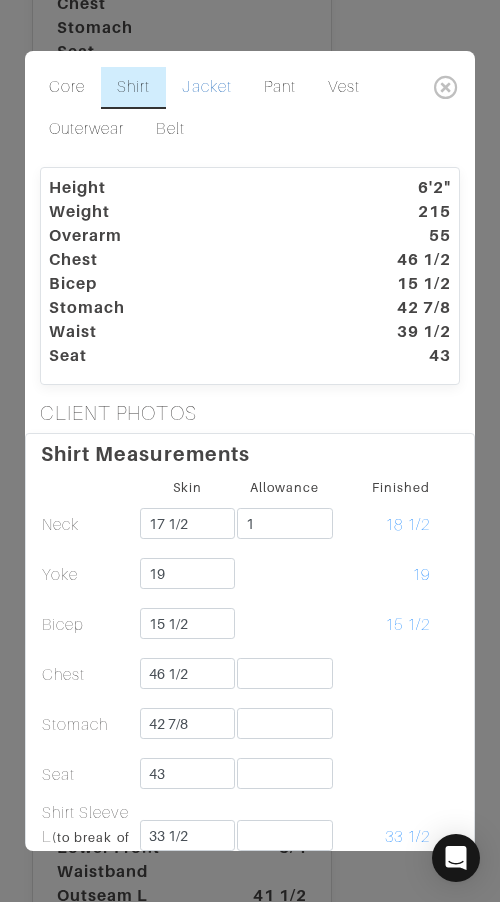 click on "Jacket" at bounding box center [206, 88] 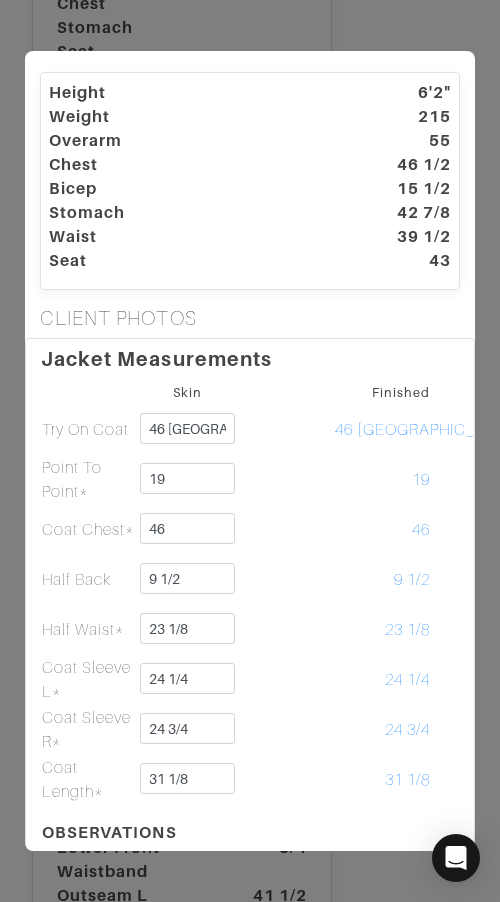 scroll, scrollTop: 105, scrollLeft: 0, axis: vertical 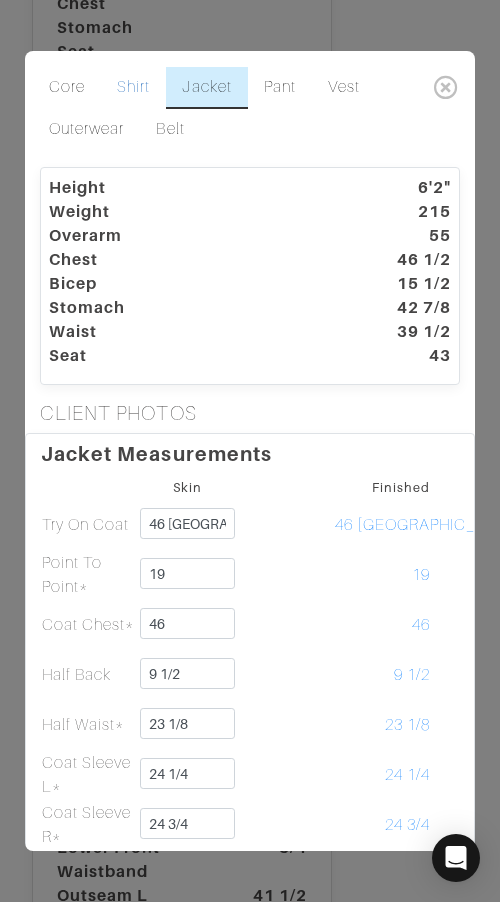 click on "Shirt" at bounding box center (133, 88) 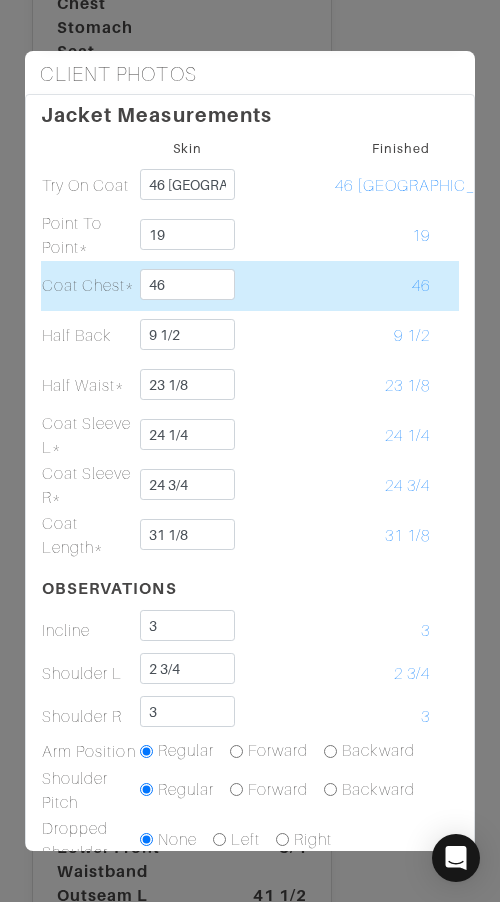 scroll, scrollTop: 346, scrollLeft: 0, axis: vertical 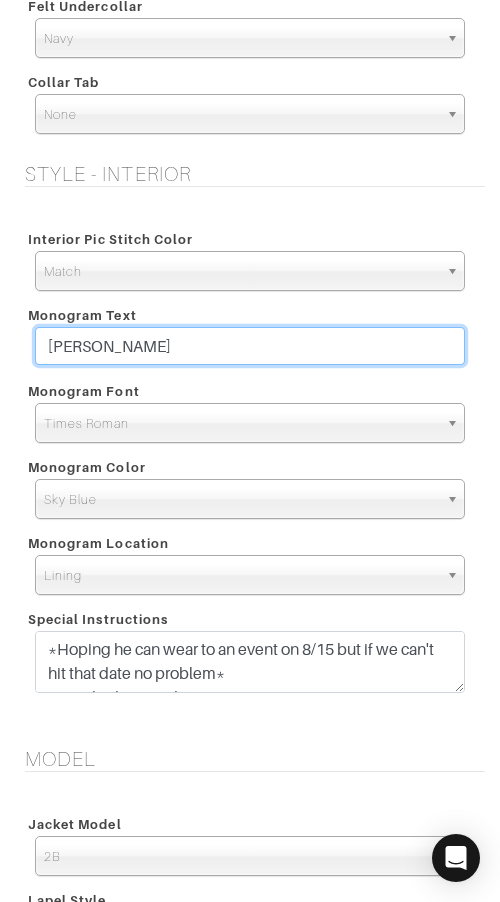 drag, startPoint x: 270, startPoint y: 354, endPoint x: 271, endPoint y: 327, distance: 27.018513 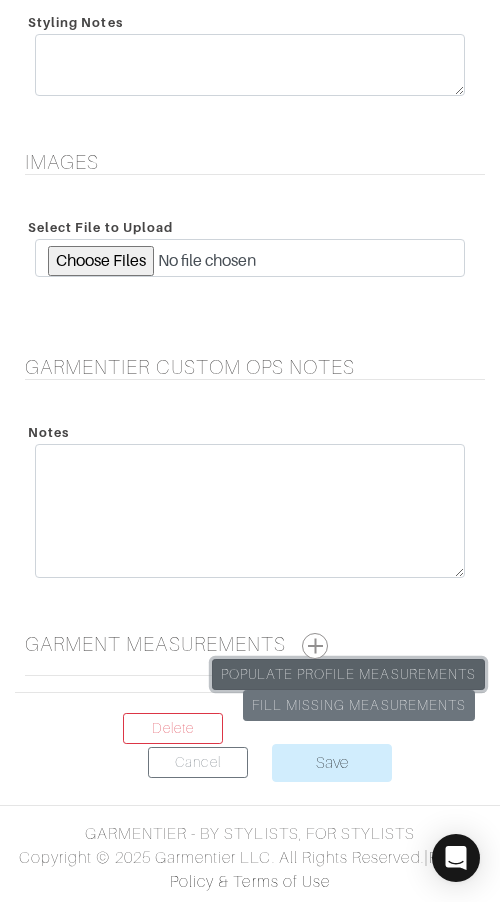 click on "Populate Profile Measurements" at bounding box center [348, 674] 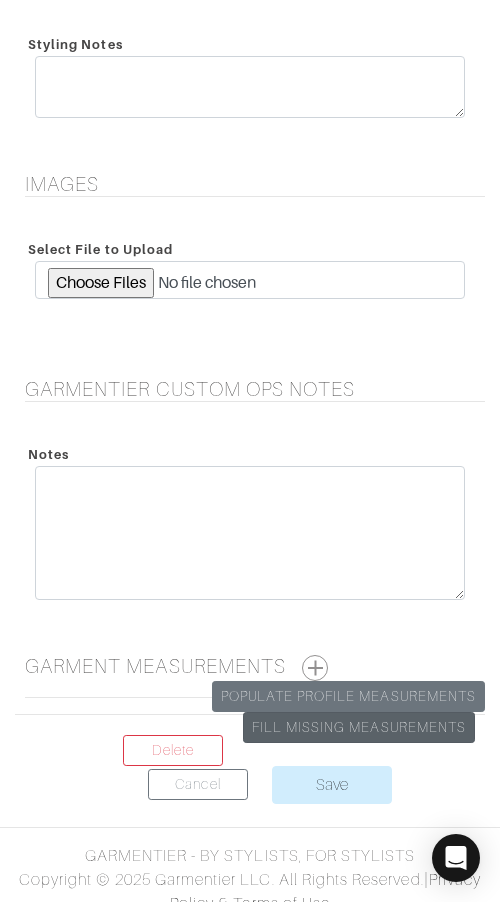 scroll, scrollTop: 3652, scrollLeft: 0, axis: vertical 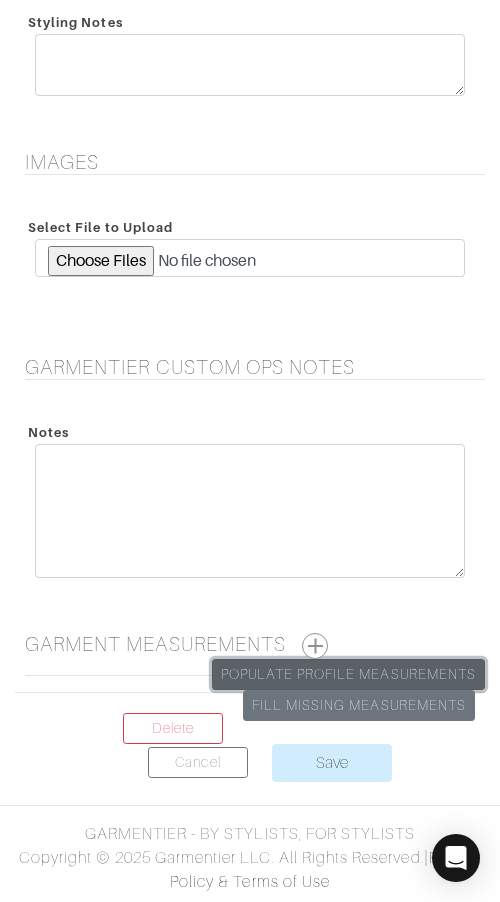 drag, startPoint x: 348, startPoint y: 669, endPoint x: 361, endPoint y: 655, distance: 19.104973 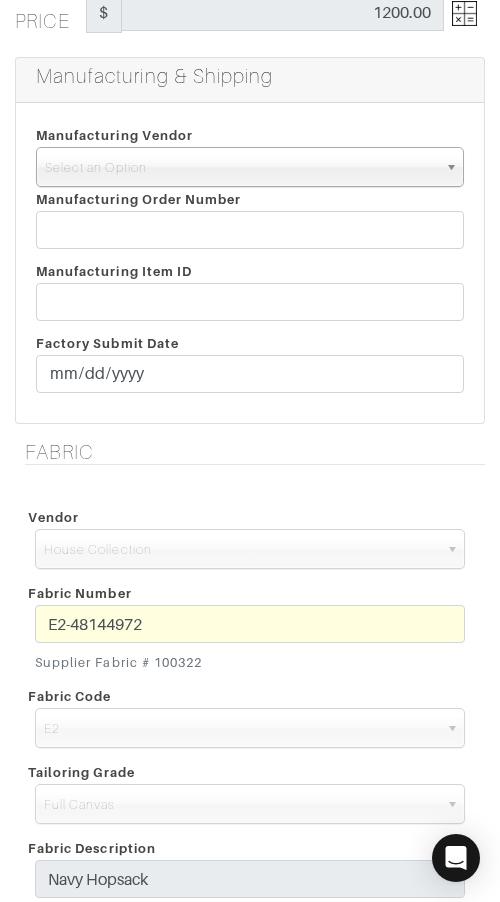 scroll, scrollTop: 437, scrollLeft: 0, axis: vertical 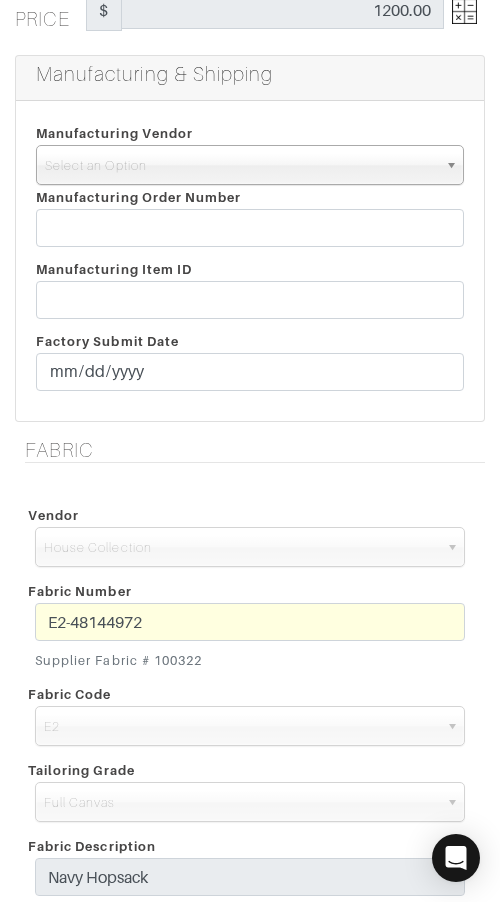 drag, startPoint x: 203, startPoint y: 172, endPoint x: 203, endPoint y: 188, distance: 16 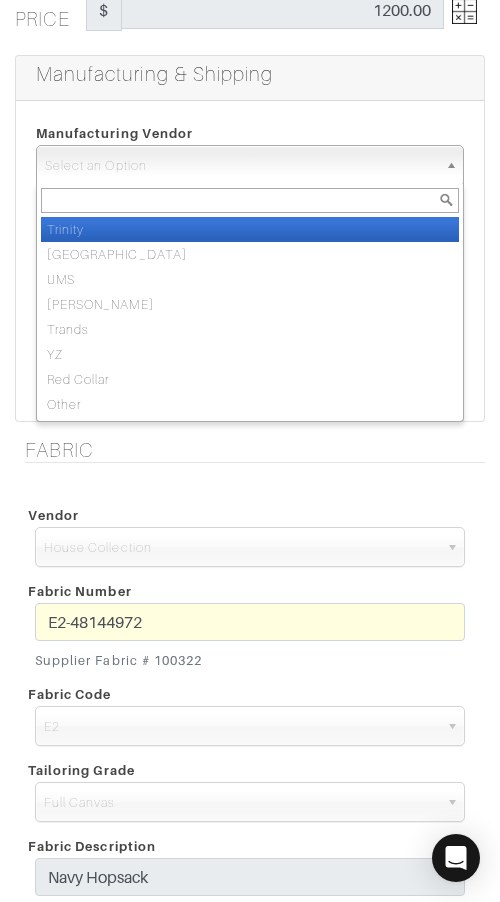drag, startPoint x: 214, startPoint y: 224, endPoint x: 242, endPoint y: 230, distance: 28.635643 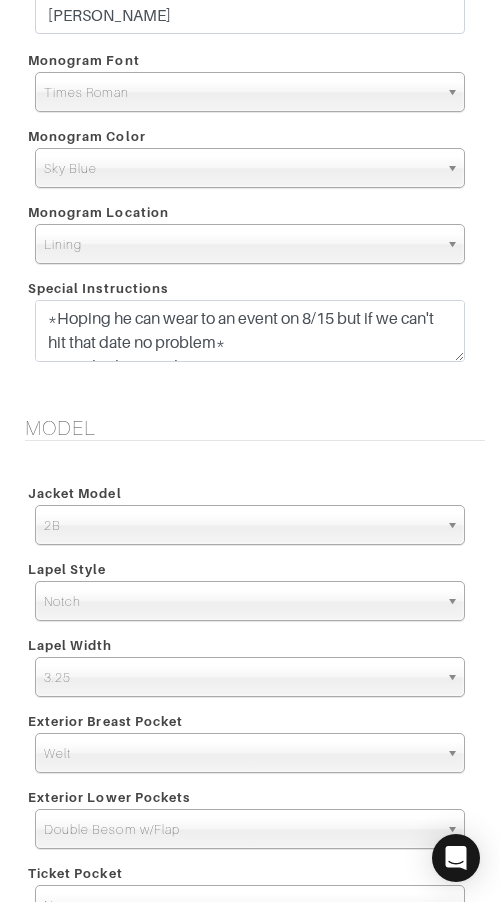 scroll, scrollTop: 2549, scrollLeft: 0, axis: vertical 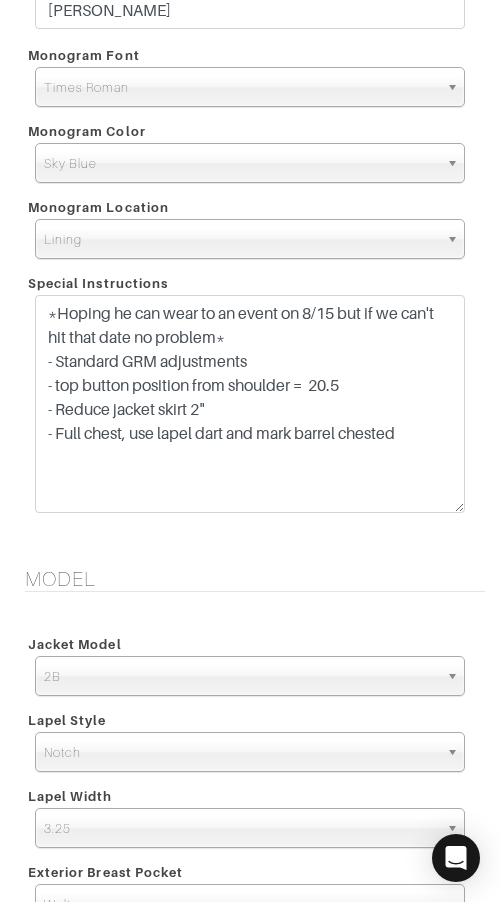 drag, startPoint x: 453, startPoint y: 362, endPoint x: 449, endPoint y: 509, distance: 147.05441 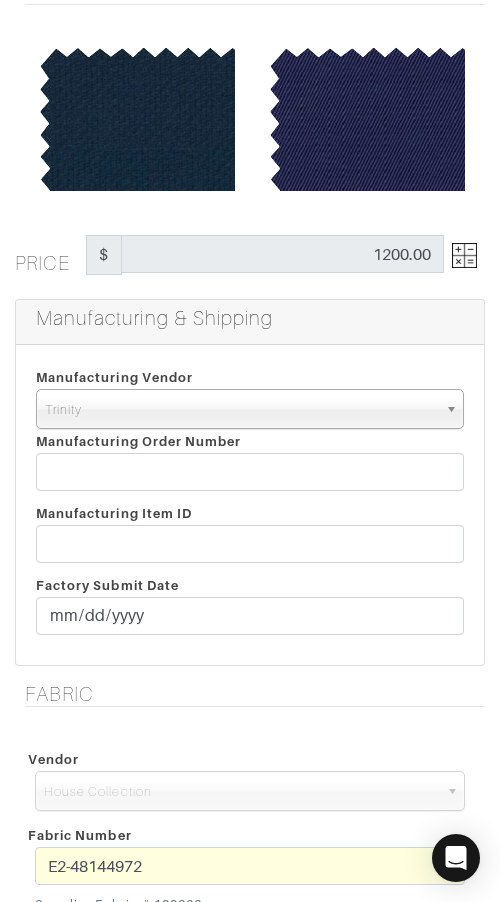 scroll, scrollTop: 197, scrollLeft: 0, axis: vertical 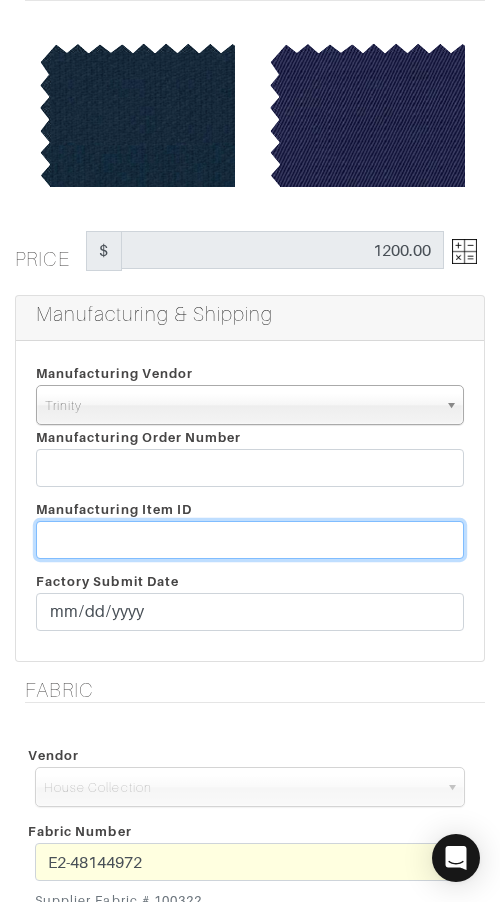 click at bounding box center (250, 540) 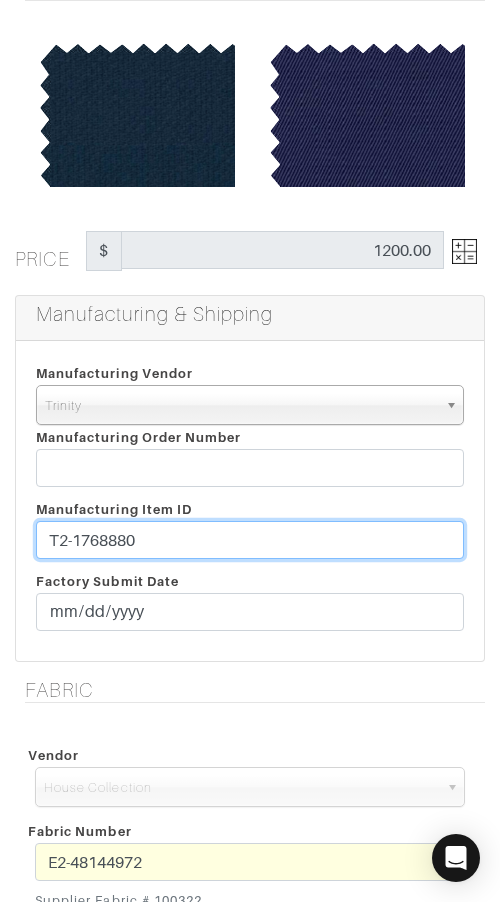 type on "T2-1768880" 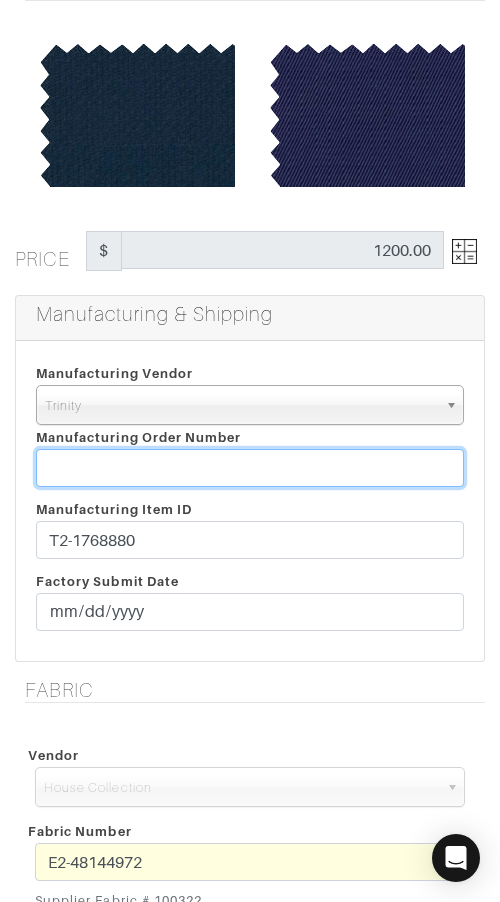 click at bounding box center [250, 468] 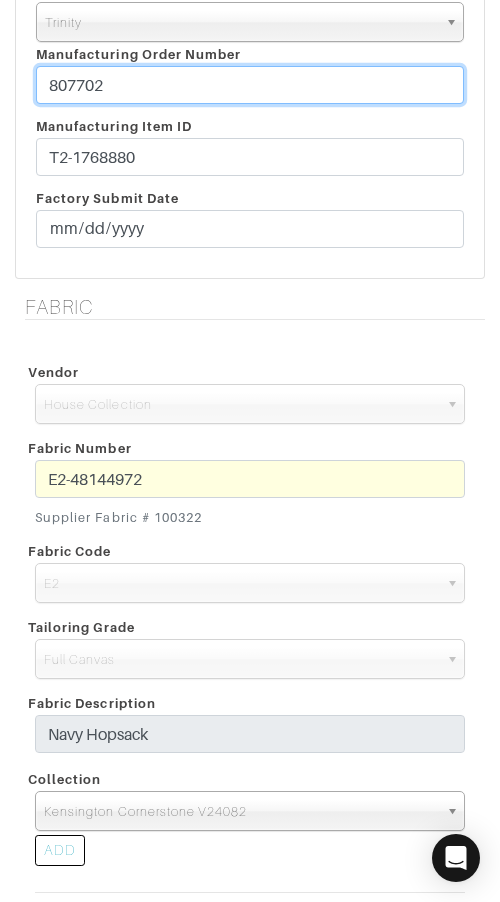 scroll, scrollTop: 581, scrollLeft: 0, axis: vertical 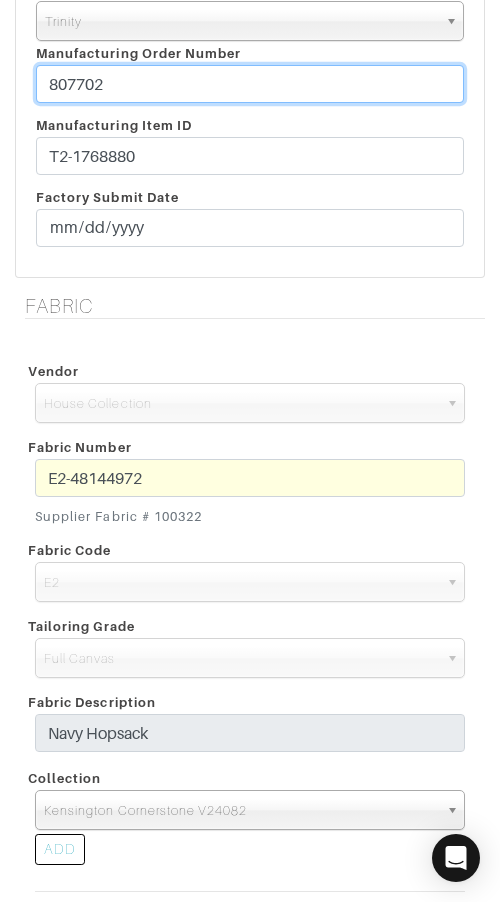 type on "807702" 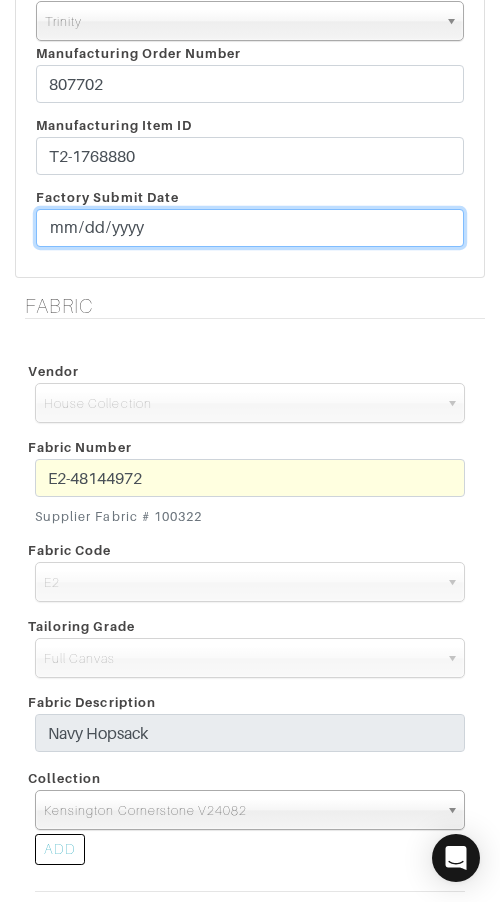 click at bounding box center (250, 228) 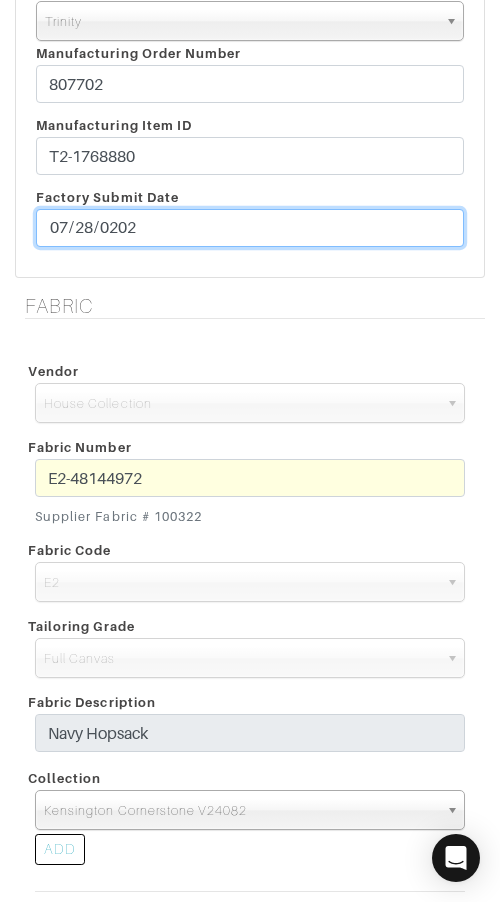 type on "2025-07-28" 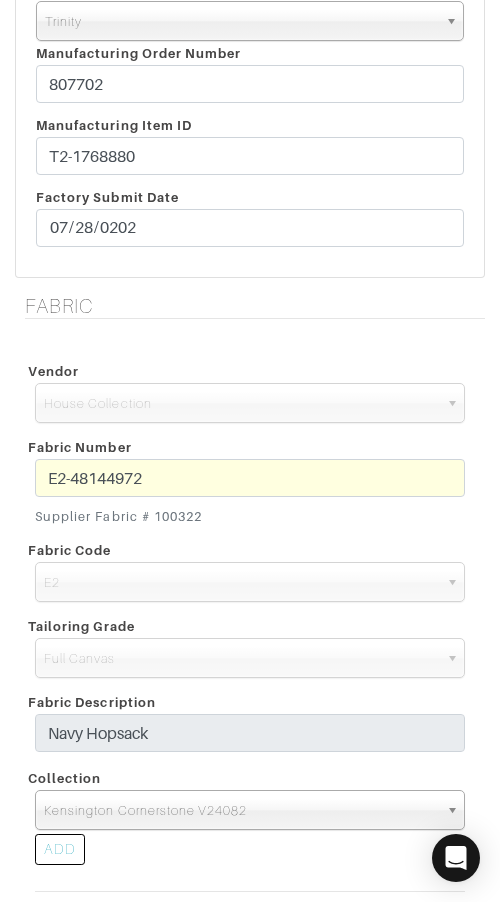 click on "House Collection" at bounding box center [241, 404] 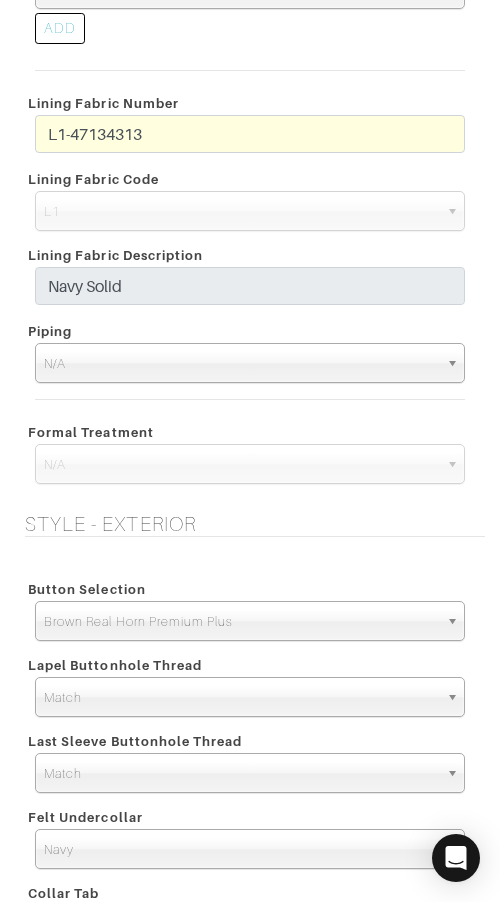 scroll, scrollTop: 1409, scrollLeft: 0, axis: vertical 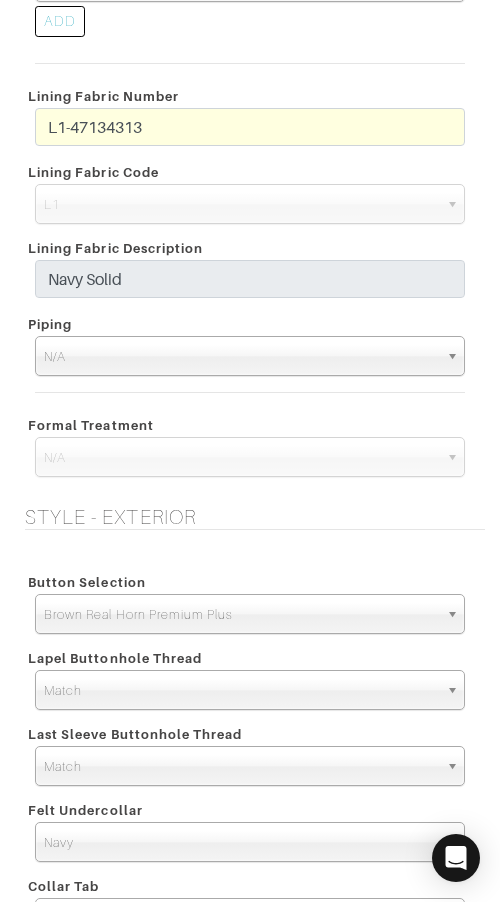 click on "L1-47134313" at bounding box center [250, 132] 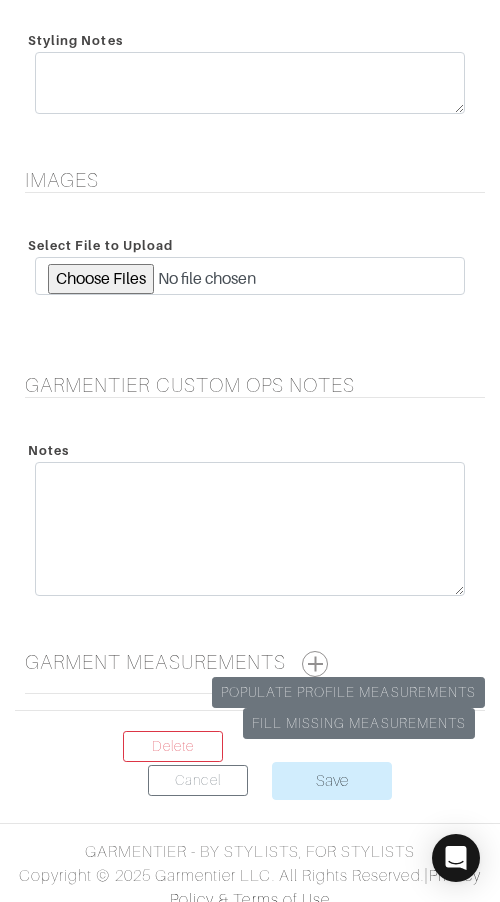 scroll, scrollTop: 3807, scrollLeft: 0, axis: vertical 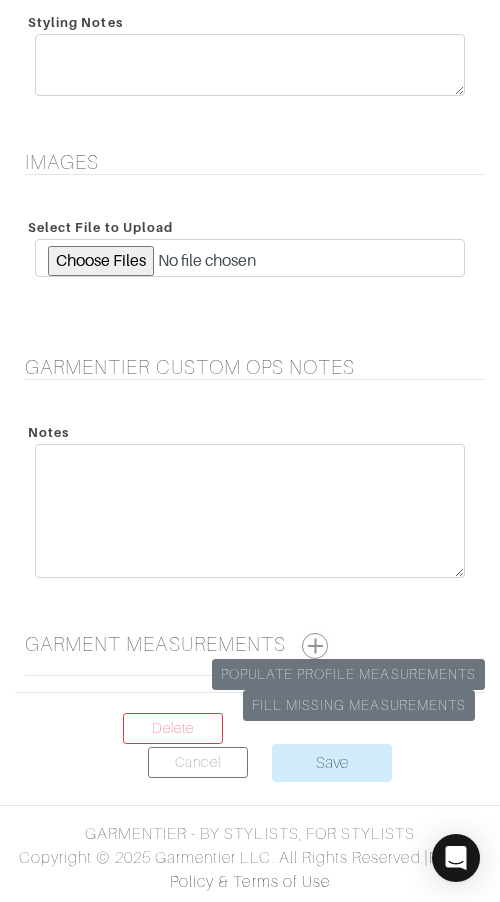 click at bounding box center [315, 646] 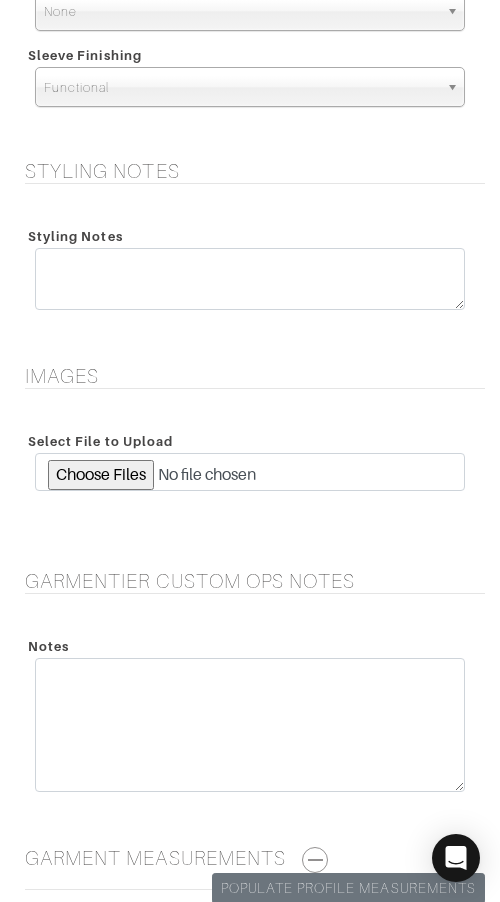 scroll, scrollTop: 4692, scrollLeft: 0, axis: vertical 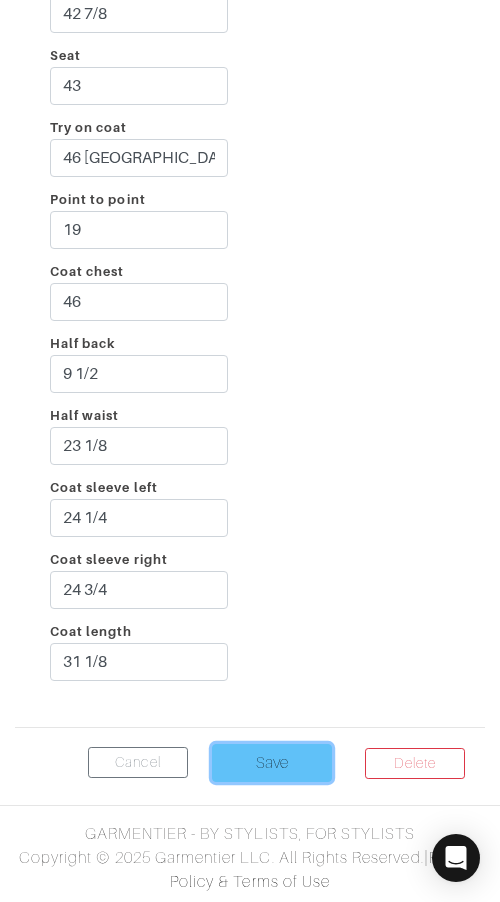 click on "Save" at bounding box center [272, 763] 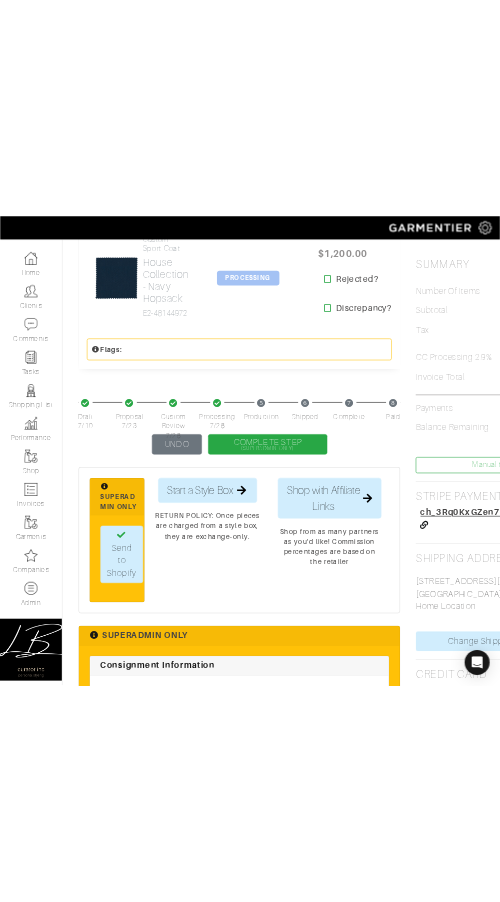 scroll, scrollTop: 502, scrollLeft: 0, axis: vertical 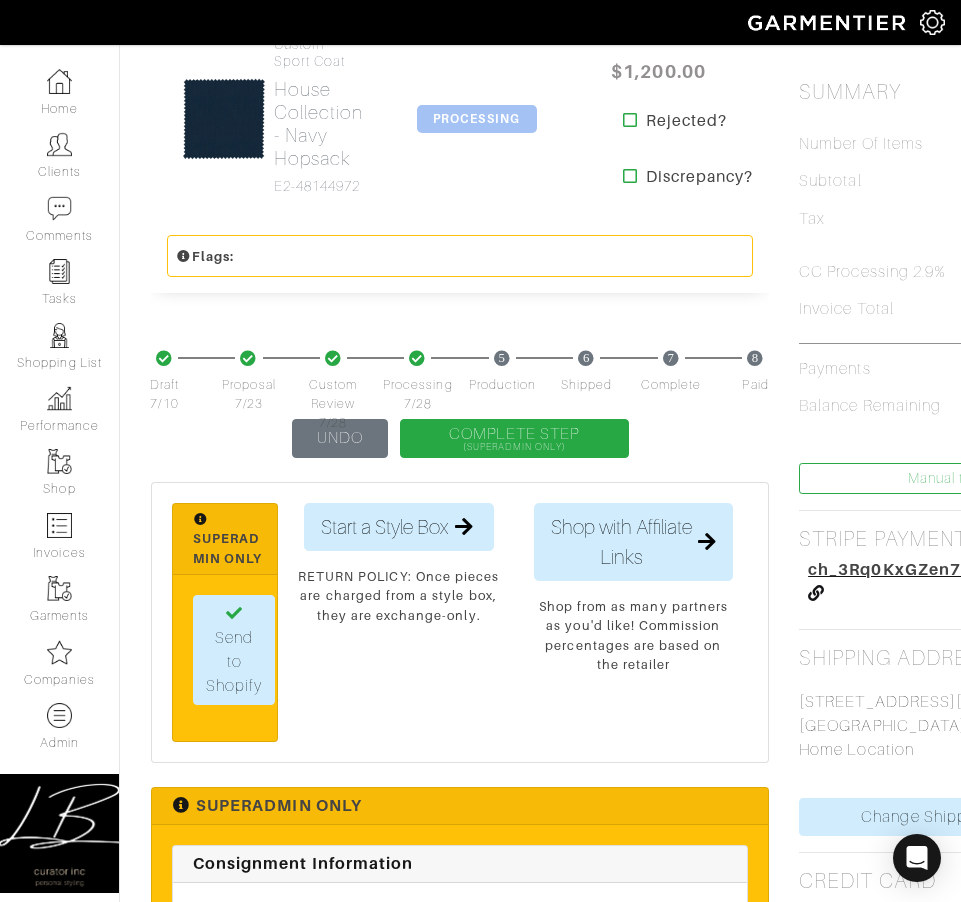 click on "ch_3Rq0KxGZen7VL6OC0CxIV0gP" at bounding box center (956, 569) 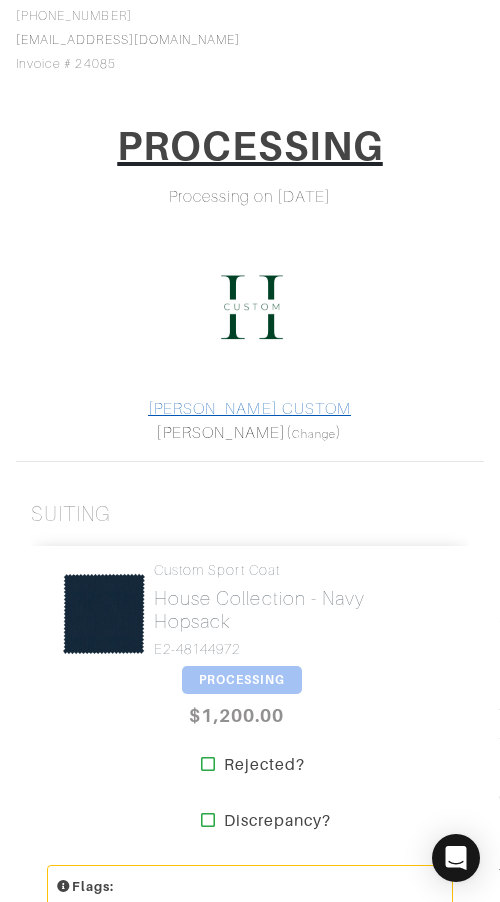 scroll, scrollTop: 188, scrollLeft: 0, axis: vertical 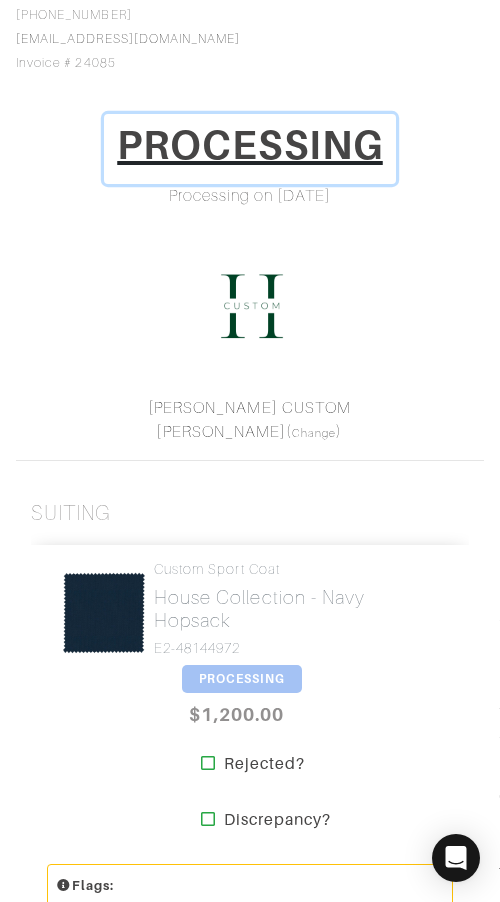 drag, startPoint x: 225, startPoint y: 133, endPoint x: 230, endPoint y: 179, distance: 46.270943 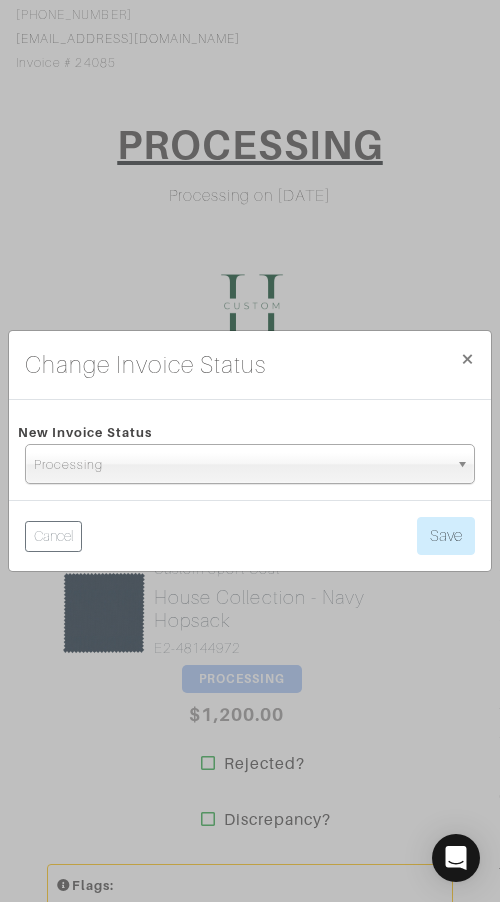 click on "Processing" at bounding box center [241, 465] 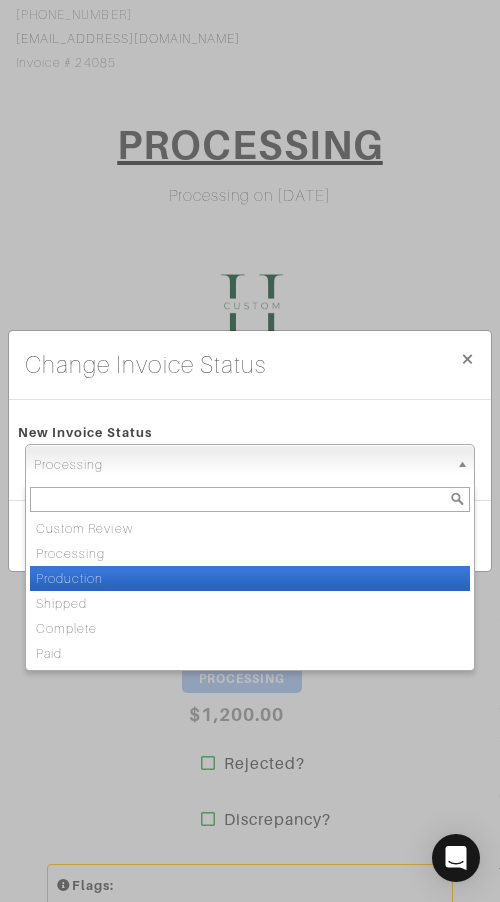 click on "Production" at bounding box center (250, 578) 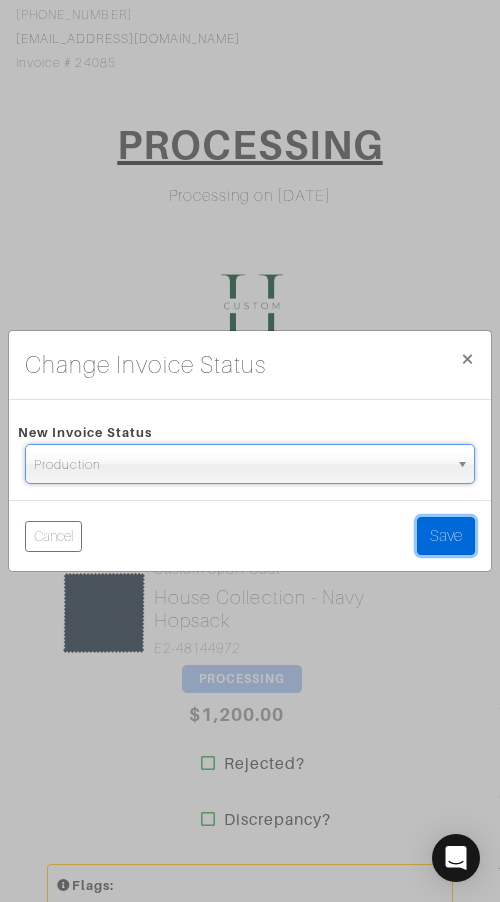 drag, startPoint x: 431, startPoint y: 528, endPoint x: 475, endPoint y: 513, distance: 46.486557 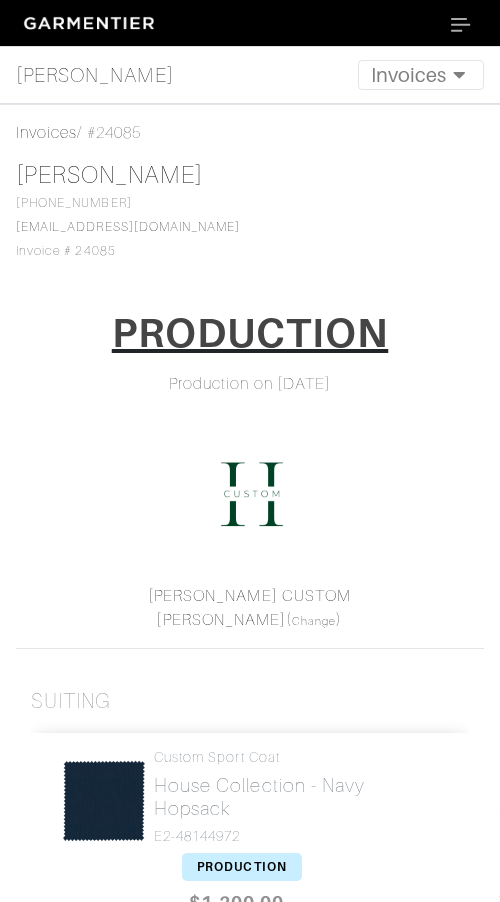 scroll, scrollTop: 0, scrollLeft: 0, axis: both 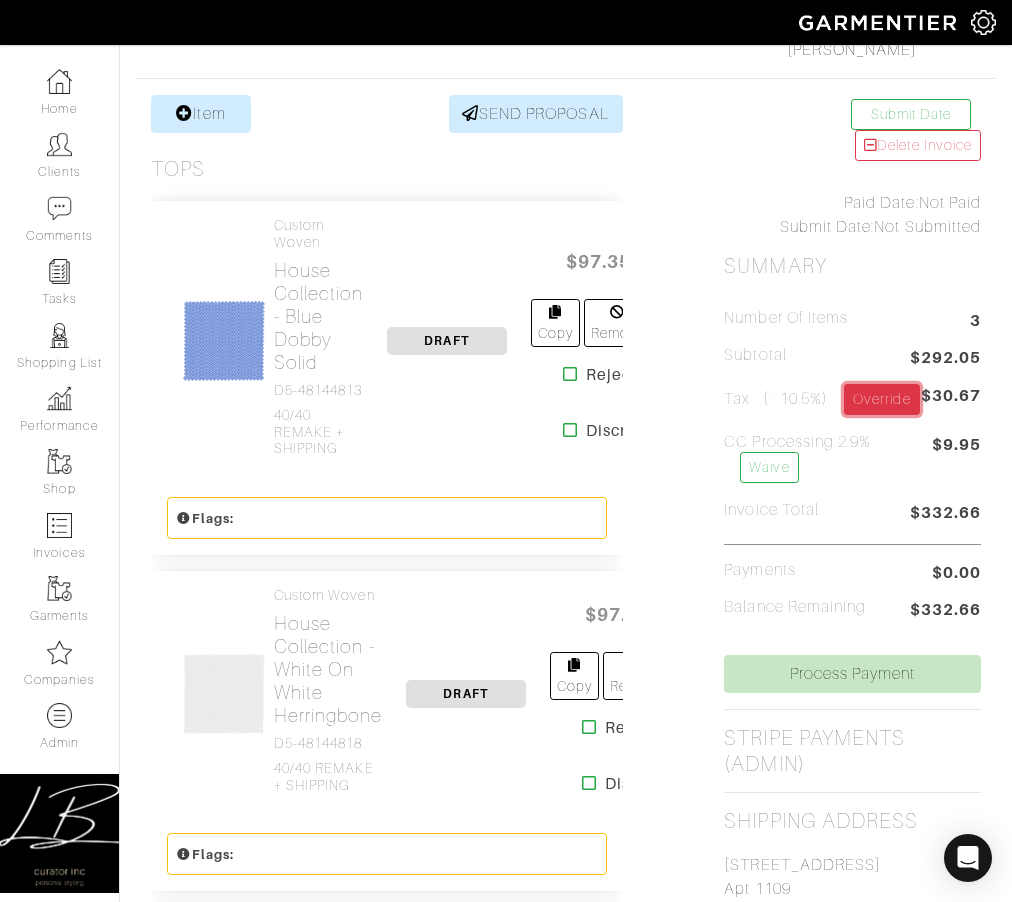 click on "Override" at bounding box center [881, 399] 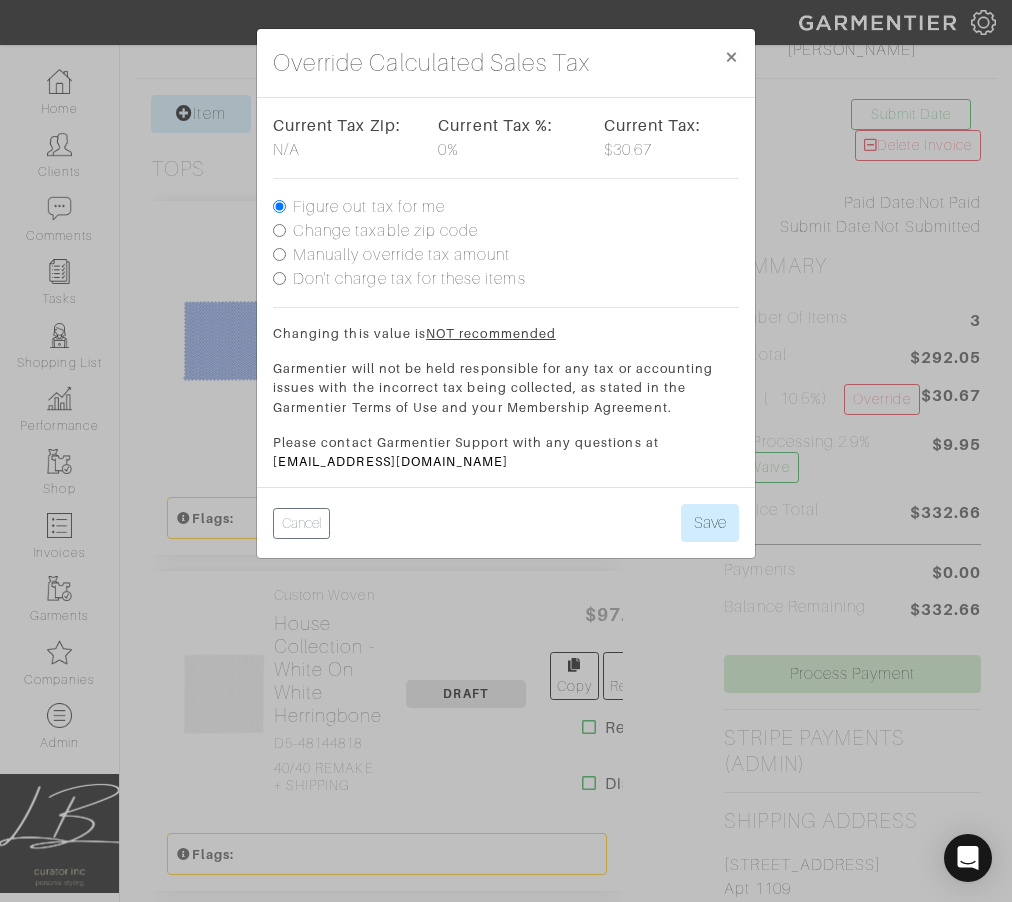 click on "Manually override tax amount" at bounding box center [401, 255] 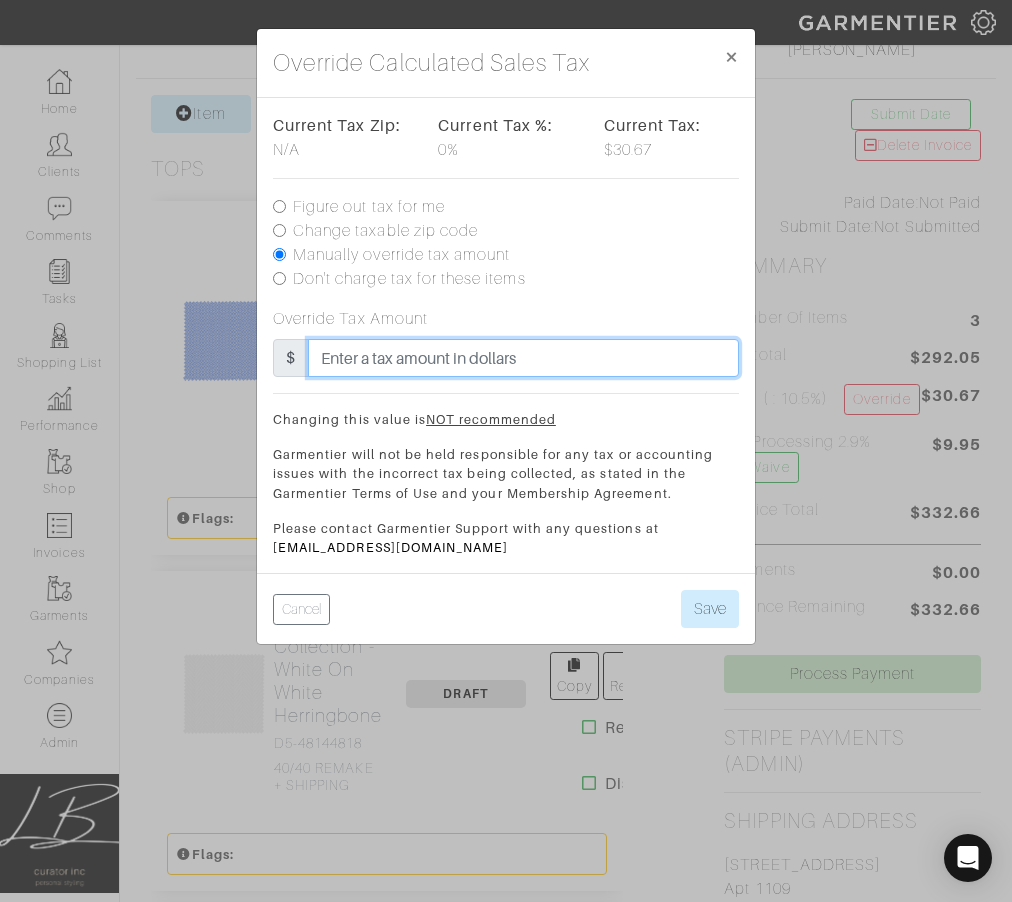 click at bounding box center (523, 358) 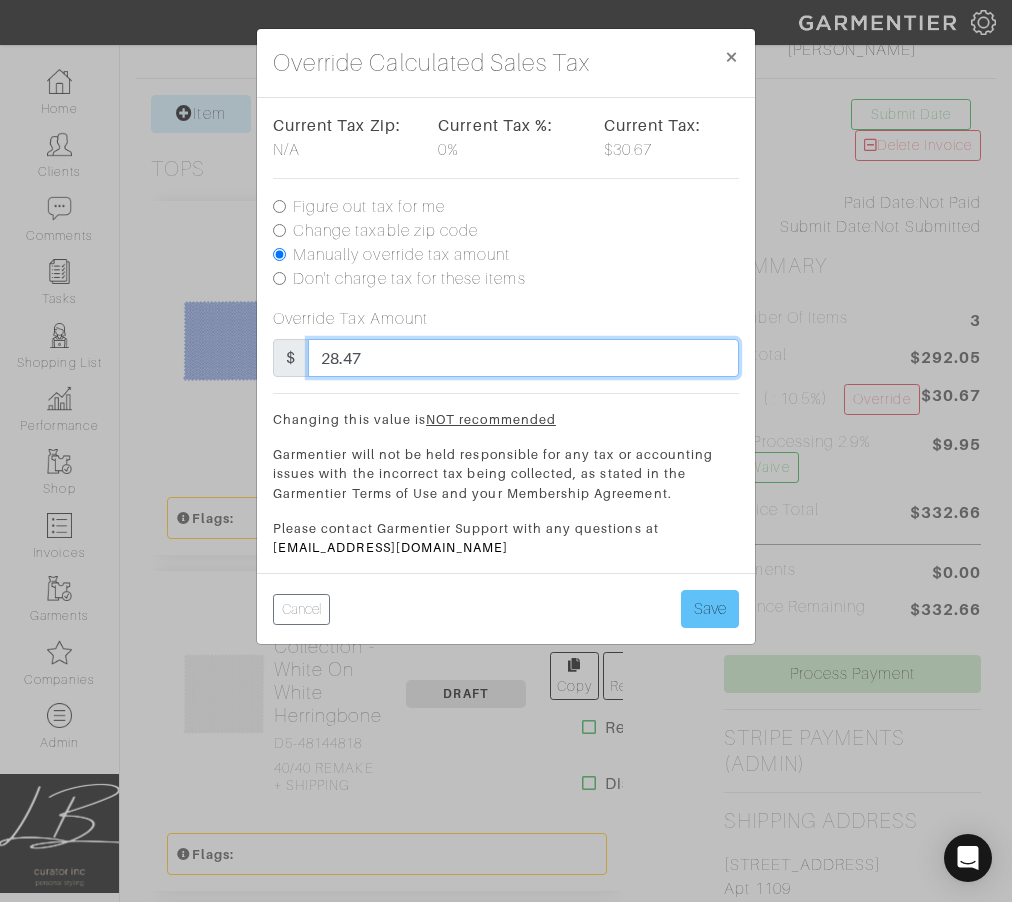 type on "28.47" 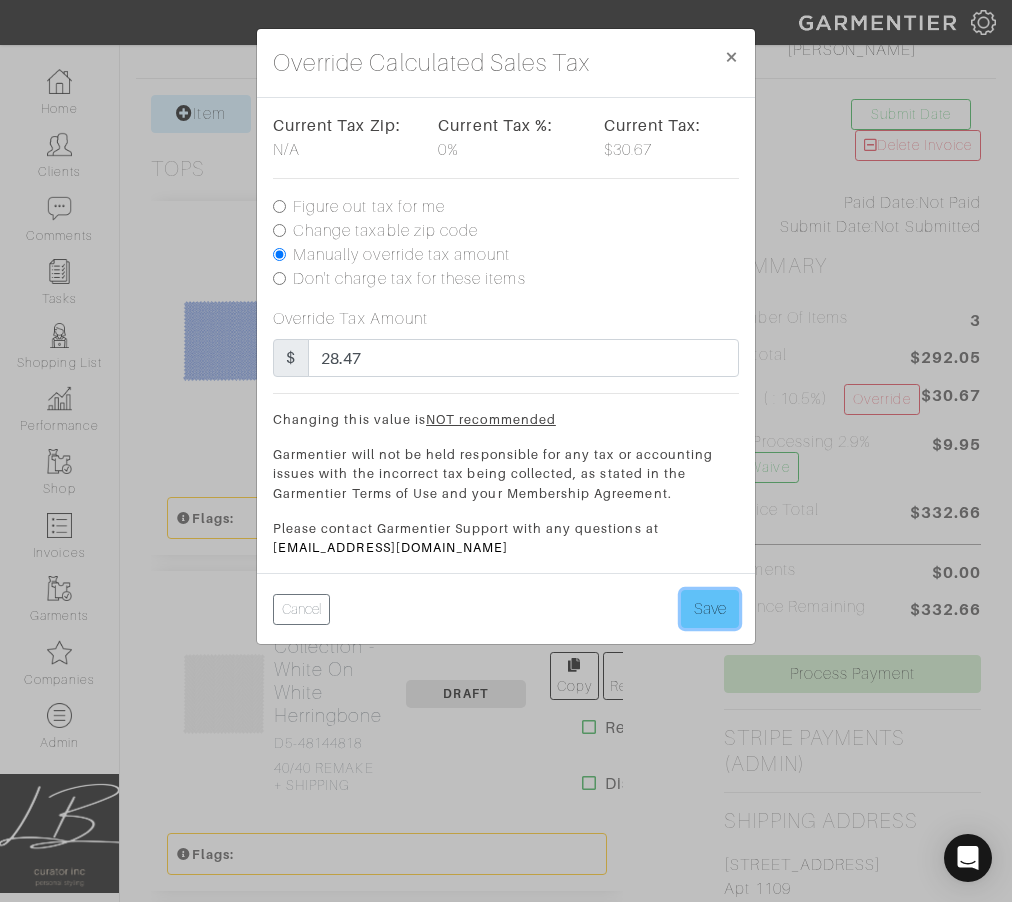 click on "Save" at bounding box center (710, 609) 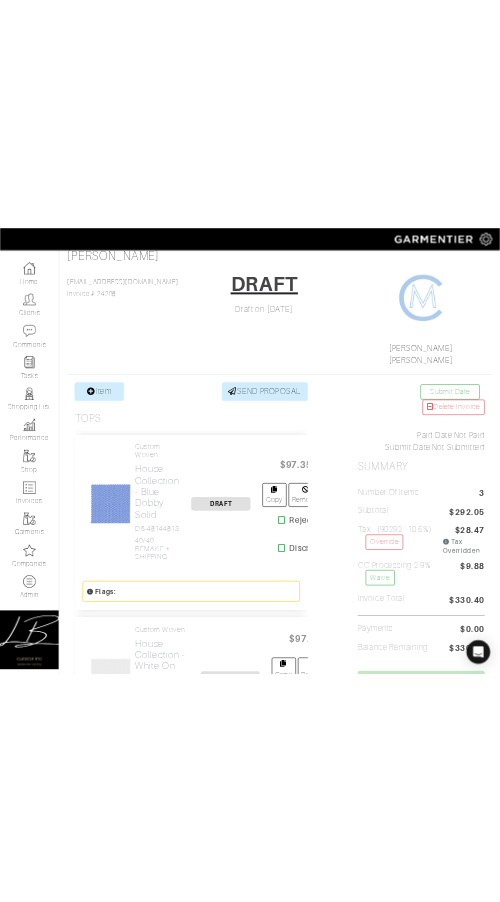 scroll, scrollTop: 152, scrollLeft: 0, axis: vertical 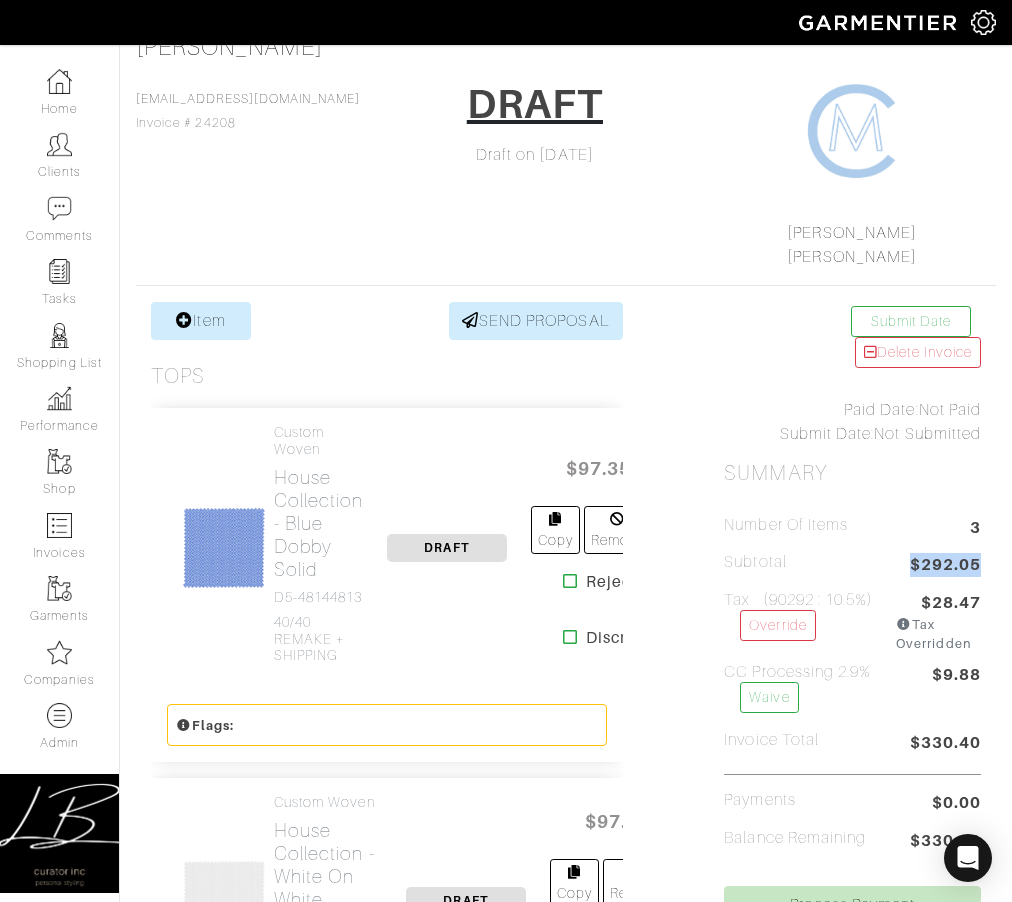 drag, startPoint x: 909, startPoint y: 563, endPoint x: 1010, endPoint y: 561, distance: 101.0198 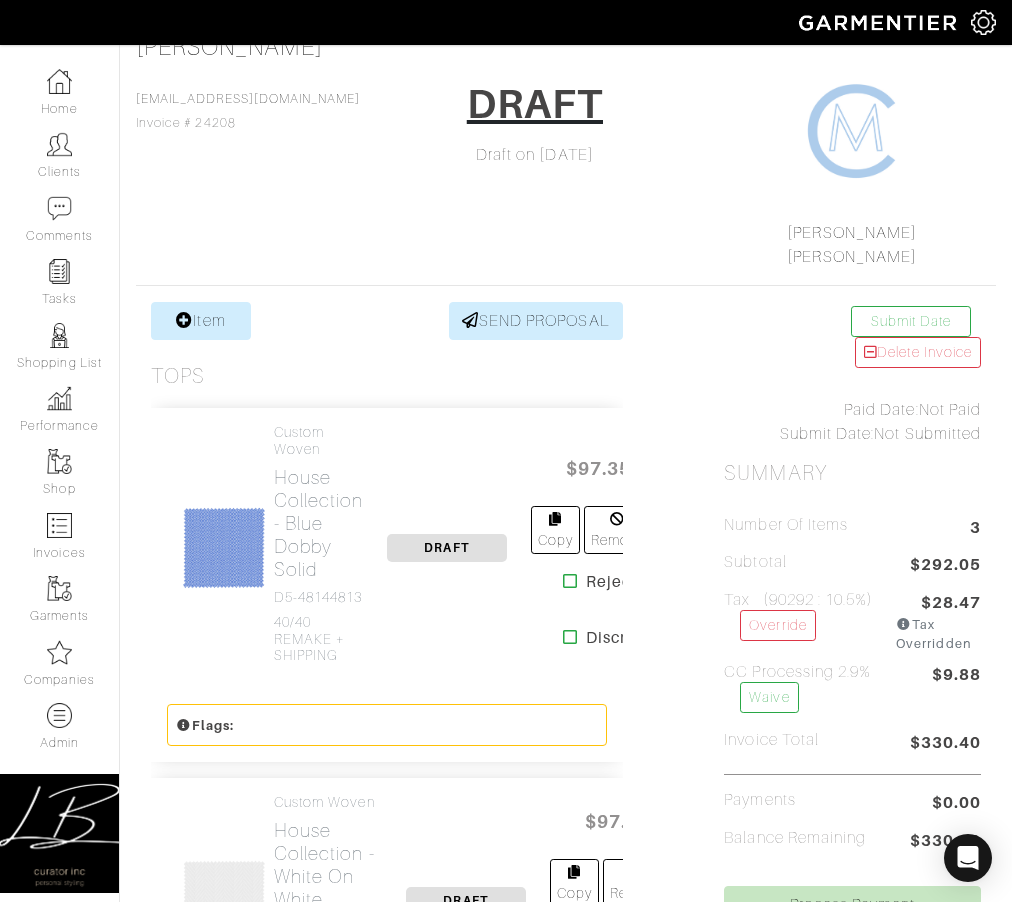 click on "[PERSON_NAME]
[EMAIL_ADDRESS][DOMAIN_NAME]
Invoice # 24208
DRAFT
Draft on [DATE]
[PERSON_NAME]
[PERSON_NAME]" at bounding box center (566, 151) 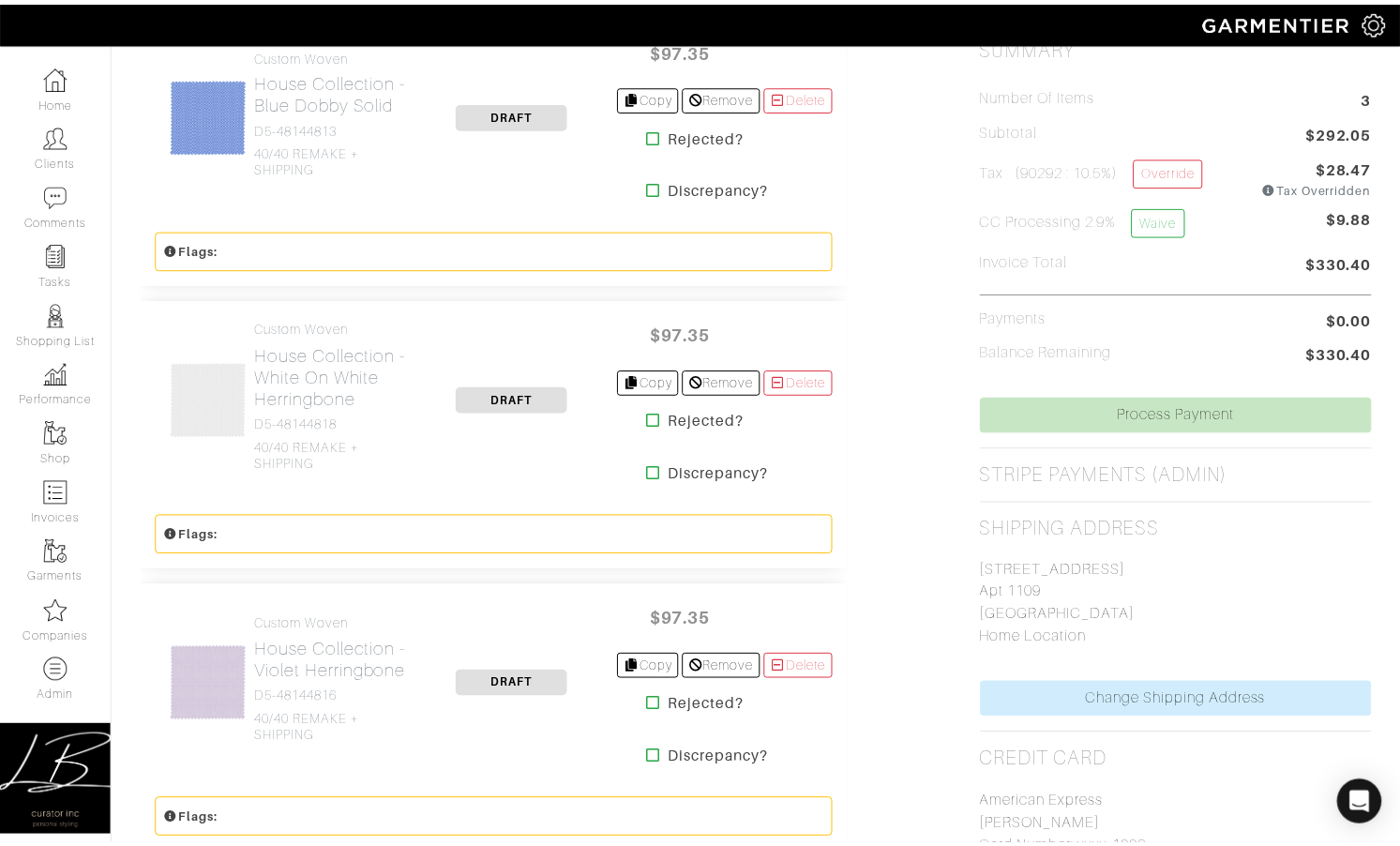 scroll, scrollTop: 516, scrollLeft: 0, axis: vertical 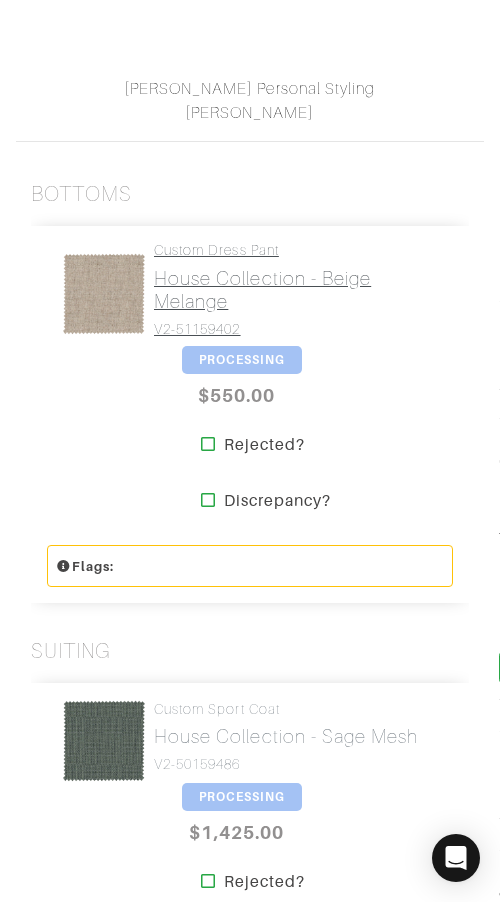 click on "House Collection -
Beige Melange" at bounding box center (296, 290) 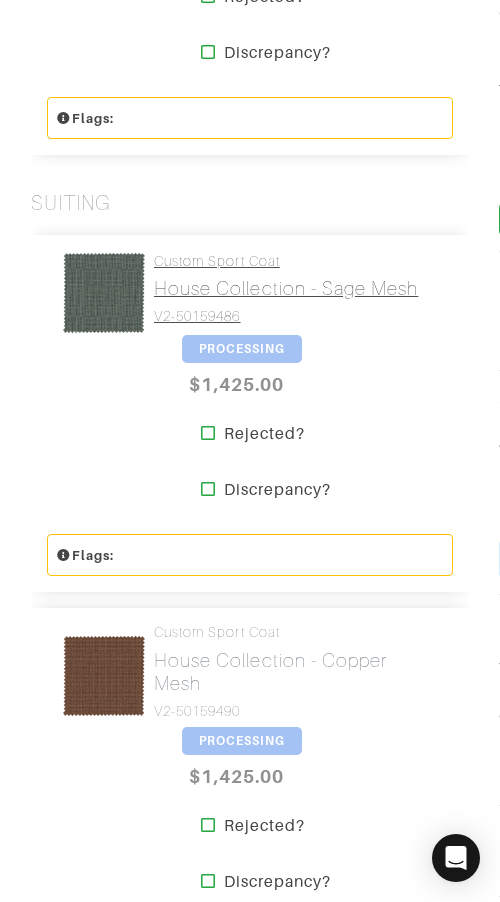 drag, startPoint x: 213, startPoint y: 295, endPoint x: 206, endPoint y: 303, distance: 10.630146 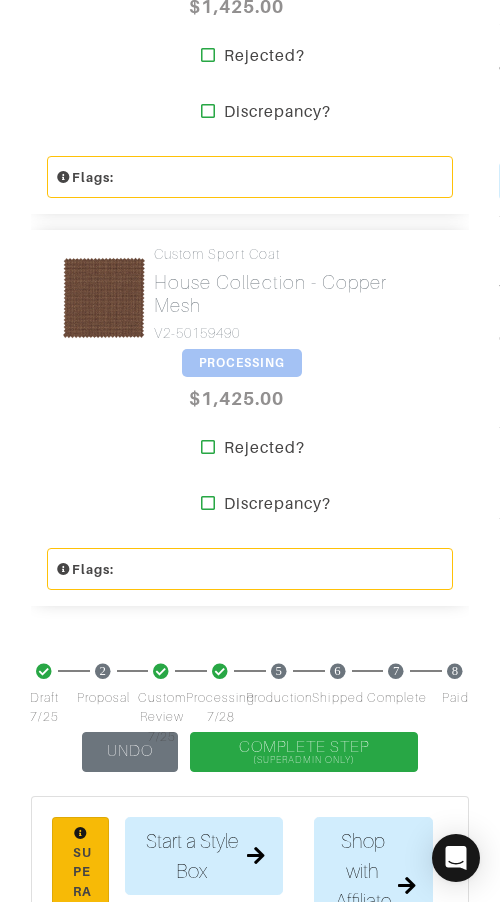 scroll, scrollTop: 1351, scrollLeft: 0, axis: vertical 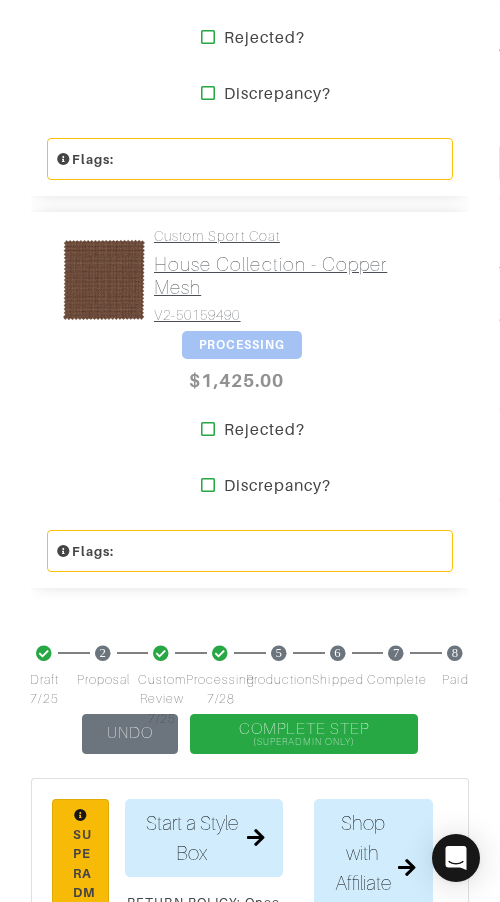 click on "House Collection -
Copper Mesh" at bounding box center [296, 276] 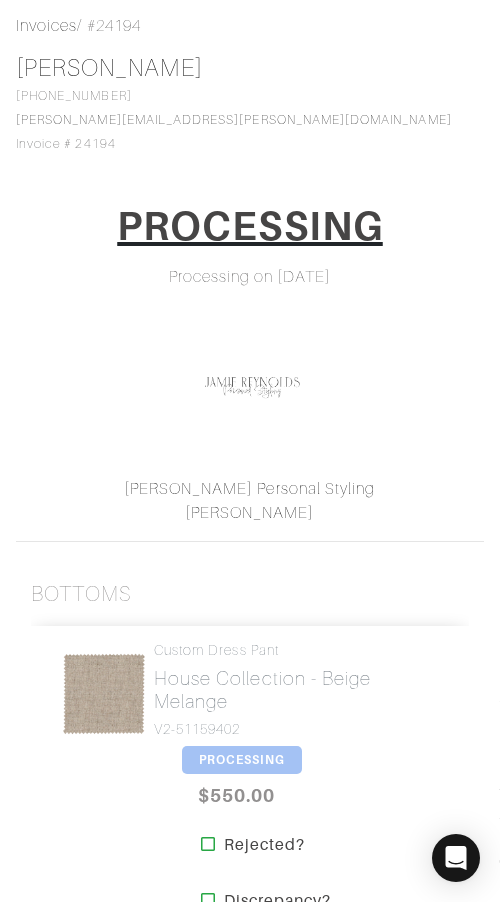 scroll, scrollTop: 0, scrollLeft: 0, axis: both 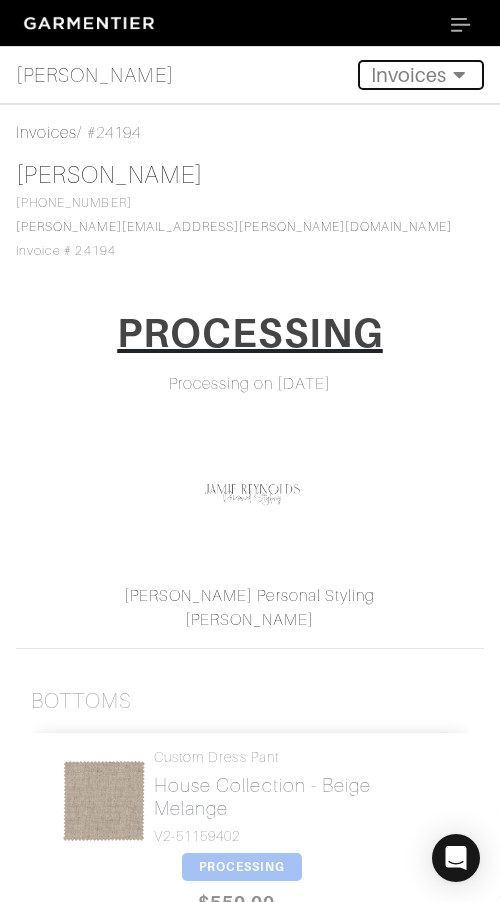 click on "Invoices" at bounding box center (421, 75) 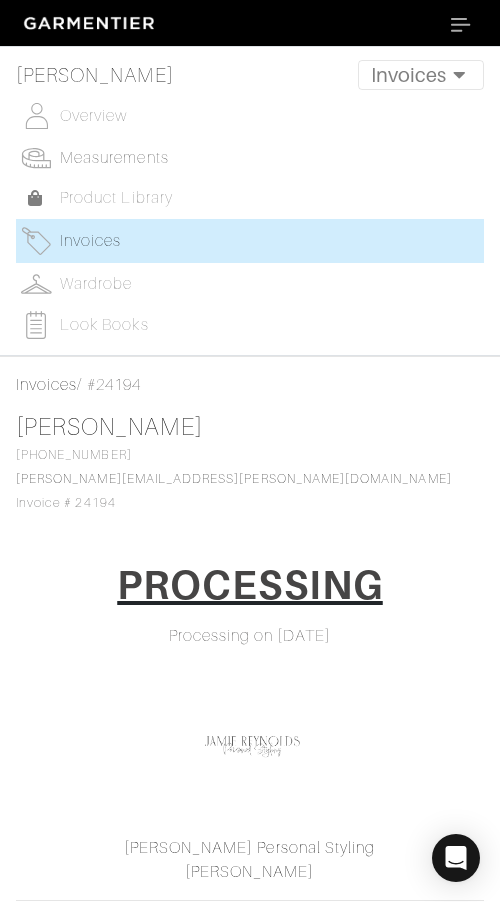 click on "Measurements" at bounding box center [114, 158] 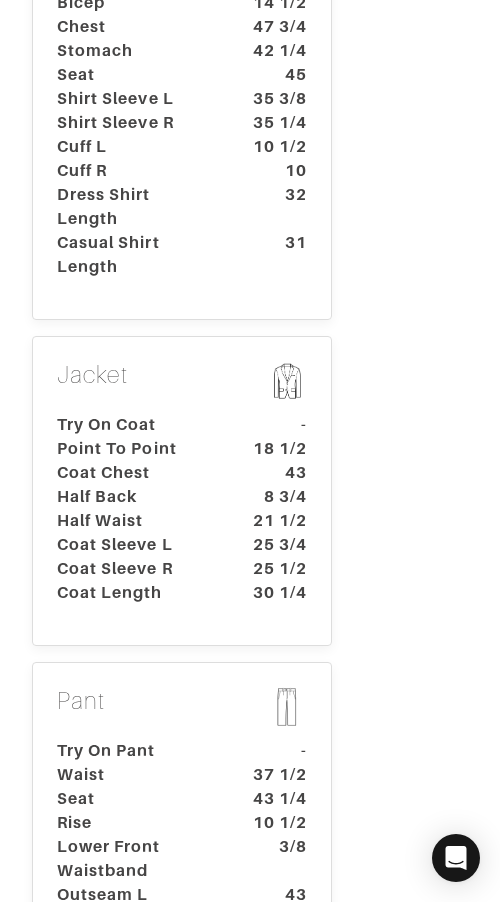 scroll, scrollTop: 968, scrollLeft: 0, axis: vertical 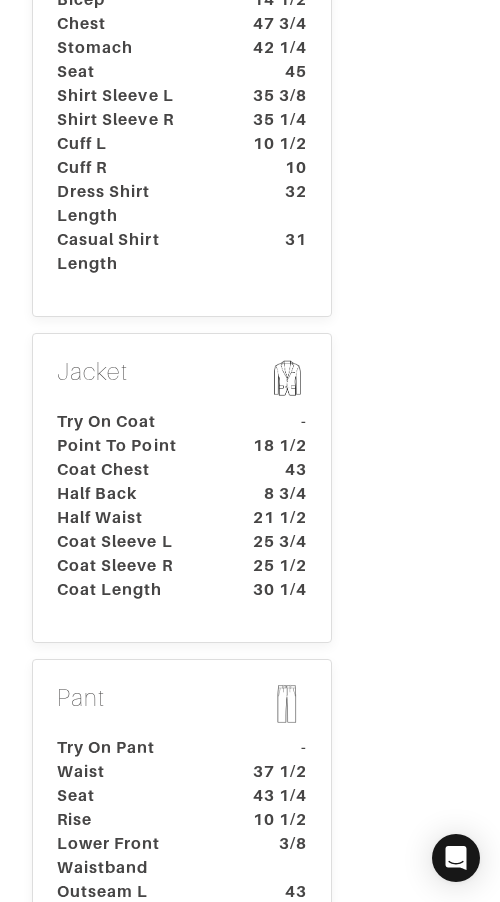 click on "Half Waist" at bounding box center (135, 518) 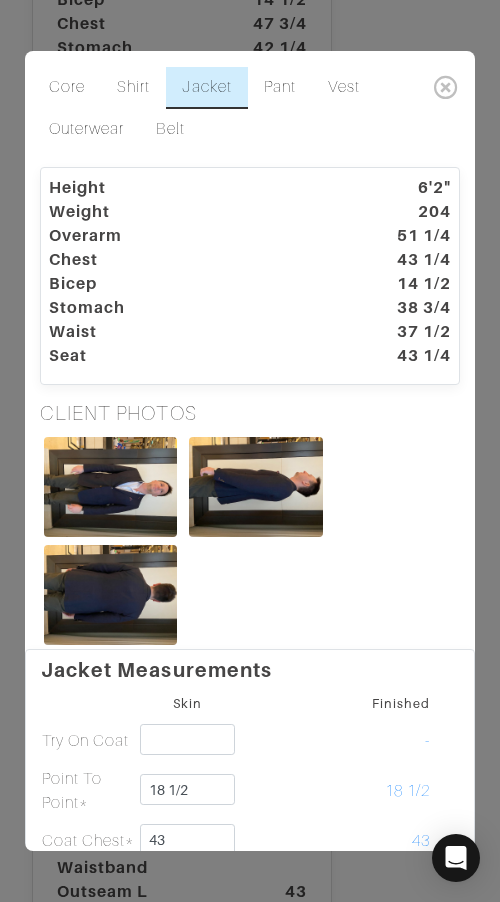 scroll, scrollTop: 1, scrollLeft: 0, axis: vertical 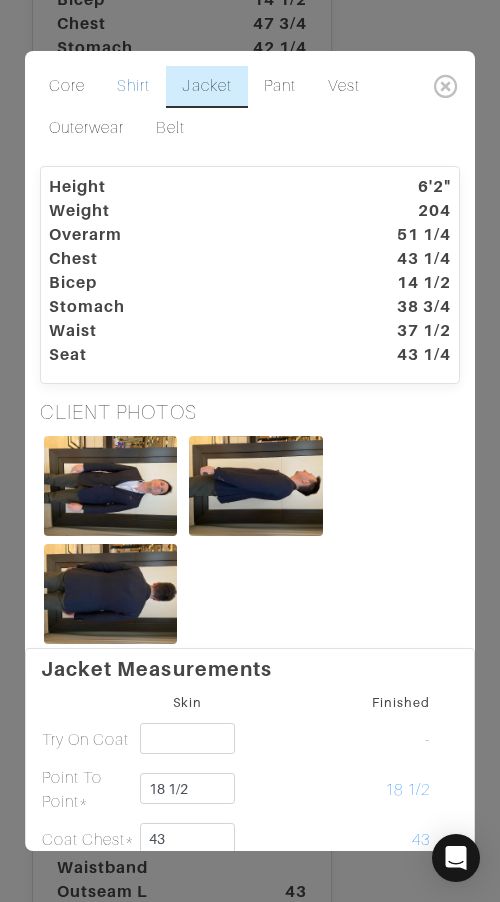click on "Shirt" at bounding box center (133, 87) 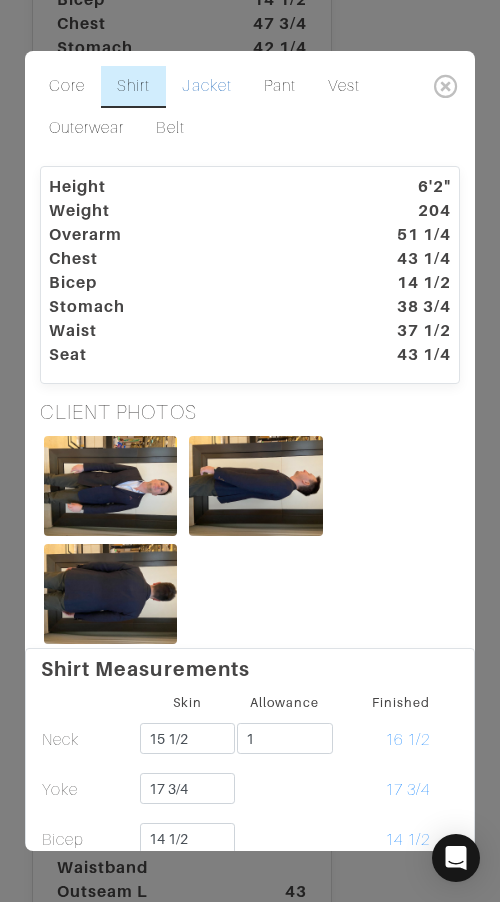 click on "Jacket" at bounding box center [206, 87] 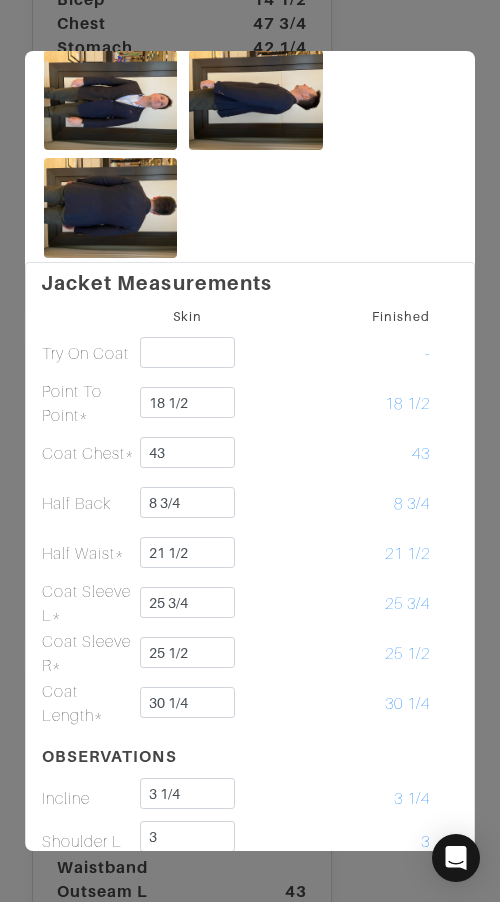 scroll, scrollTop: 385, scrollLeft: 0, axis: vertical 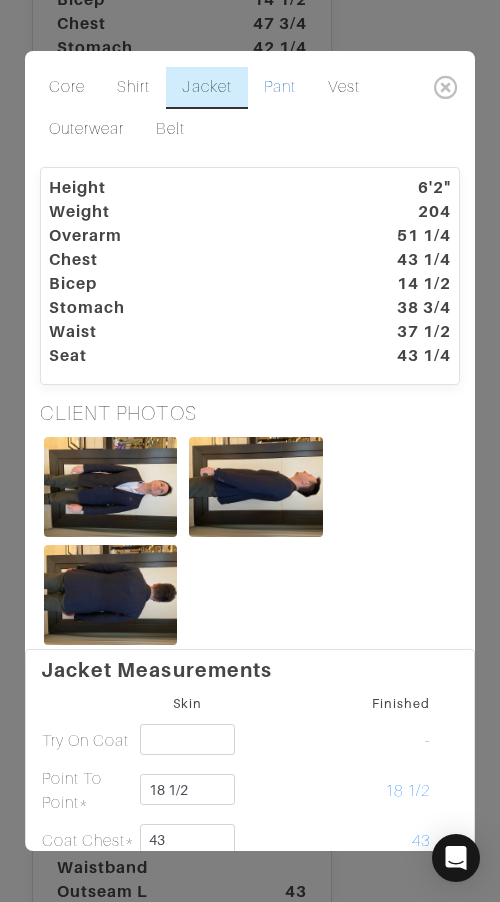 click on "Pant" at bounding box center [280, 88] 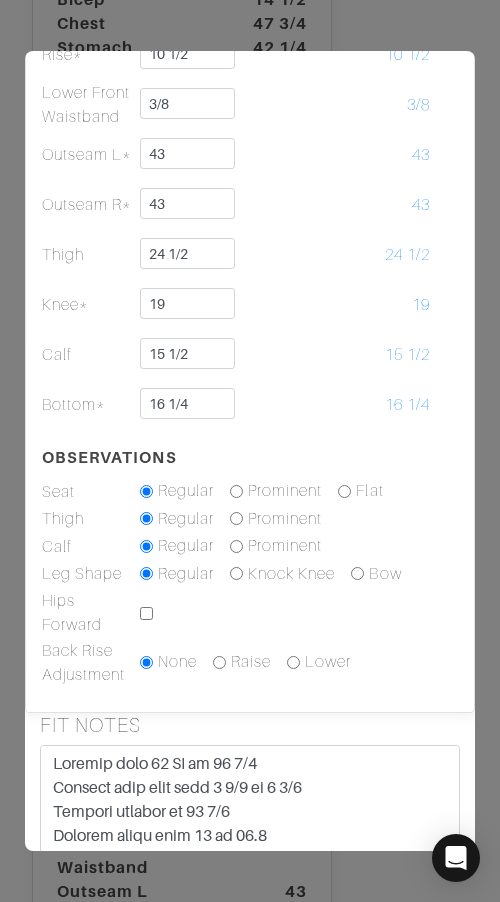 scroll, scrollTop: 839, scrollLeft: 0, axis: vertical 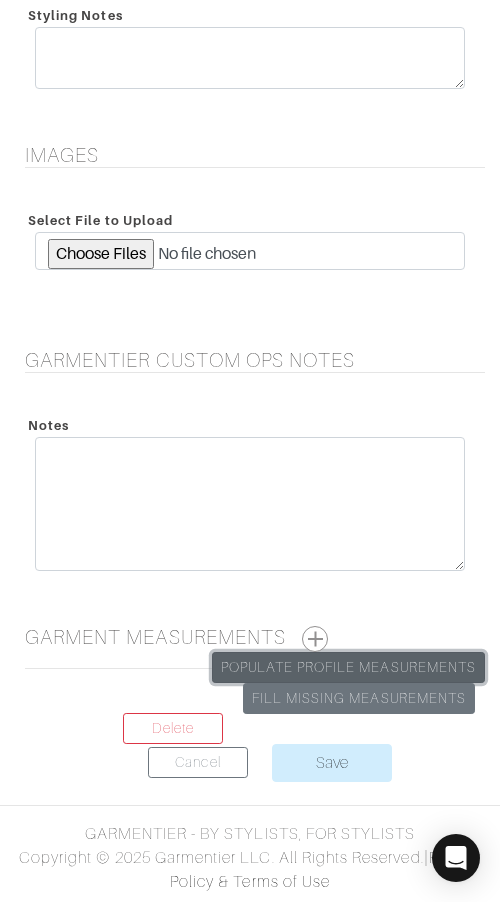 click on "Populate Profile Measurements" at bounding box center (348, 667) 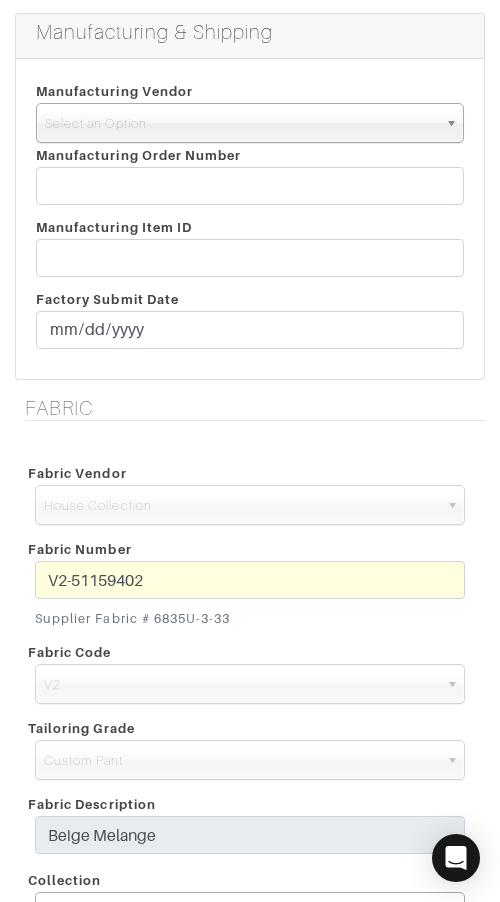 scroll, scrollTop: 584, scrollLeft: 0, axis: vertical 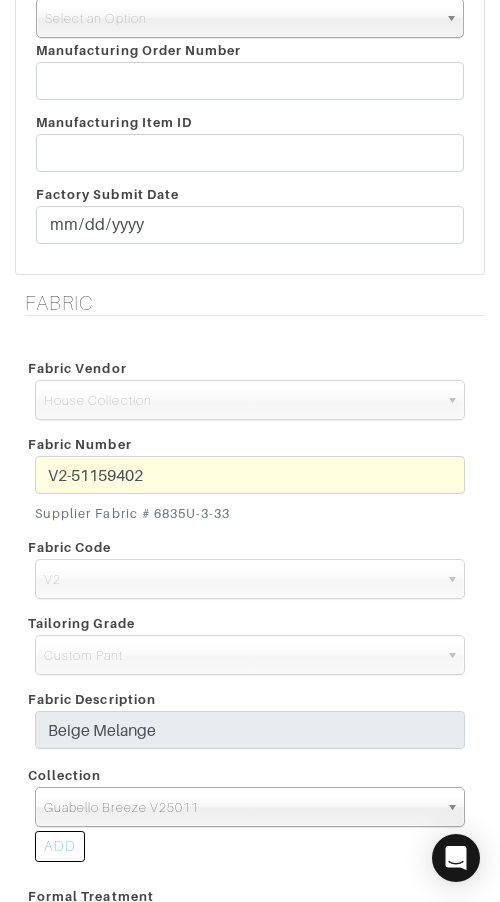 click on "Fabric Number
V2-51159402
Supplier Fabric # 6835U-3-33" at bounding box center [250, 479] 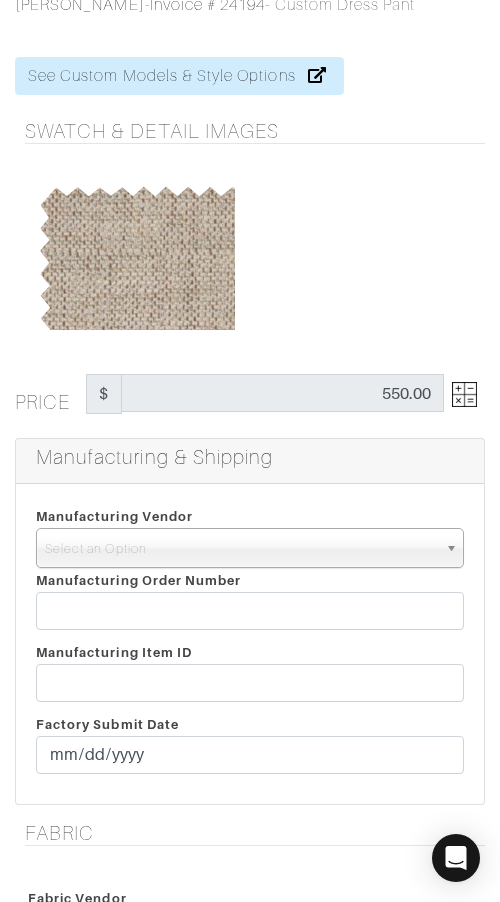 scroll, scrollTop: 58, scrollLeft: 0, axis: vertical 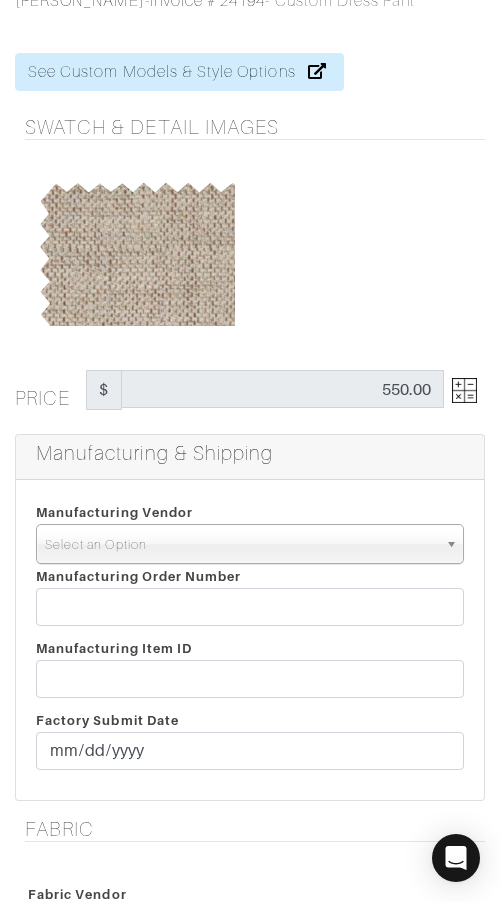 click on "Select an Option" at bounding box center [241, 545] 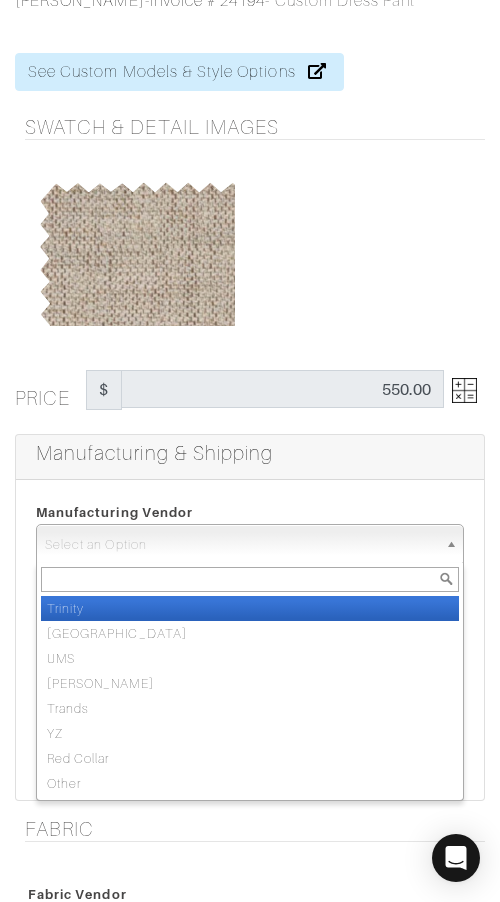 click on "Trinity" at bounding box center [250, 608] 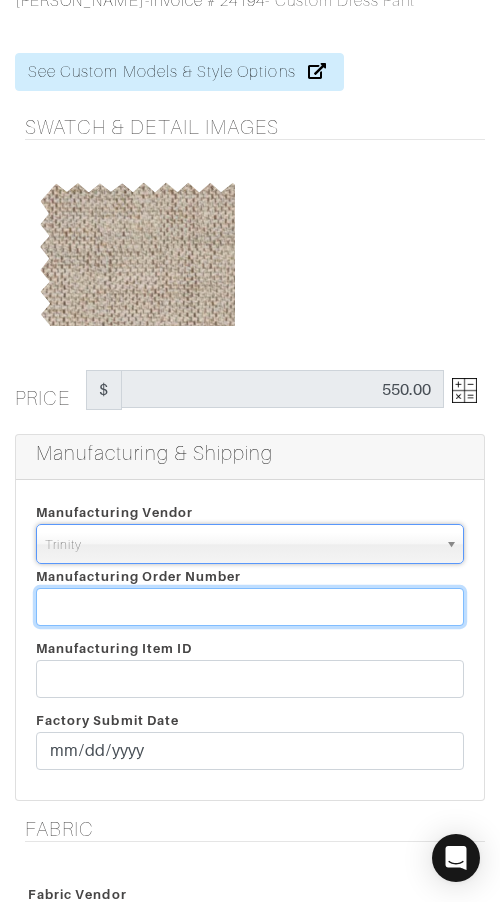 click at bounding box center [250, 607] 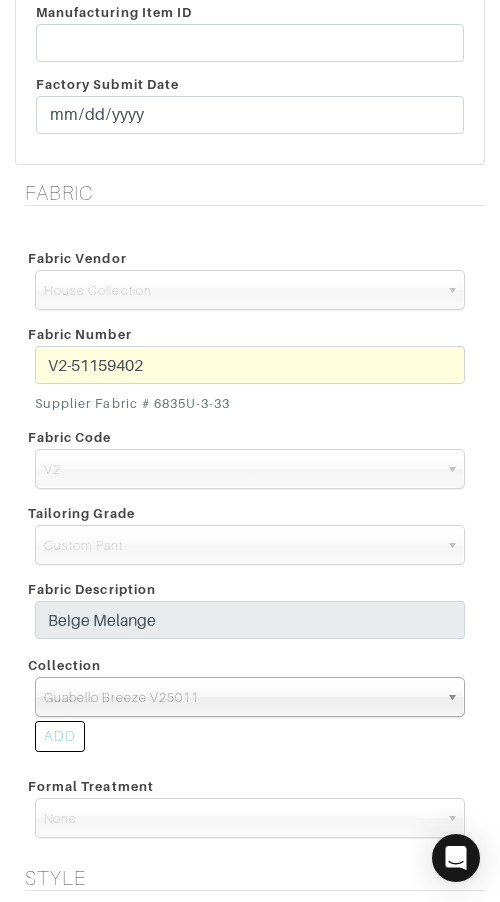 scroll, scrollTop: 2464, scrollLeft: 0, axis: vertical 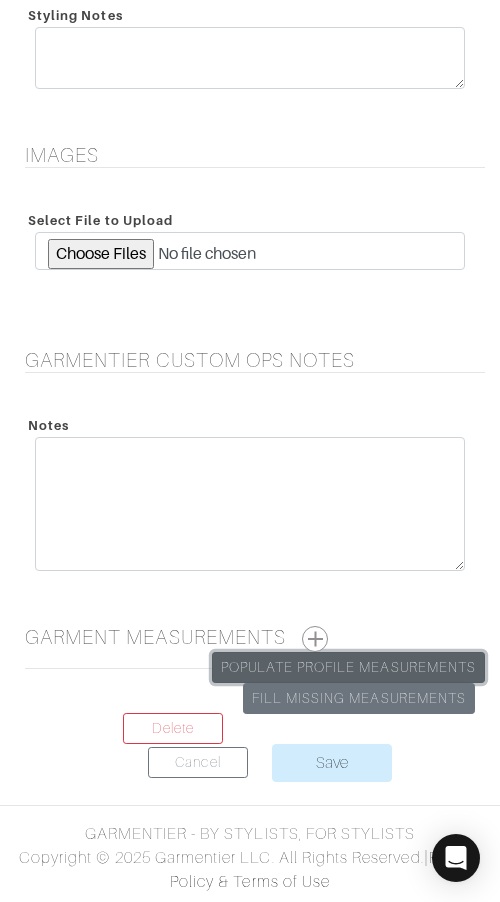 click on "Populate Profile Measurements" at bounding box center [348, 667] 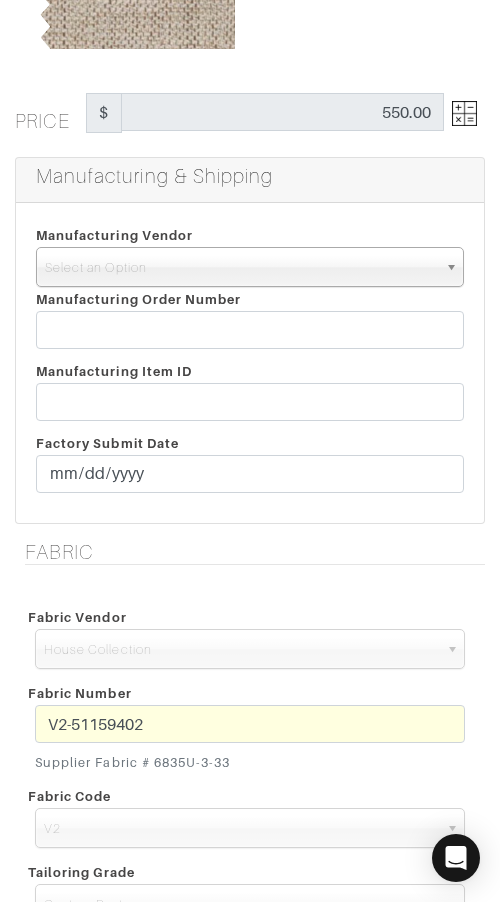 scroll, scrollTop: 364, scrollLeft: 0, axis: vertical 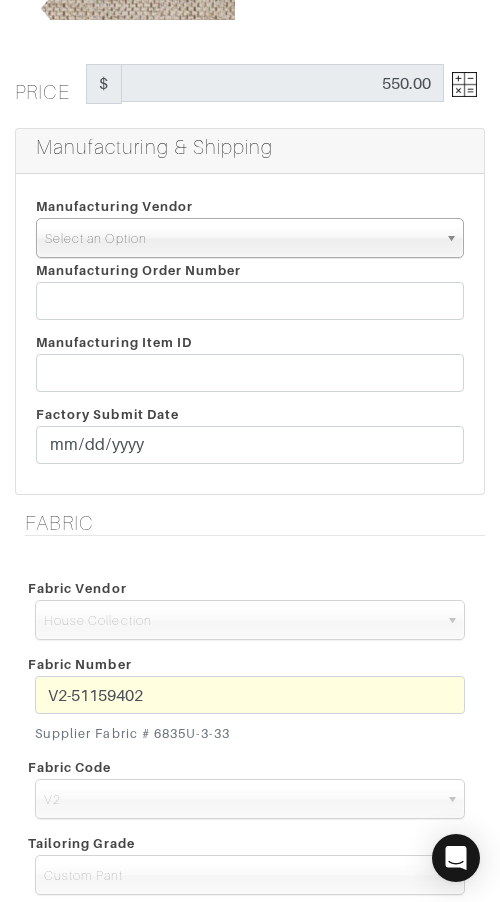 click on "Select an Option" at bounding box center [241, 239] 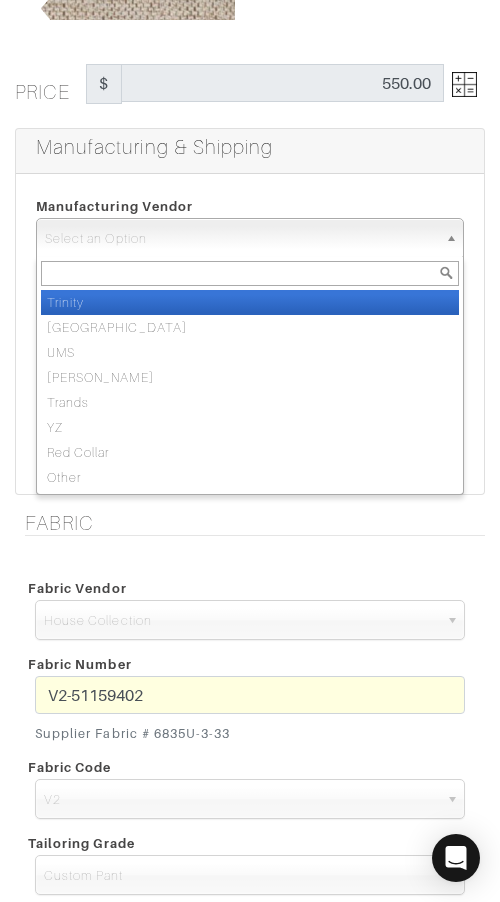 drag, startPoint x: 212, startPoint y: 301, endPoint x: 228, endPoint y: 327, distance: 30.528675 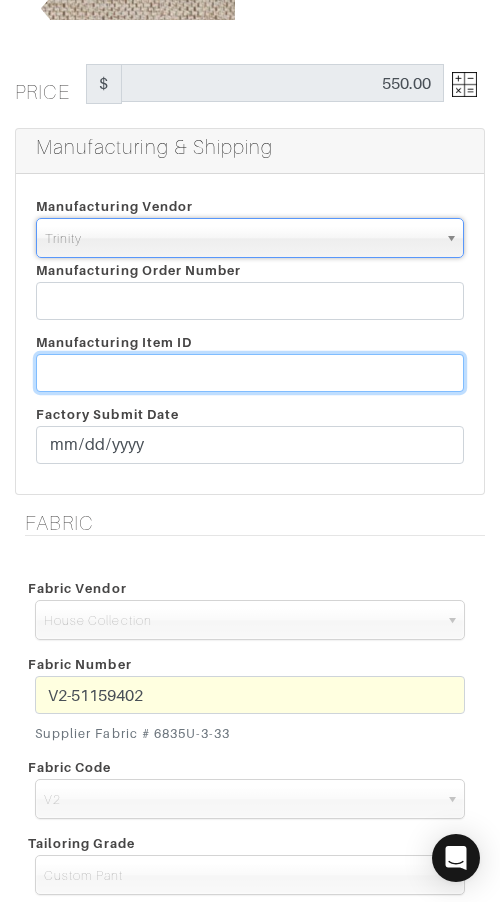 drag, startPoint x: 237, startPoint y: 353, endPoint x: 258, endPoint y: 369, distance: 26.400757 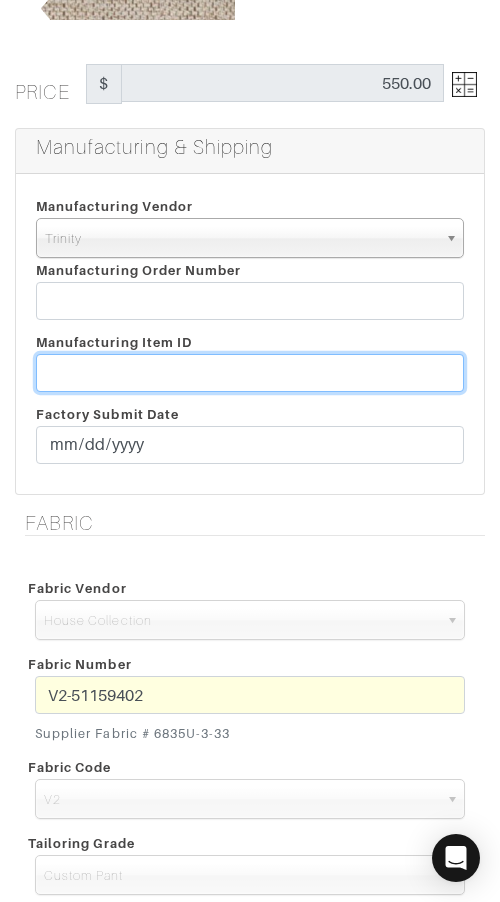 paste on "T2-1768890." 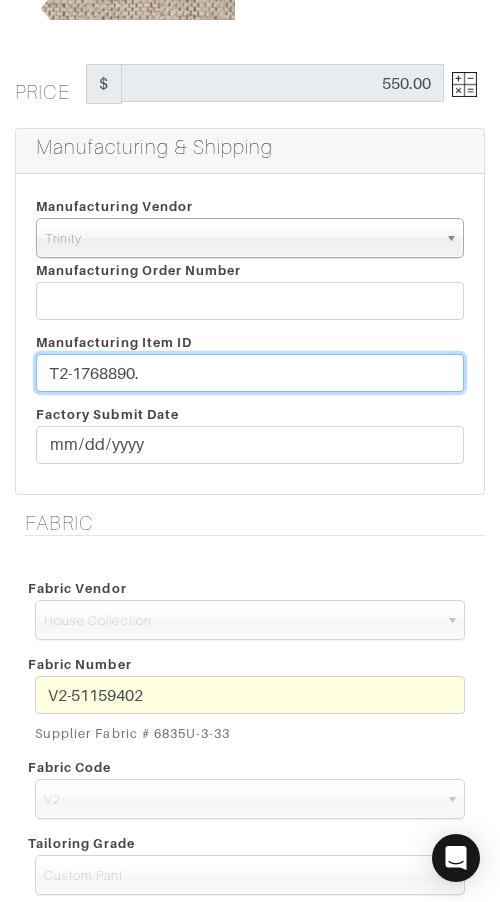 type on "T2-1768890." 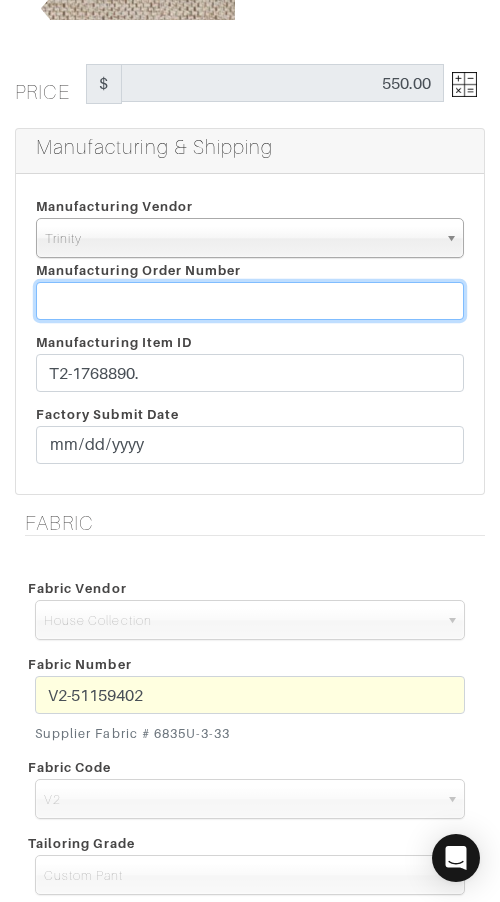 click at bounding box center [250, 301] 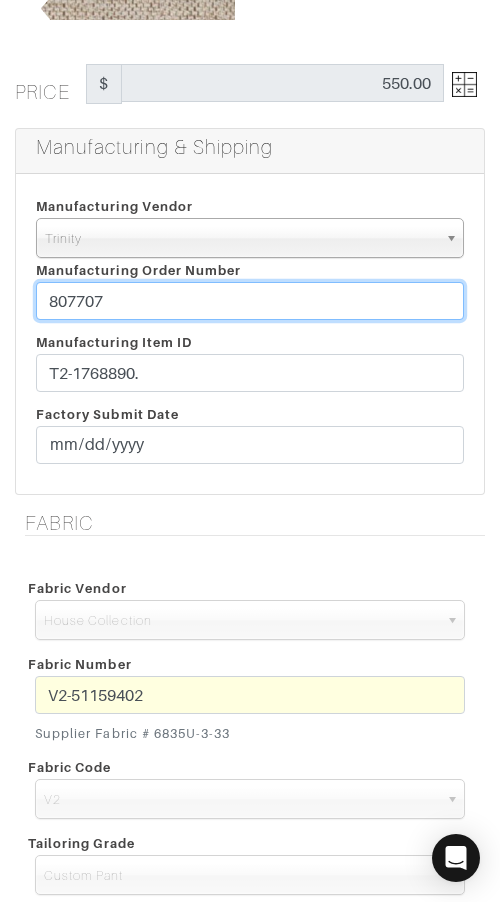 type on "807707" 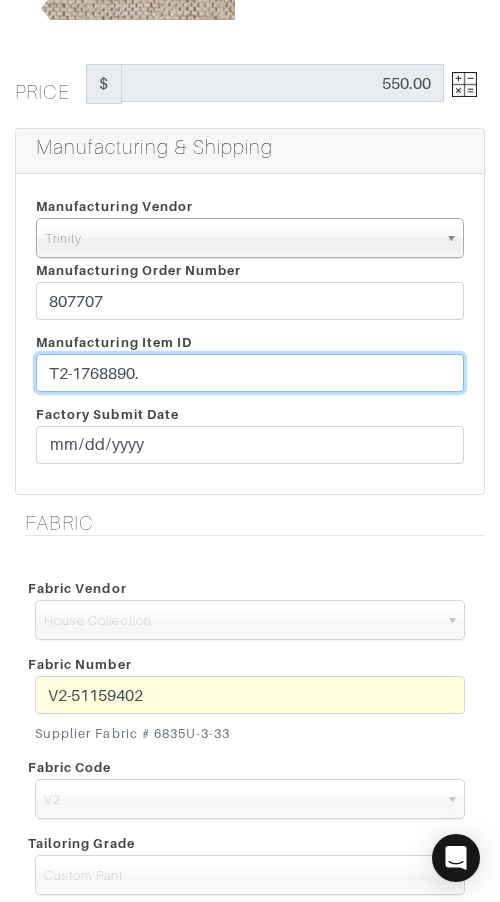 click on "T2-1768890." at bounding box center [250, 373] 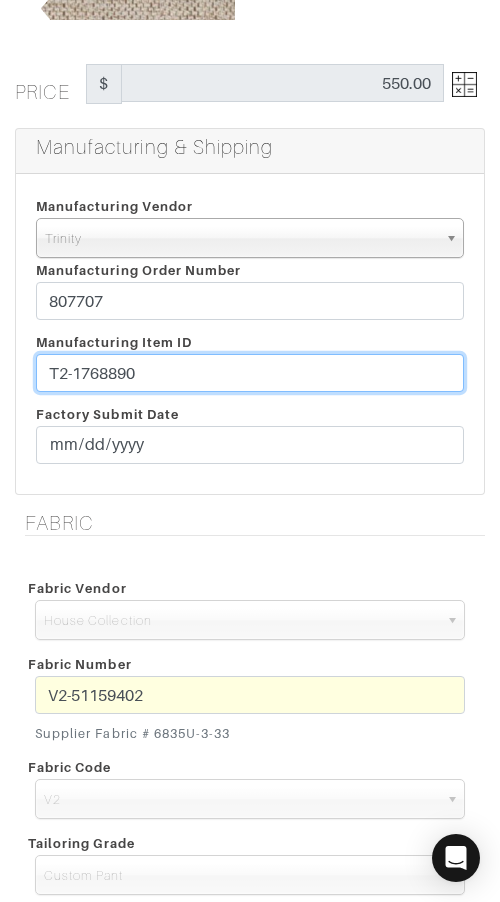 type on "T2-1768890" 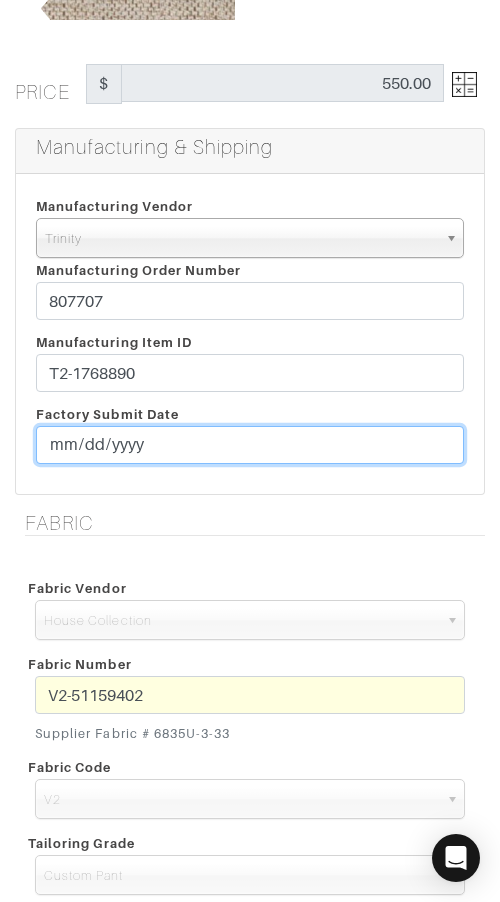 click at bounding box center [250, 445] 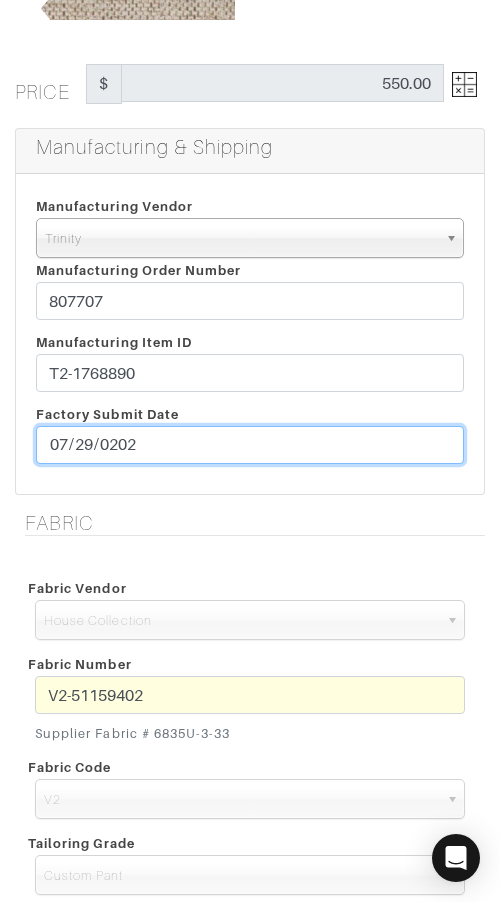 type on "[DATE]" 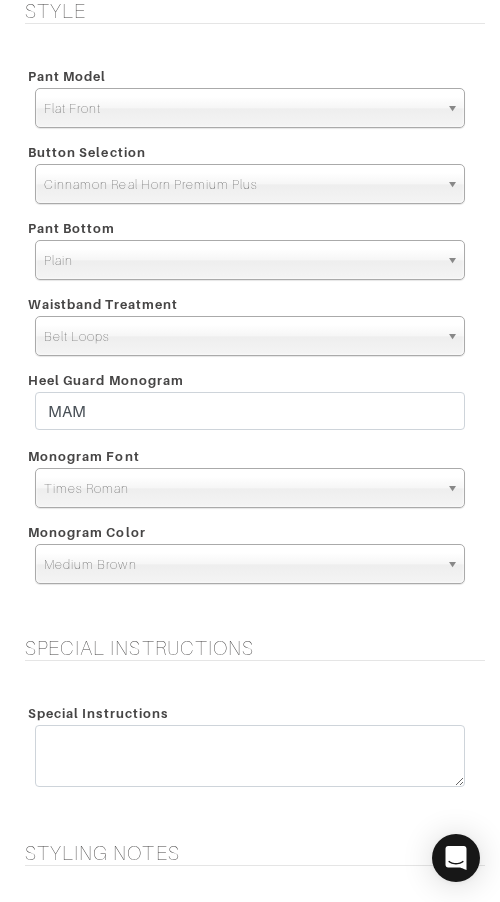 scroll, scrollTop: 1571, scrollLeft: 0, axis: vertical 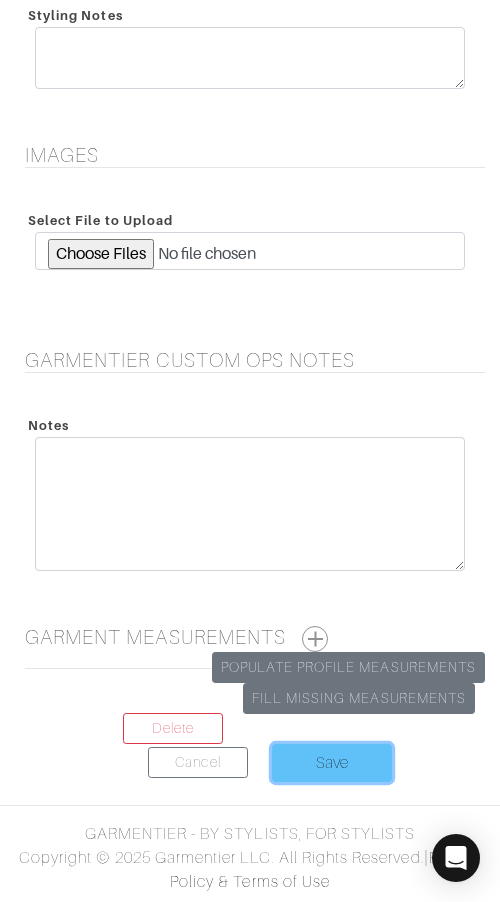 click on "Save" at bounding box center [332, 763] 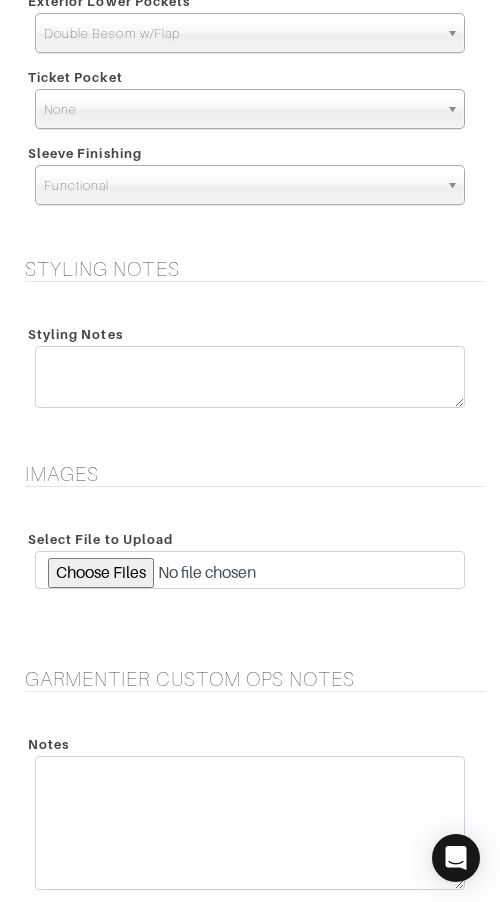 scroll, scrollTop: 3652, scrollLeft: 0, axis: vertical 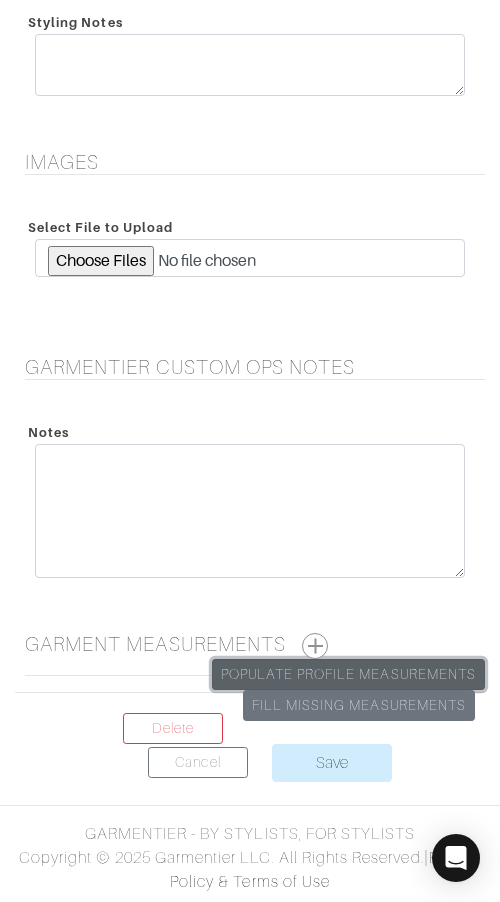 click on "Populate Profile Measurements" at bounding box center [348, 674] 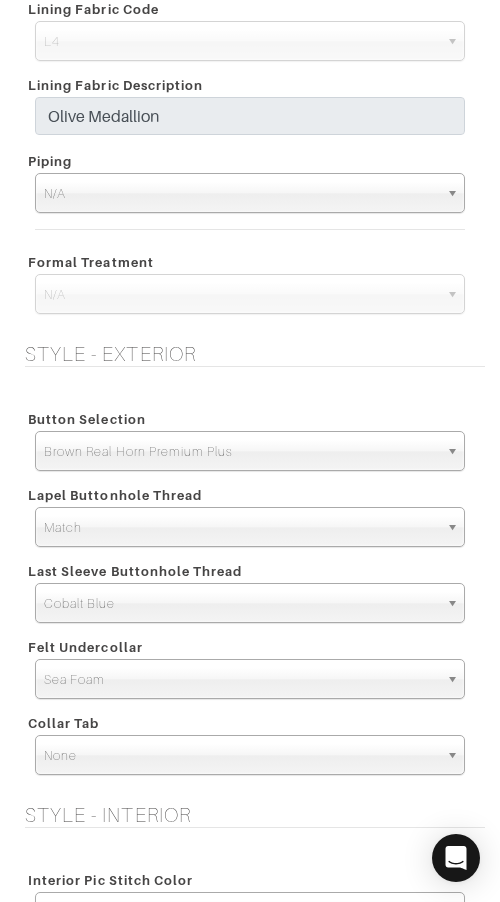 scroll, scrollTop: 2322, scrollLeft: 0, axis: vertical 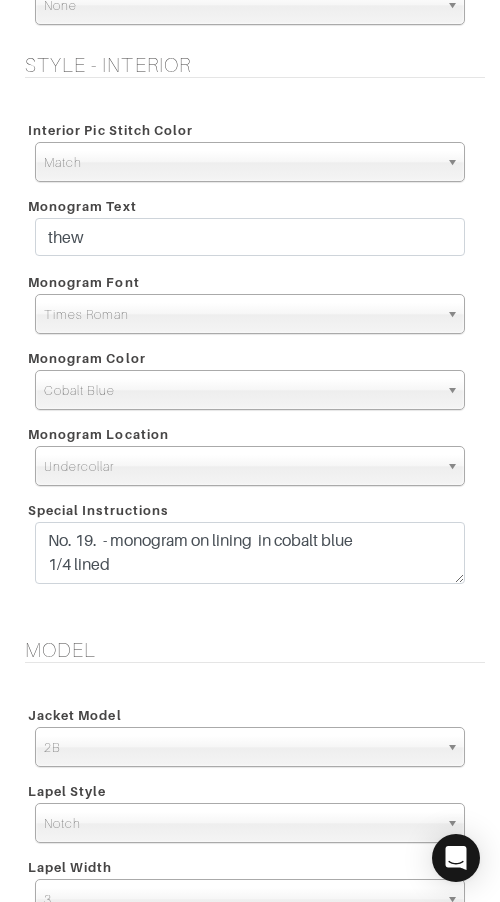 click on "No. 19.  - monogram on lining  in cobalt blue
1/4 lined" at bounding box center [250, 558] 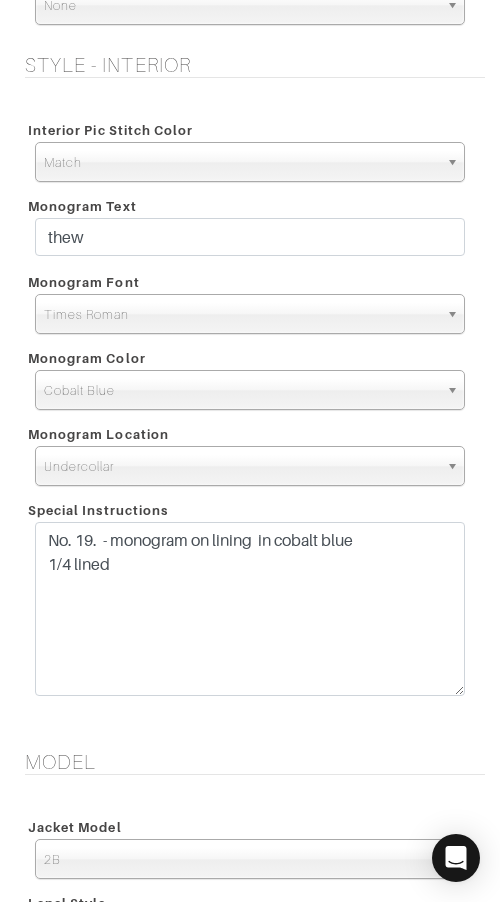 drag, startPoint x: 454, startPoint y: 579, endPoint x: 451, endPoint y: 678, distance: 99.04544 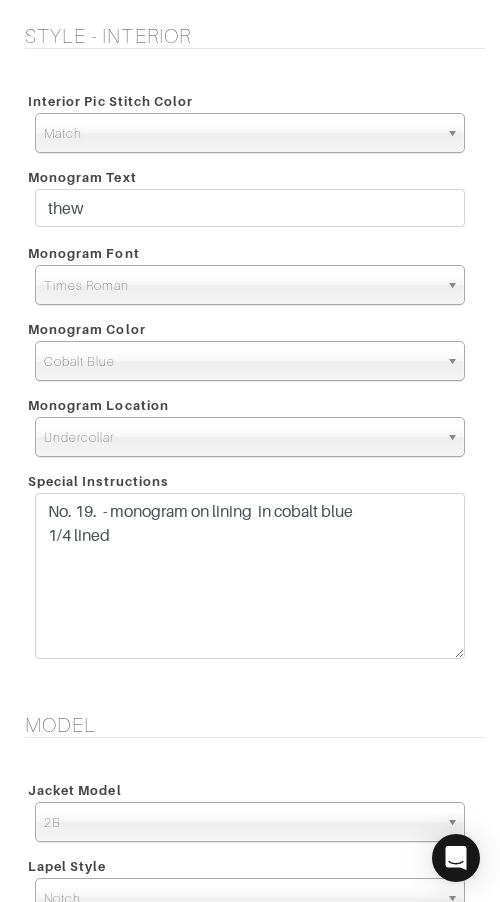 scroll, scrollTop: 3756, scrollLeft: 0, axis: vertical 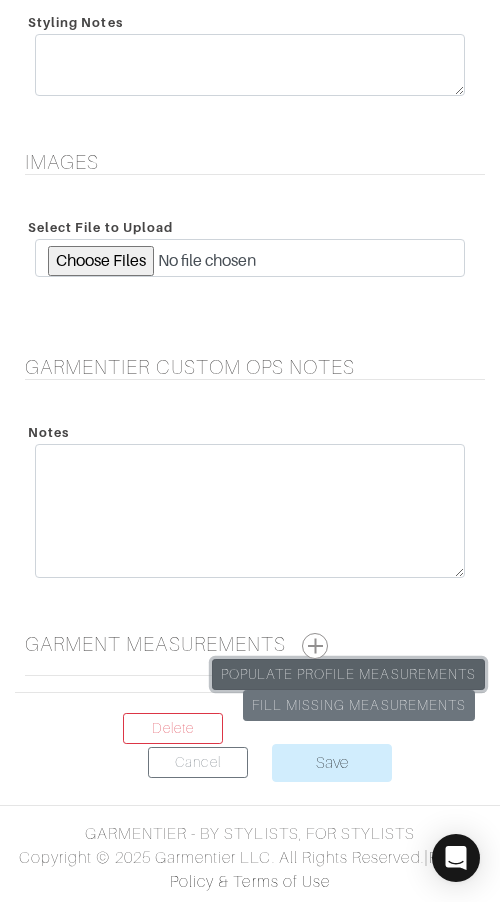 drag, startPoint x: 376, startPoint y: 671, endPoint x: 377, endPoint y: 657, distance: 14.035668 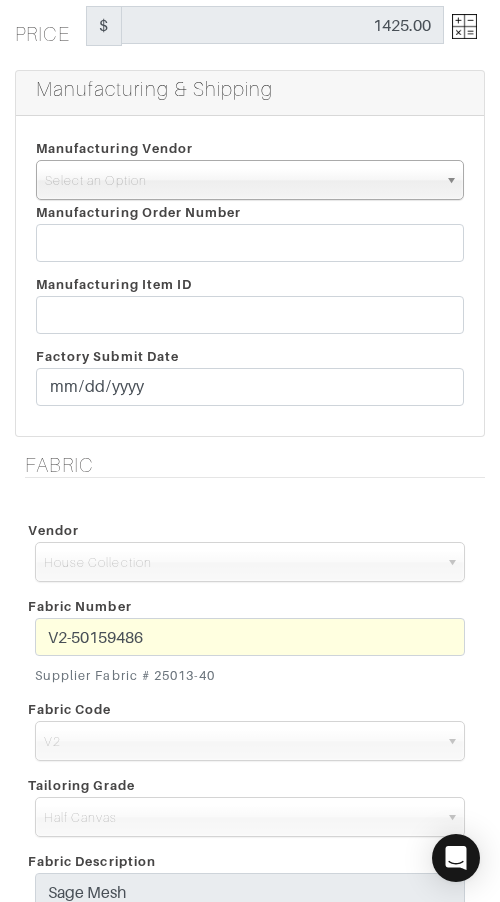 scroll, scrollTop: 428, scrollLeft: 0, axis: vertical 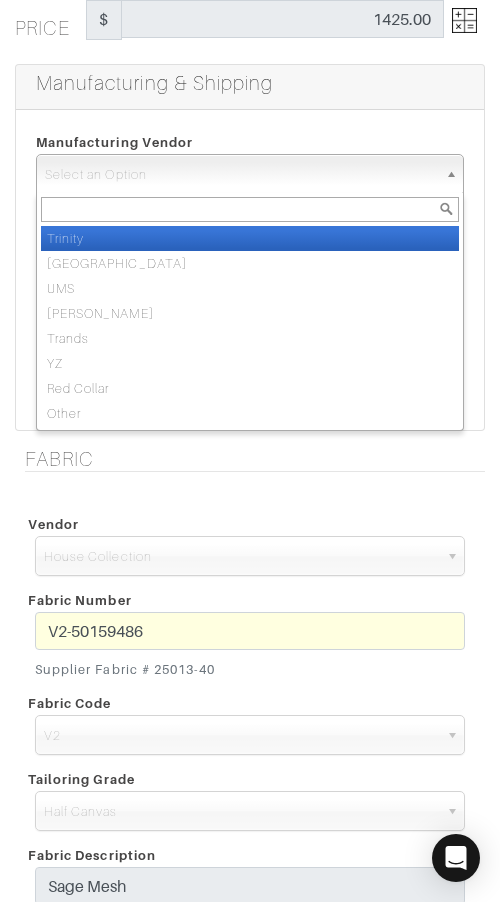 drag, startPoint x: 256, startPoint y: 164, endPoint x: 260, endPoint y: 236, distance: 72.11102 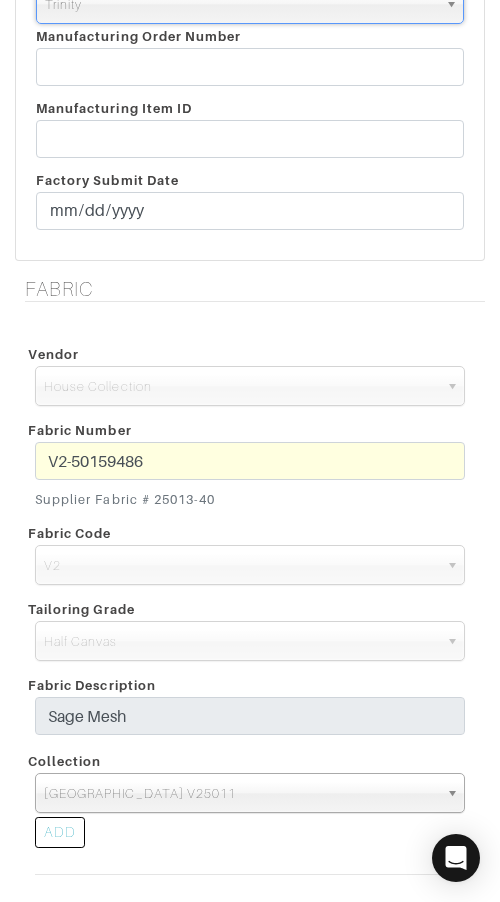 scroll, scrollTop: 600, scrollLeft: 0, axis: vertical 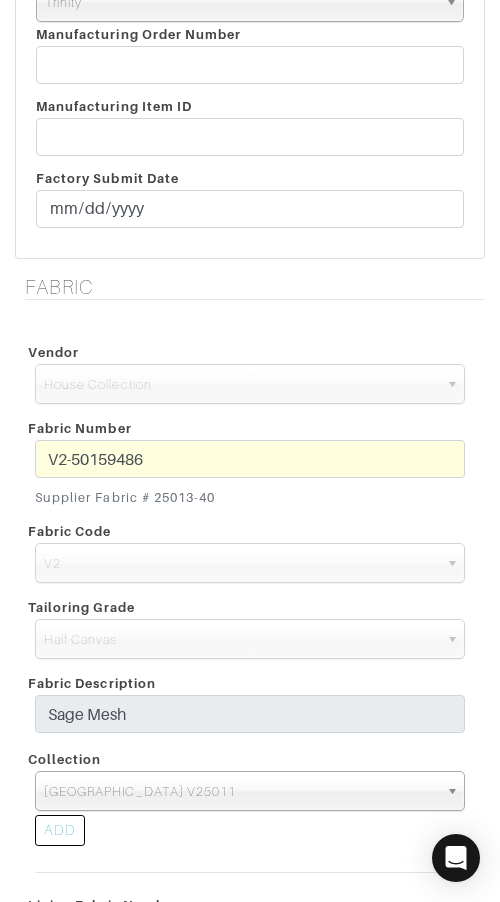 click on "Curator Inc
Lisa Bubes
Home
Clients
Invoices
Comments
Reminders
Stylists
Shop
Companies
More
Company Settings
Manage Subscription
My Profile
Stylists
Sign Out
Company Settings
Manage Subscription
My Profile
Stylists
Sign Out
Home
Clients
Comments
Tasks
Shopping List" at bounding box center (250, 1677) 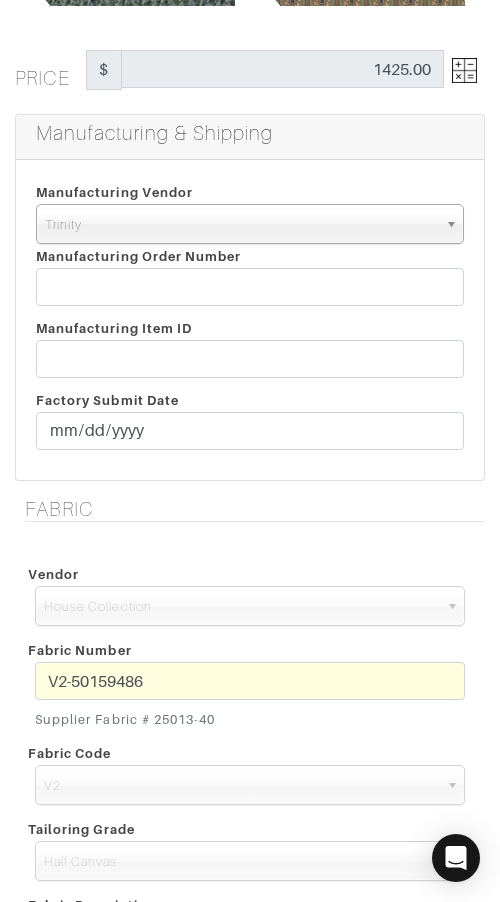 scroll, scrollTop: 373, scrollLeft: 0, axis: vertical 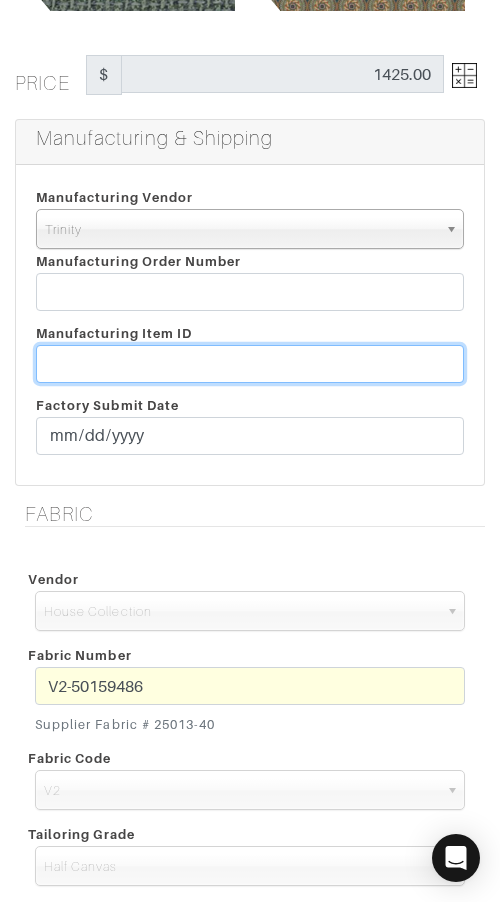 drag, startPoint x: 219, startPoint y: 352, endPoint x: 257, endPoint y: 365, distance: 40.16217 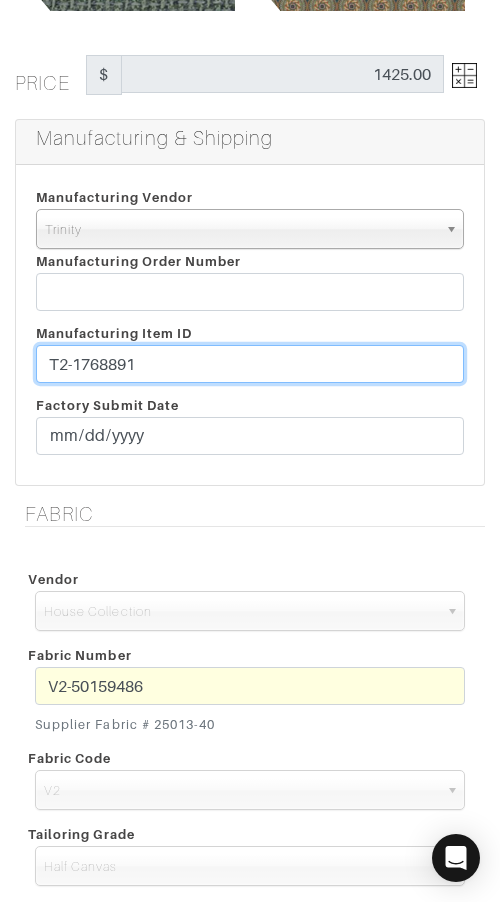 type on "T2-1768891" 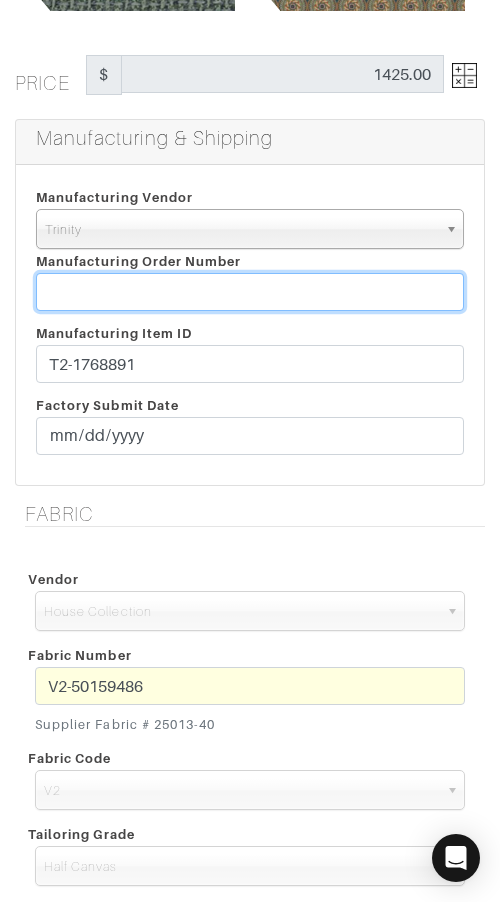 scroll, scrollTop: 372, scrollLeft: 0, axis: vertical 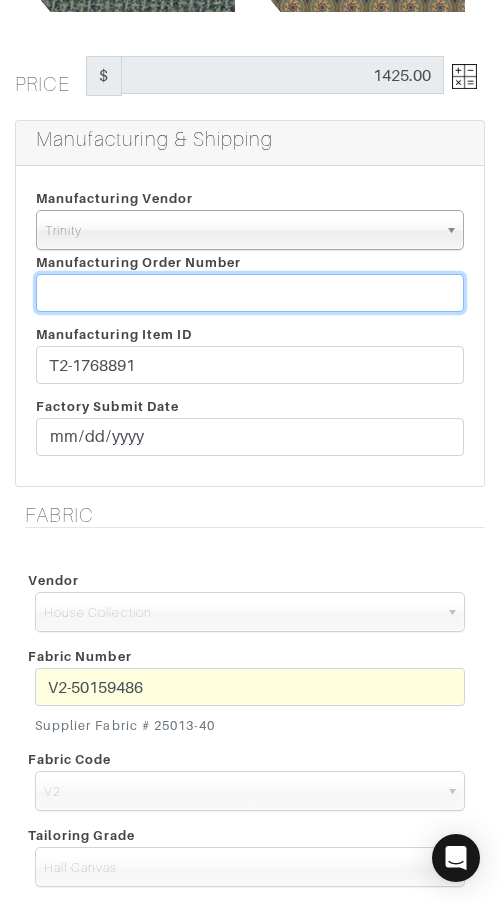 click at bounding box center (250, 293) 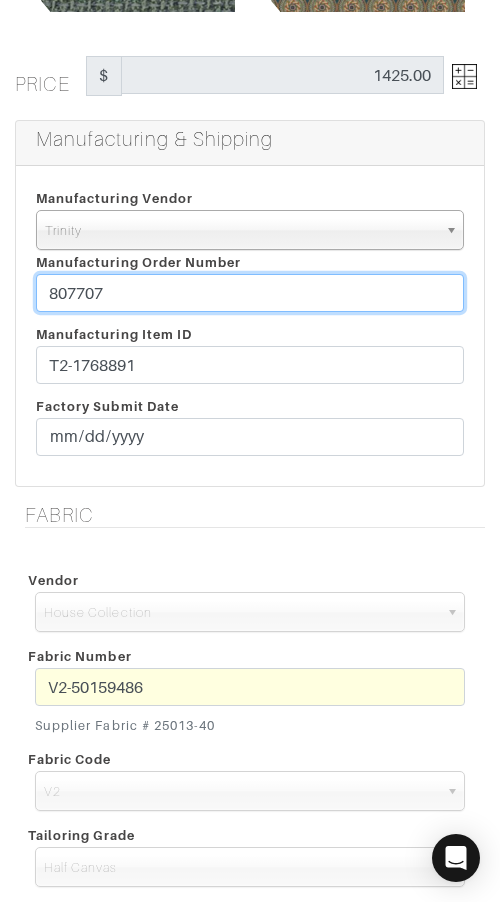 type on "807707" 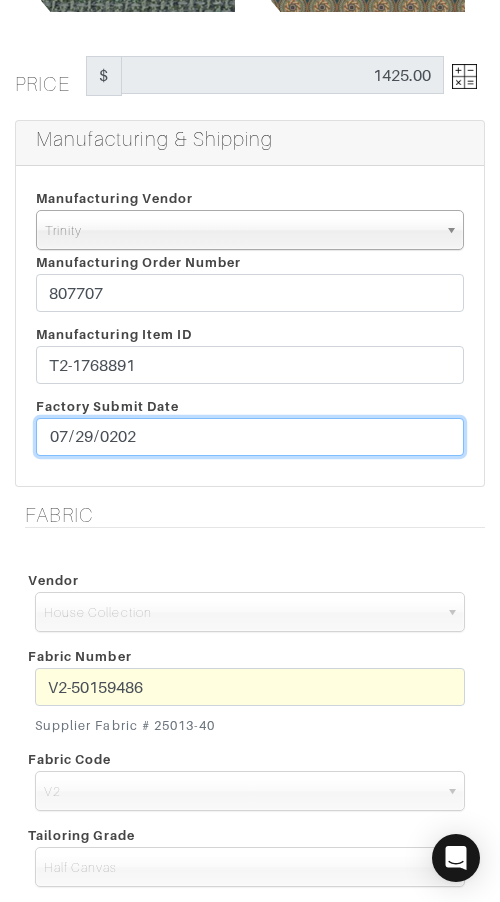 type on "2025-07-29" 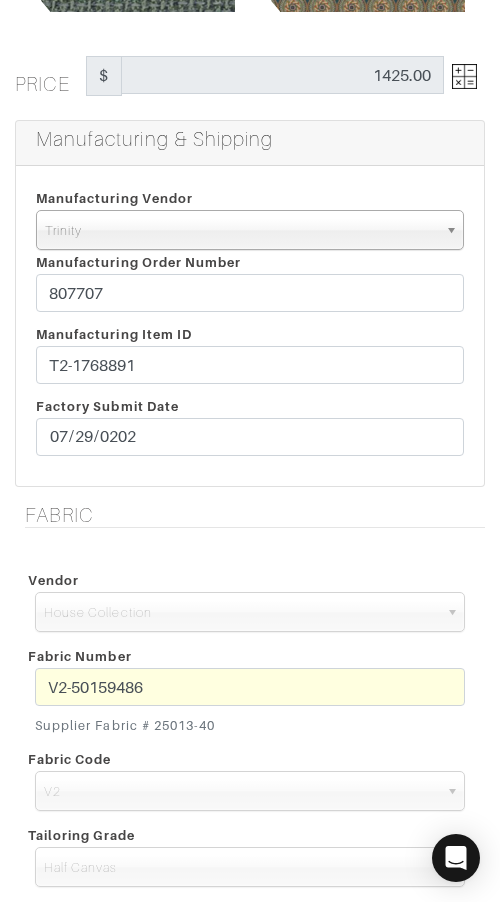 click on "Manufacturing Item ID
T2-1768891
Factory Submit Date
2025-07-29" at bounding box center [250, 394] 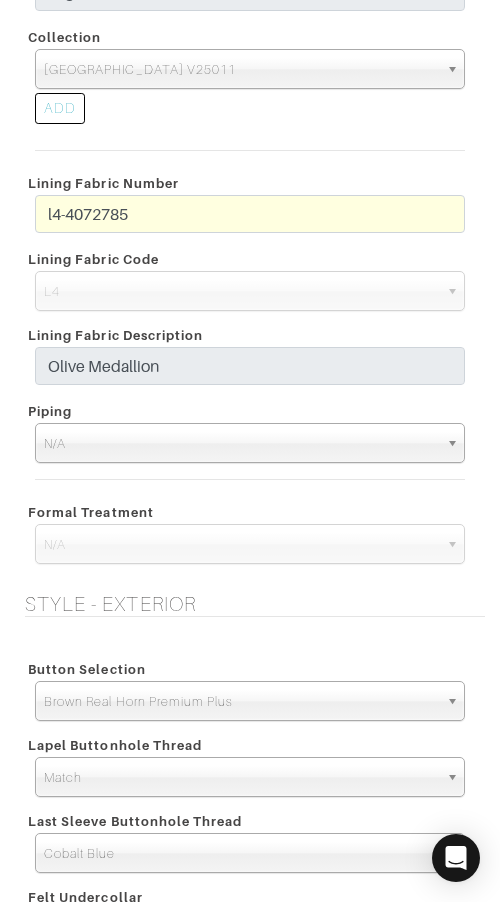 scroll, scrollTop: 1323, scrollLeft: 0, axis: vertical 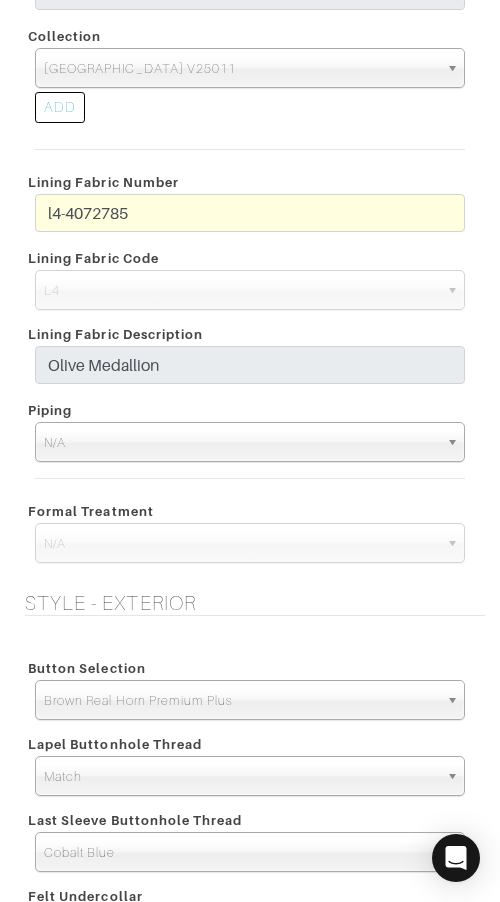 click on "l4-4072785" at bounding box center (250, 218) 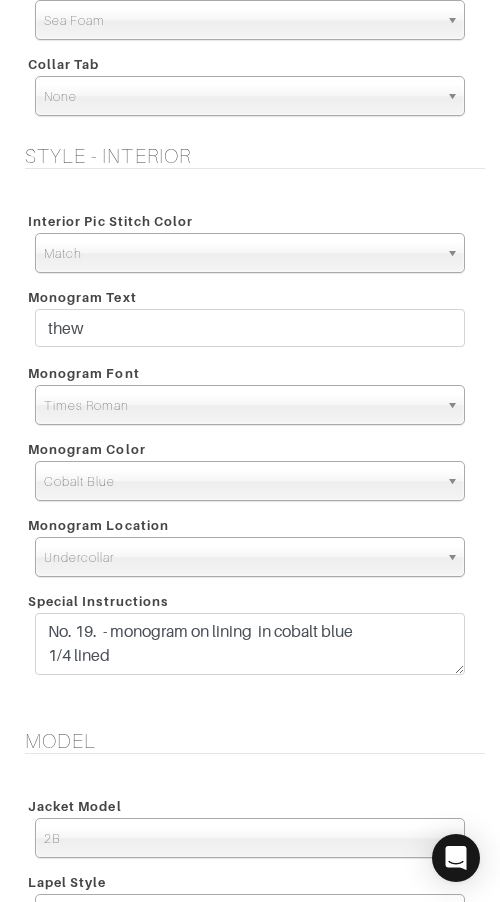 scroll, scrollTop: 2234, scrollLeft: 0, axis: vertical 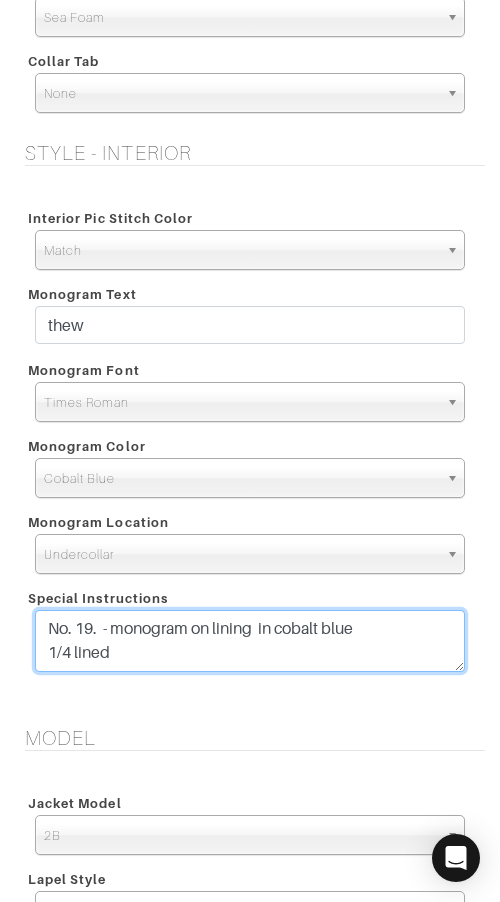 click on "No. 19.  - monogram on lining  in cobalt blue
1/4 lined" at bounding box center (250, 641) 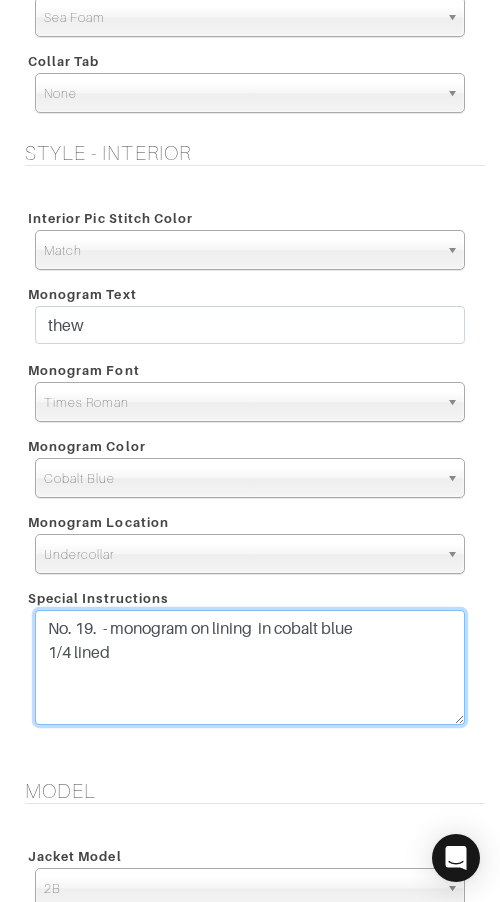 drag, startPoint x: 455, startPoint y: 697, endPoint x: 454, endPoint y: 713, distance: 16.03122 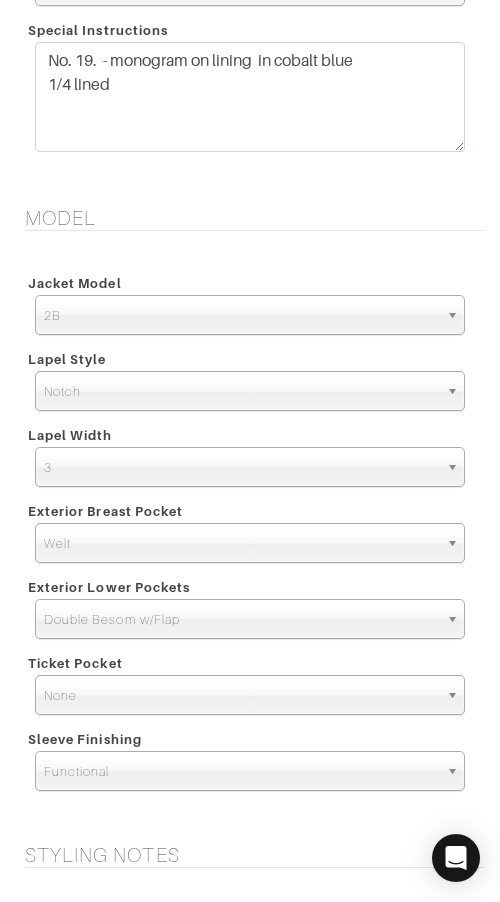scroll, scrollTop: 3700, scrollLeft: 0, axis: vertical 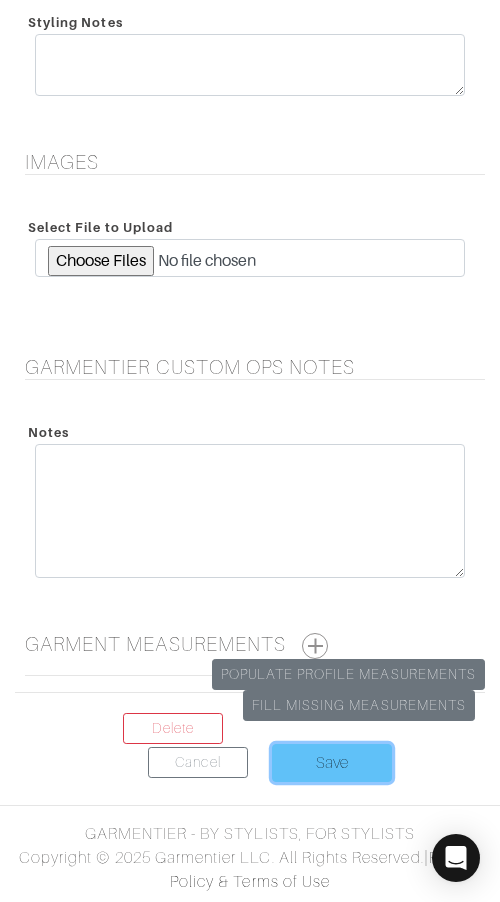 click on "Save" at bounding box center (332, 763) 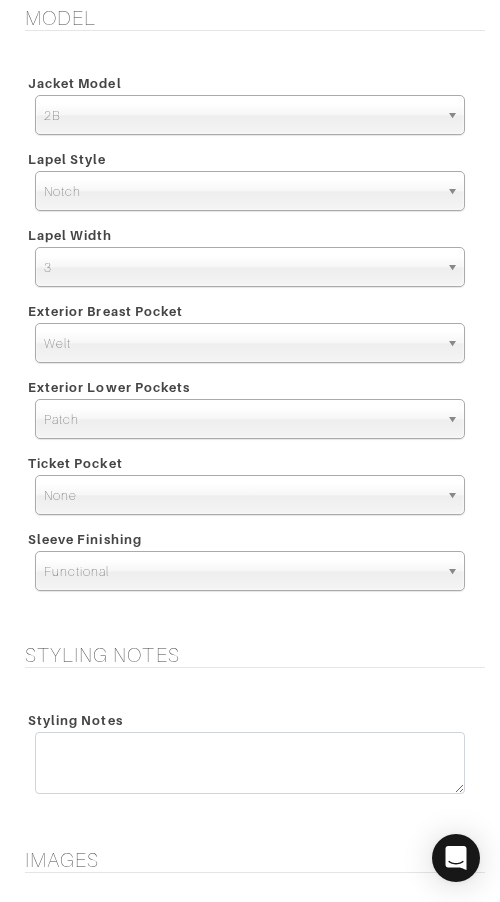 scroll, scrollTop: 3652, scrollLeft: 0, axis: vertical 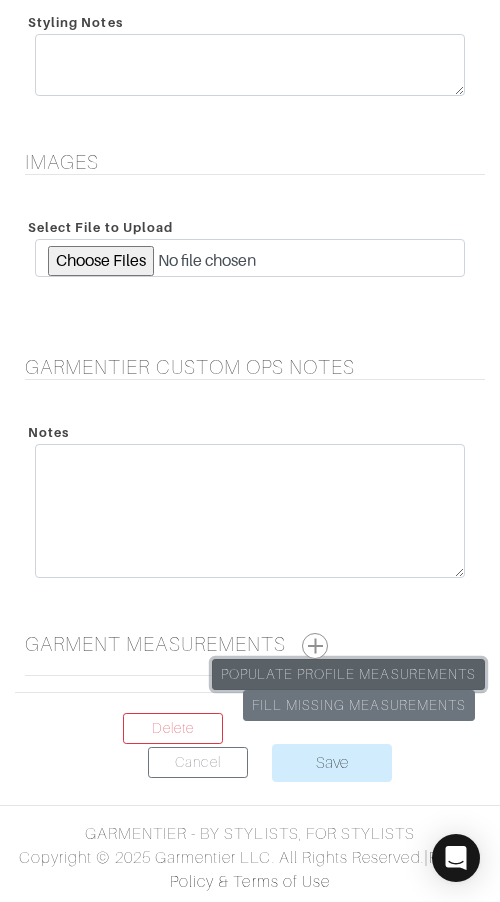 click on "Populate Profile Measurements" at bounding box center [348, 674] 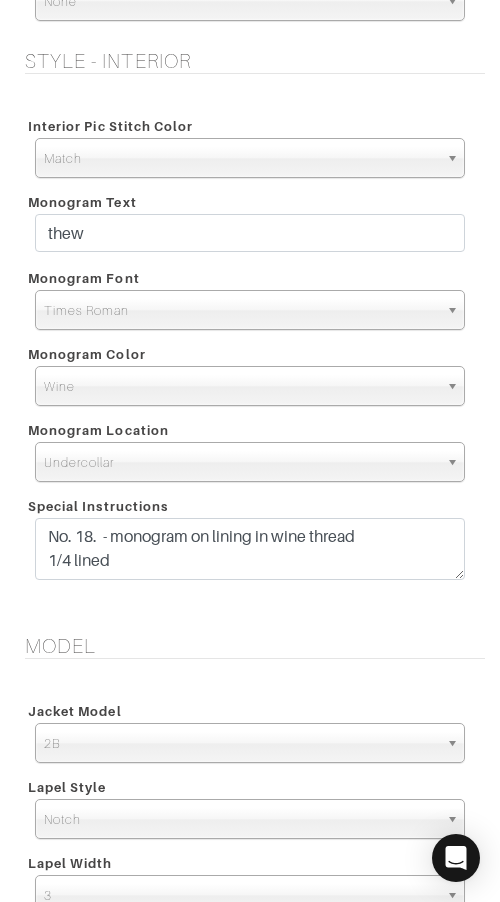 scroll, scrollTop: 2329, scrollLeft: 0, axis: vertical 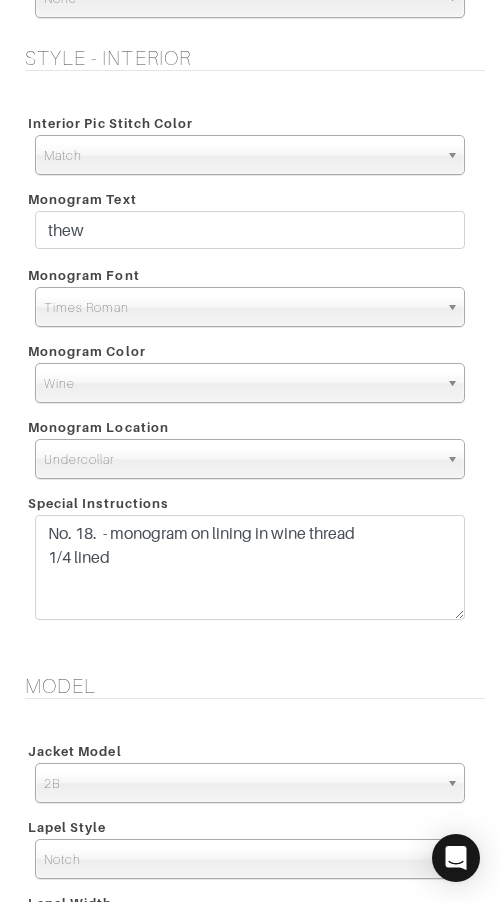 drag, startPoint x: 460, startPoint y: 576, endPoint x: 453, endPoint y: 611, distance: 35.69314 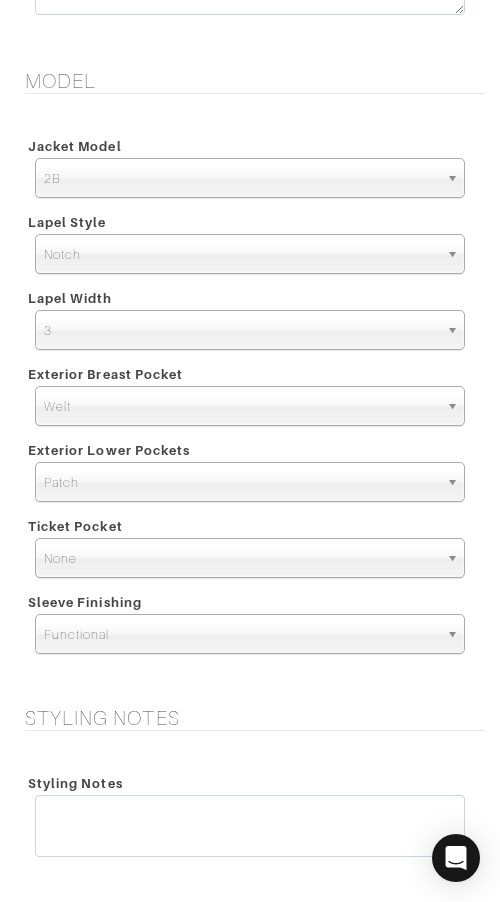 scroll, scrollTop: 3694, scrollLeft: 0, axis: vertical 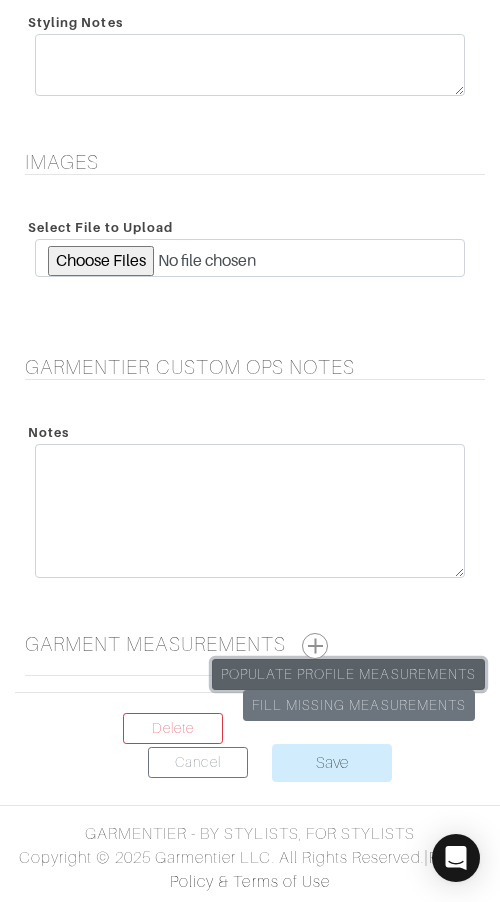 drag, startPoint x: 354, startPoint y: 672, endPoint x: 279, endPoint y: 473, distance: 212.66405 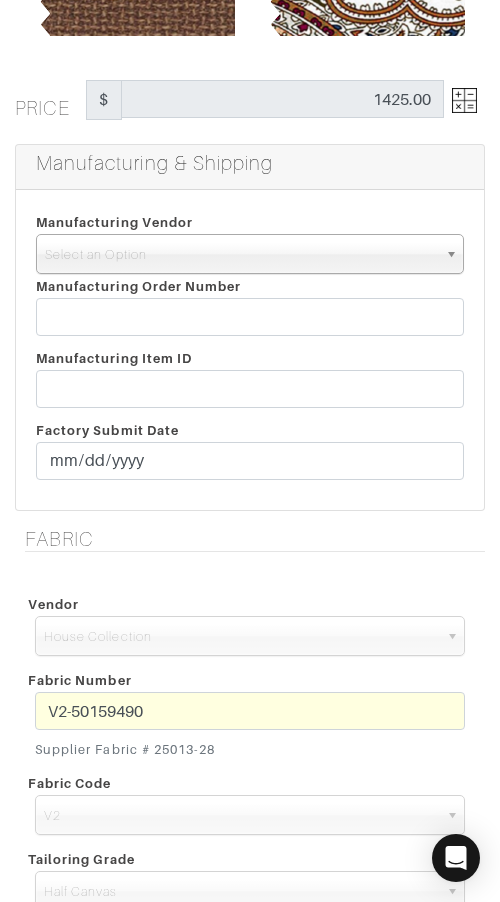 scroll, scrollTop: 225, scrollLeft: 0, axis: vertical 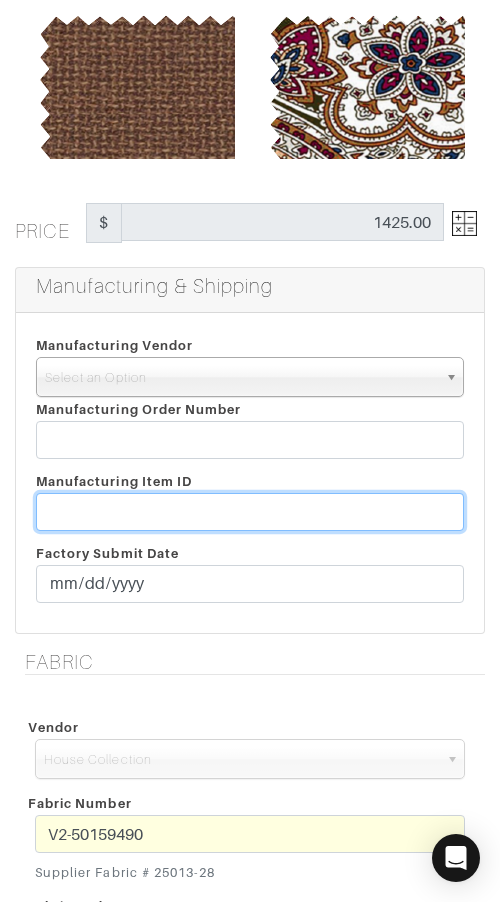 click at bounding box center [250, 512] 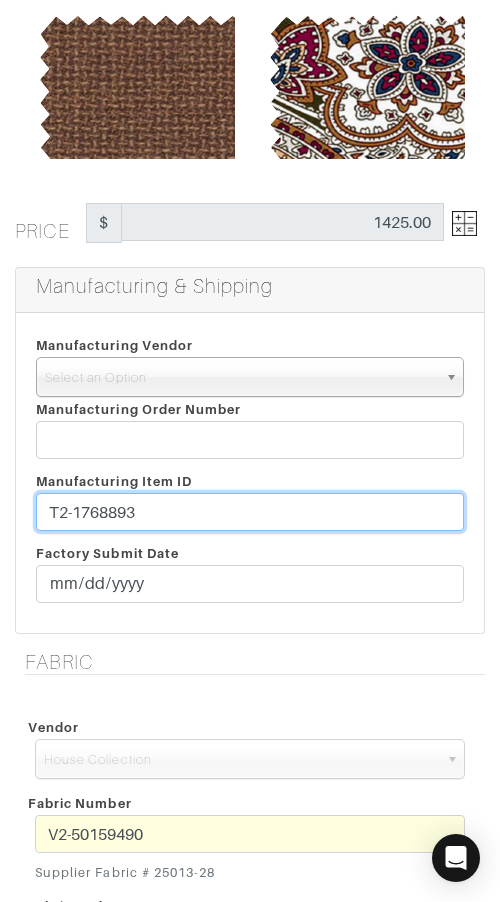 type on "T2-1768893" 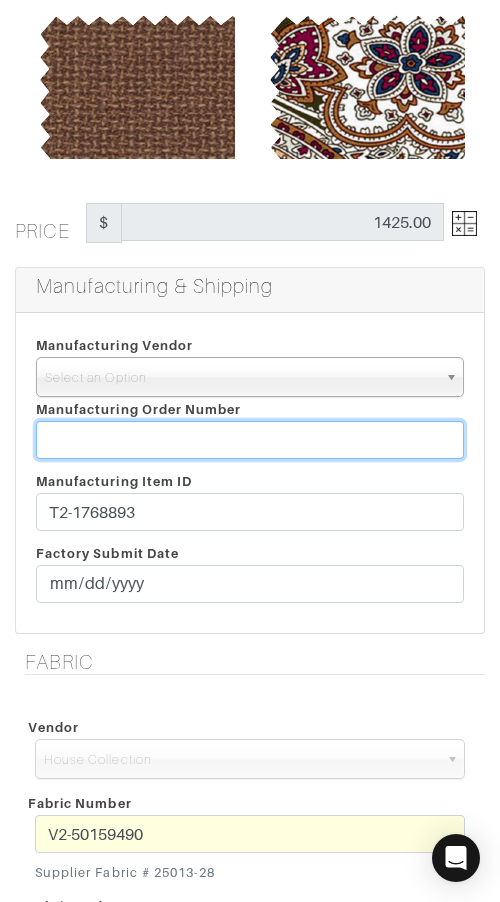 click at bounding box center [250, 440] 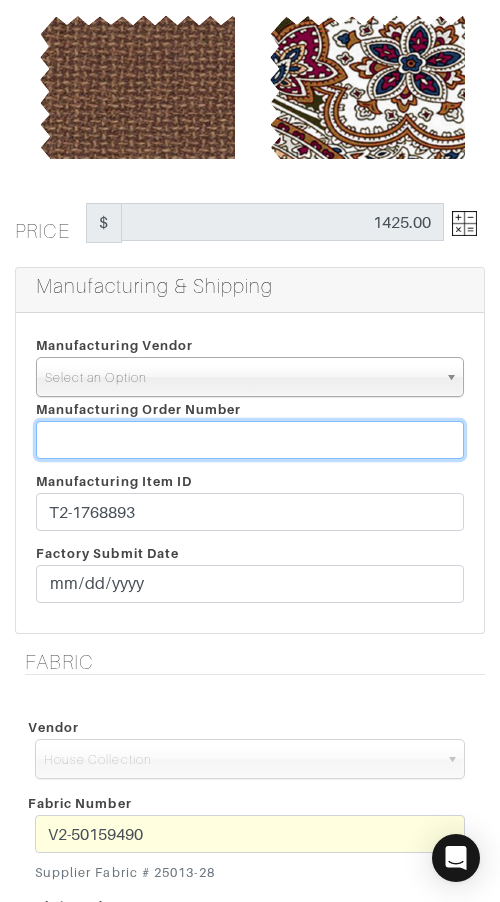 paste on "807707" 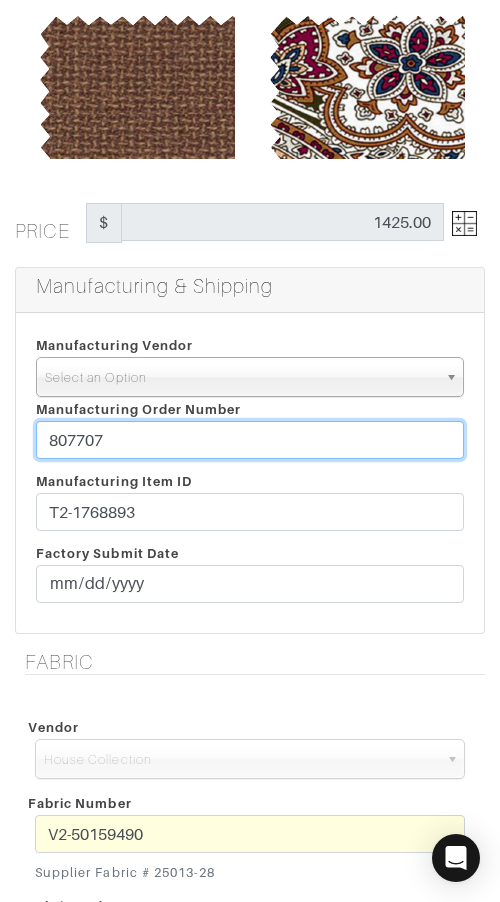 type on "807707" 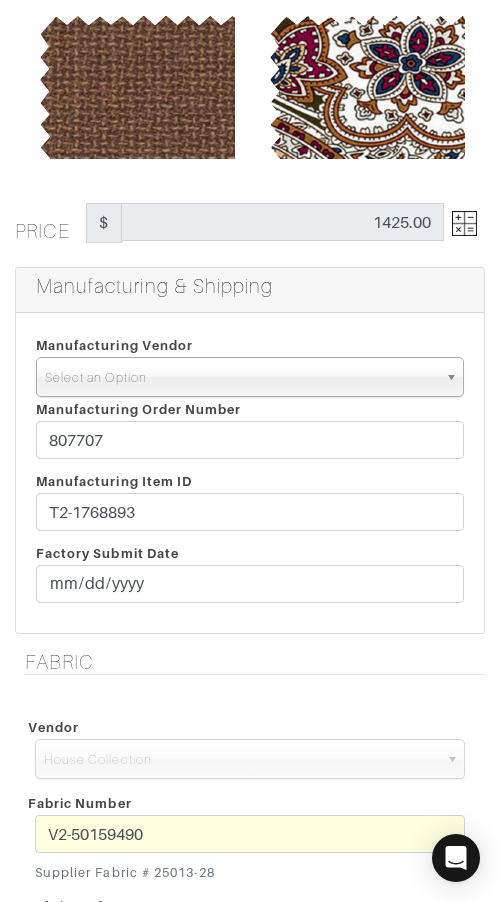 drag, startPoint x: 149, startPoint y: 361, endPoint x: 154, endPoint y: 386, distance: 25.495098 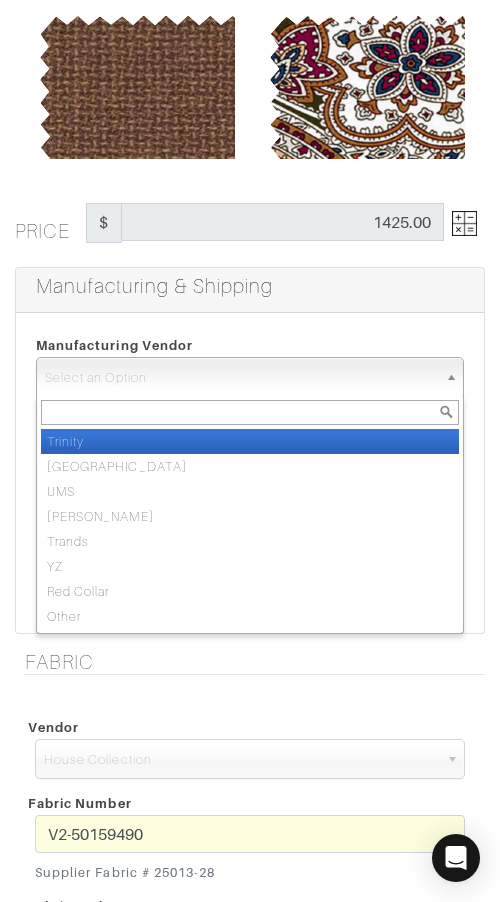 click on "Trinity" at bounding box center [250, 441] 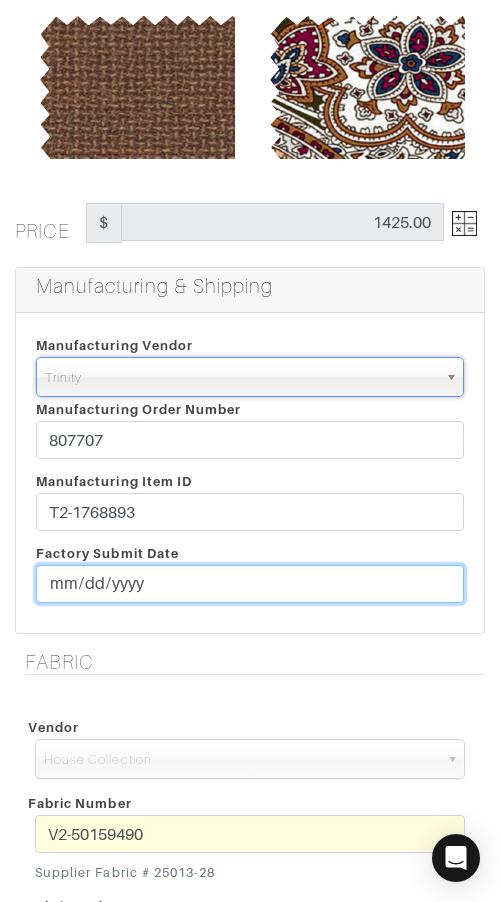 click at bounding box center [250, 584] 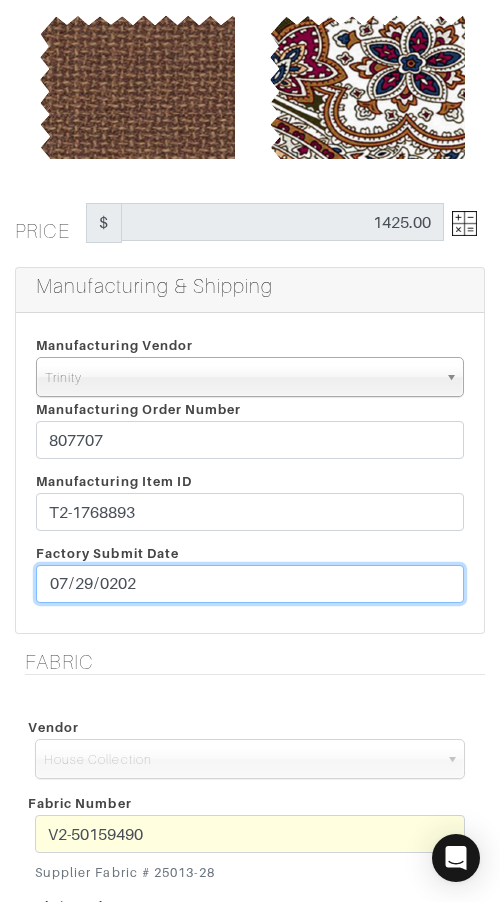 type on "[DATE]" 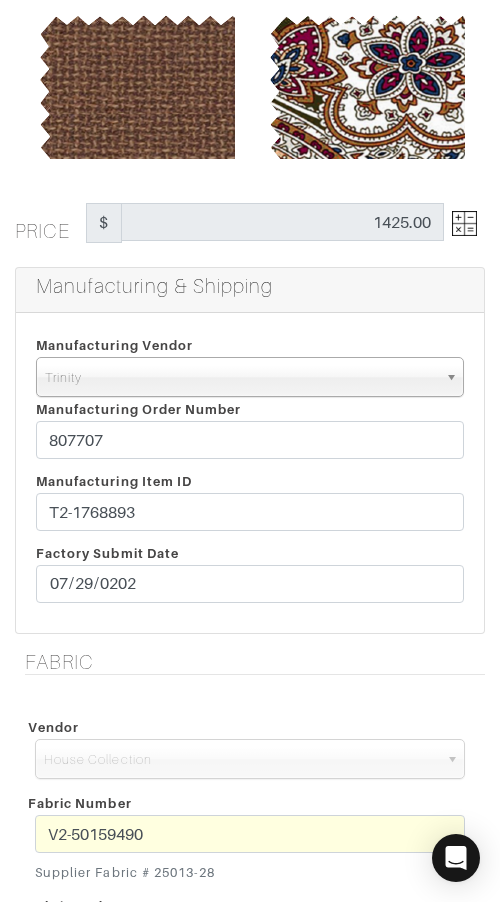click on "See Custom Models & Style Options
Swatch & Detail Images
Price $ 1425.00
Manufacturing & Shipping
Manufacturing Vendor
Trinity
UMS" at bounding box center (250, 2047) 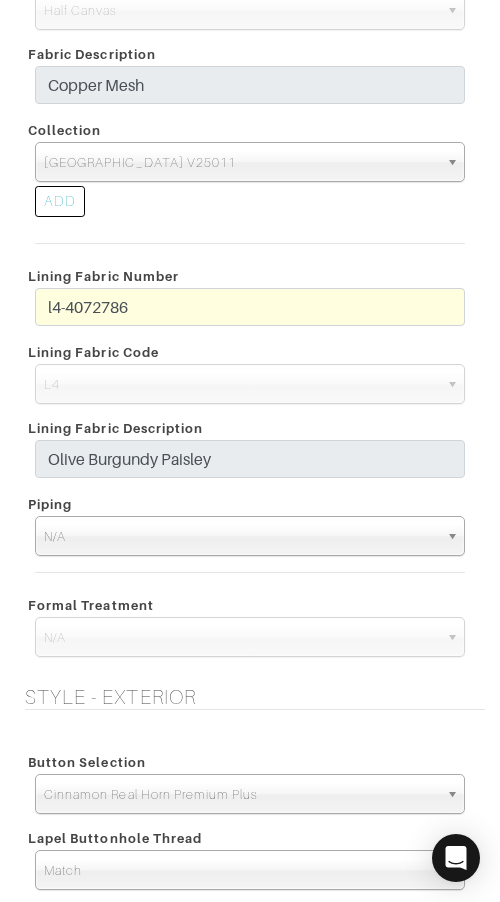 scroll, scrollTop: 1241, scrollLeft: 0, axis: vertical 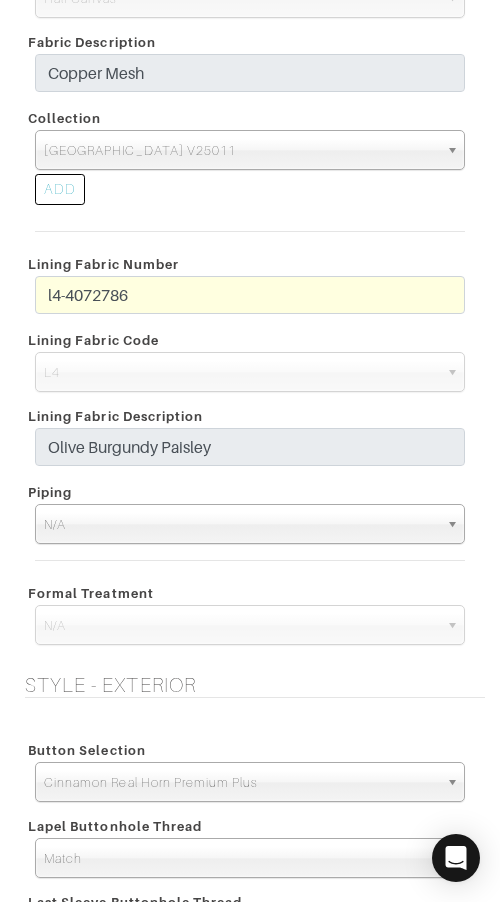 click on "Fabric
Vendor
Zegna
Scabal
[PERSON_NAME]
[PERSON_NAME]
Dormeuil
House Collection
[GEOGRAPHIC_DATA]
Marzoni
Holland & [PERSON_NAME]
House Collection
Fabric Number
V2-50159490
Supplier Fabric # 25013-28
Fabric Code
AA
C2
C3
C4
C5
C6" at bounding box center (250, 153) 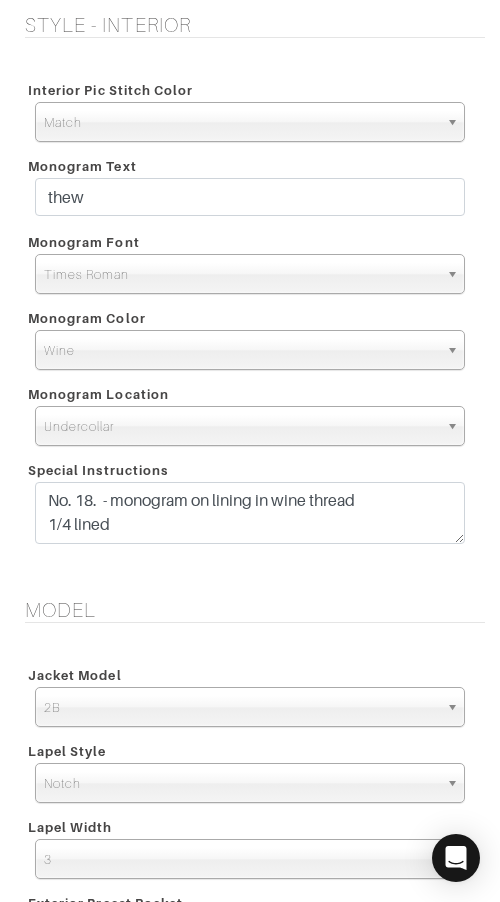 scroll, scrollTop: 2369, scrollLeft: 0, axis: vertical 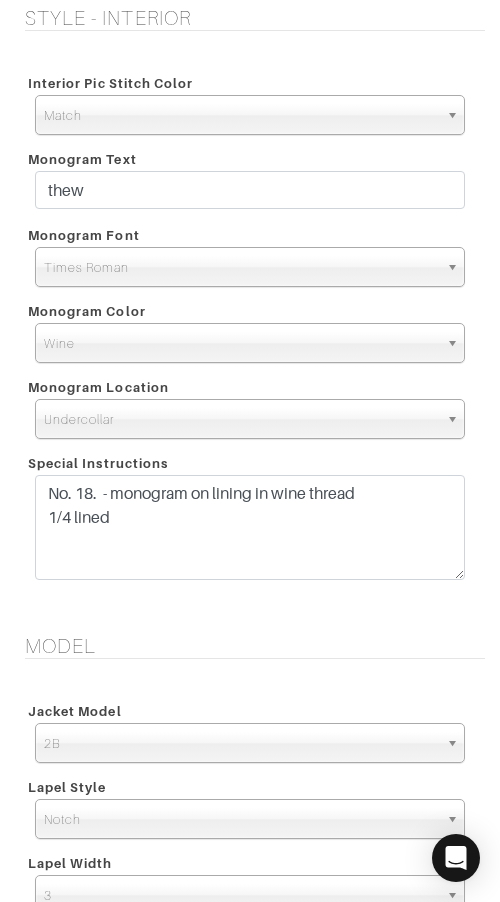 drag, startPoint x: 454, startPoint y: 533, endPoint x: 454, endPoint y: 575, distance: 42 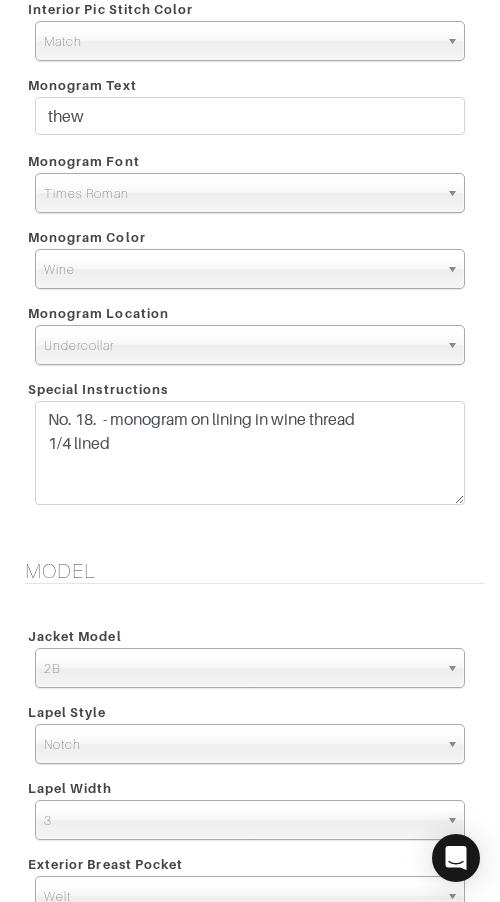 scroll, scrollTop: 3694, scrollLeft: 0, axis: vertical 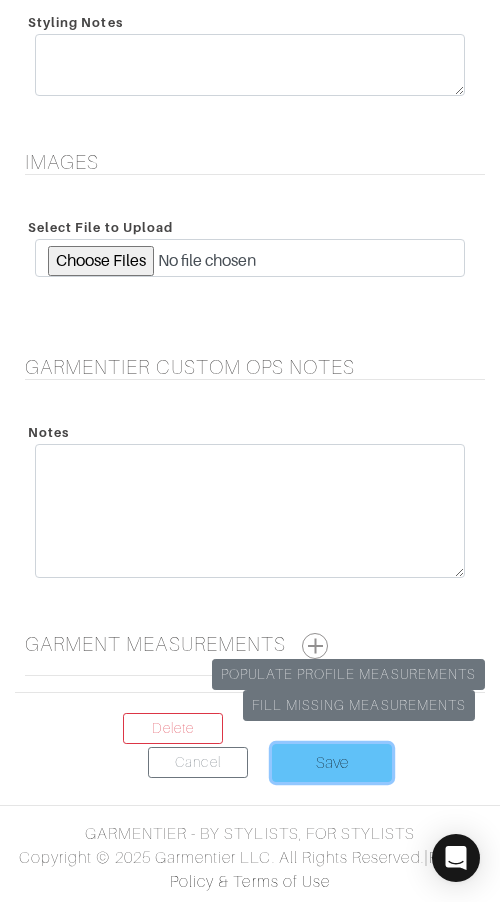 click on "Save" at bounding box center (332, 763) 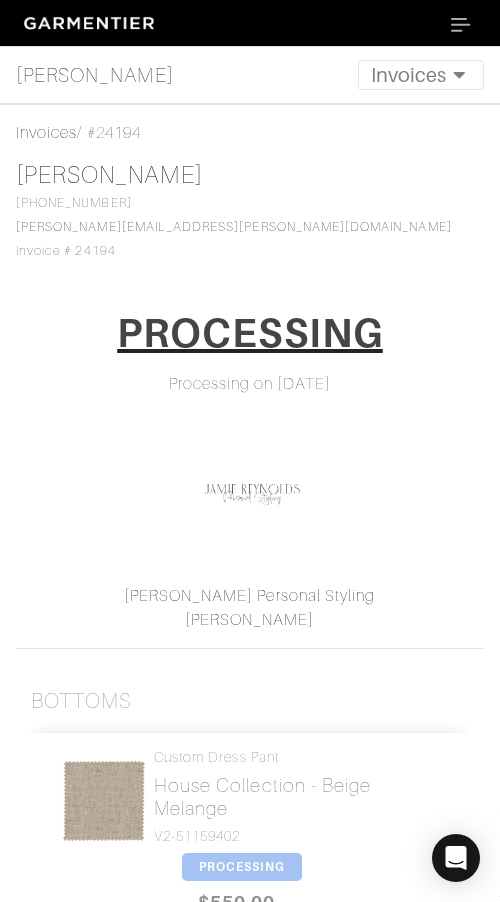 scroll, scrollTop: 393, scrollLeft: 0, axis: vertical 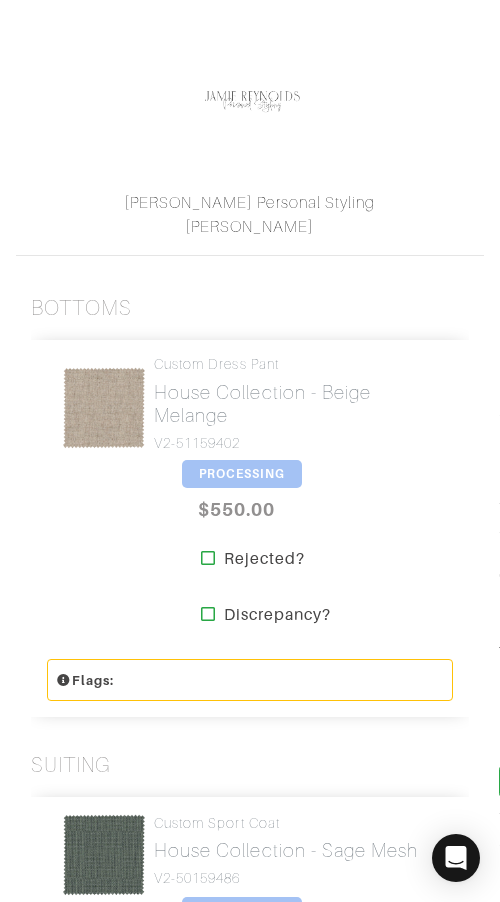 click on "PROCESSING" at bounding box center [242, 474] 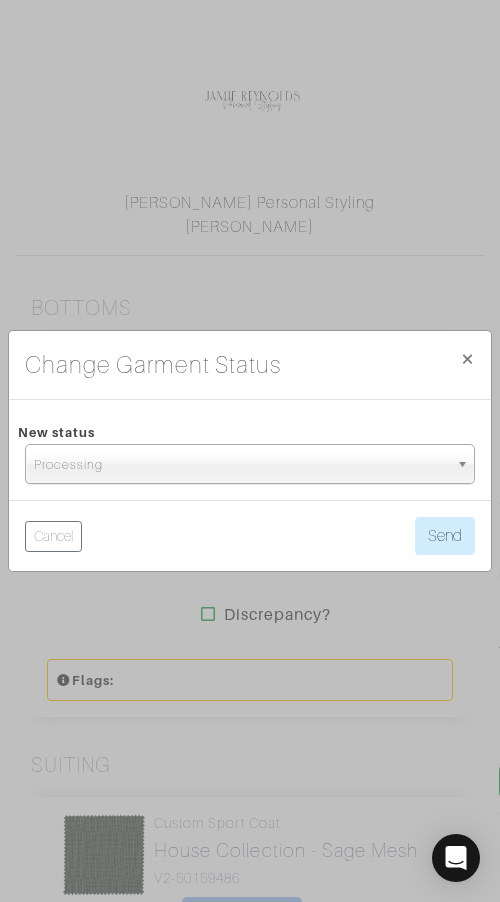 drag, startPoint x: 252, startPoint y: 457, endPoint x: 246, endPoint y: 495, distance: 38.470768 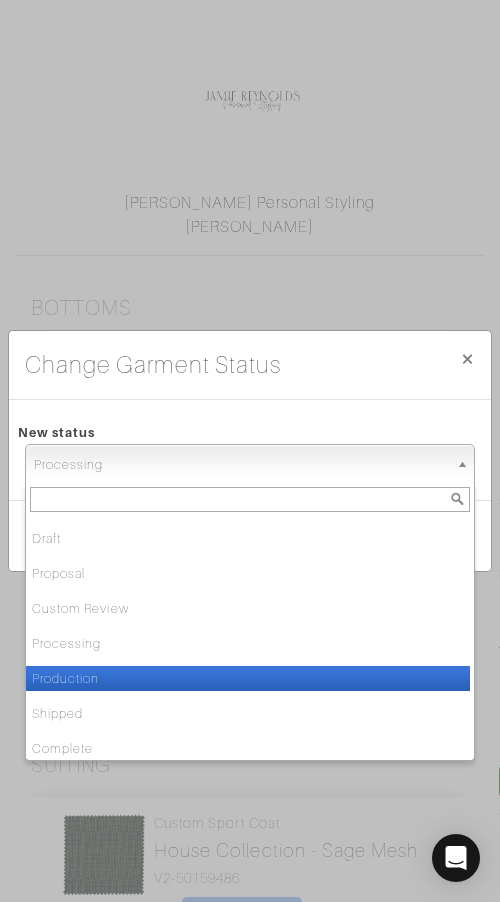 drag, startPoint x: 220, startPoint y: 675, endPoint x: 310, endPoint y: 596, distance: 119.753914 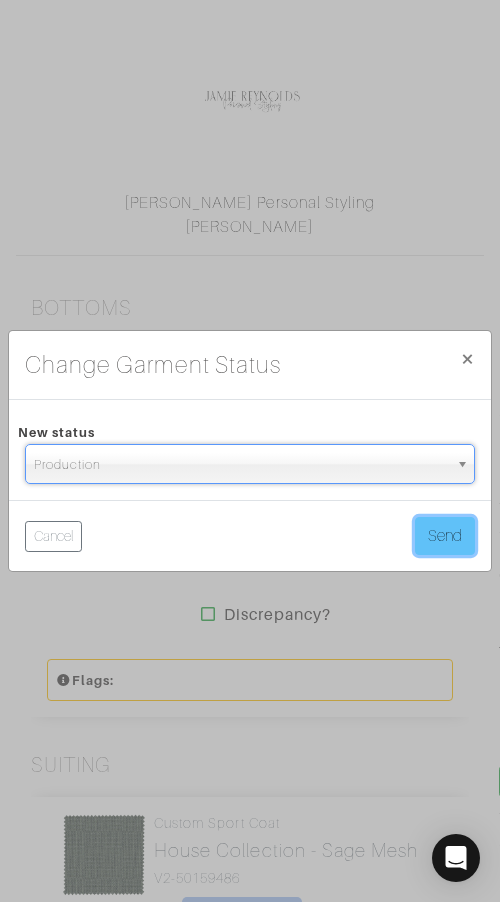 click on "Send" at bounding box center (445, 536) 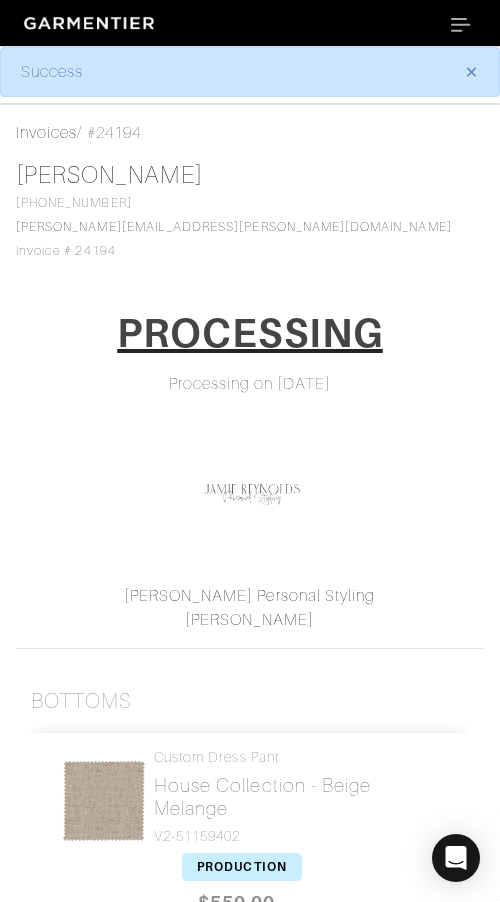 scroll, scrollTop: 0, scrollLeft: 0, axis: both 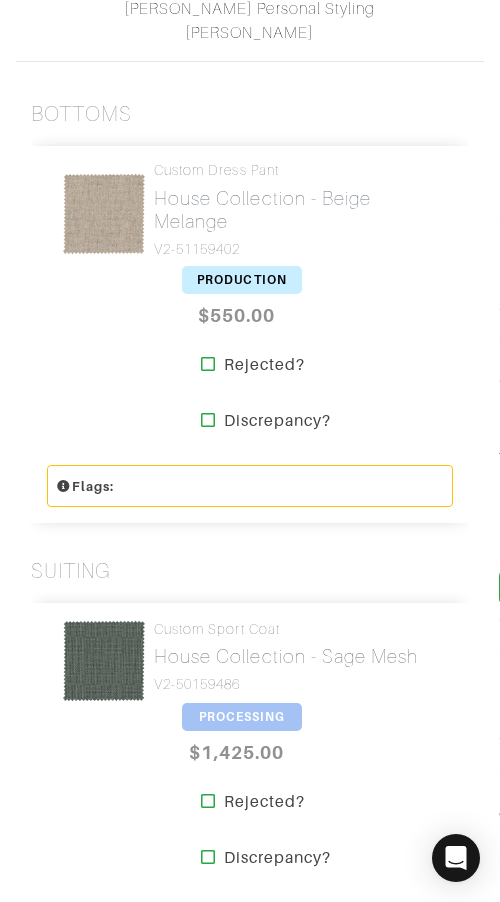 click on "PROCESSING" at bounding box center [242, 717] 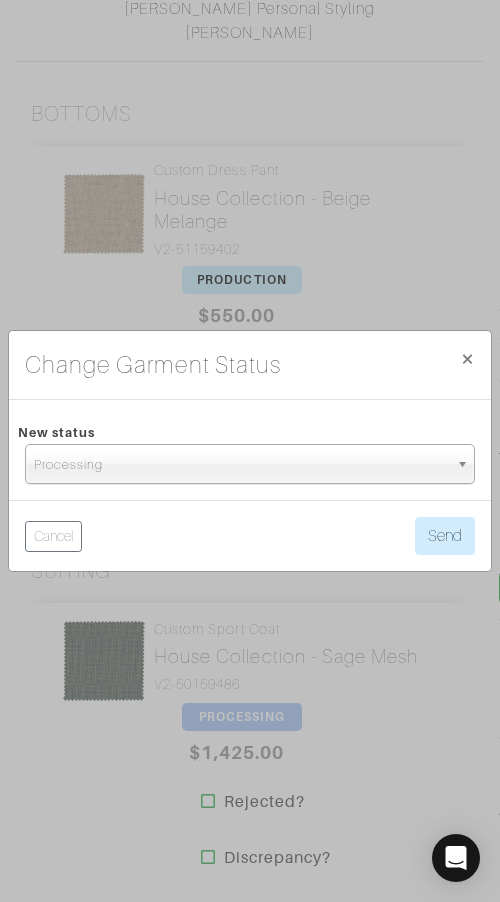 drag, startPoint x: 205, startPoint y: 455, endPoint x: 209, endPoint y: 487, distance: 32.24903 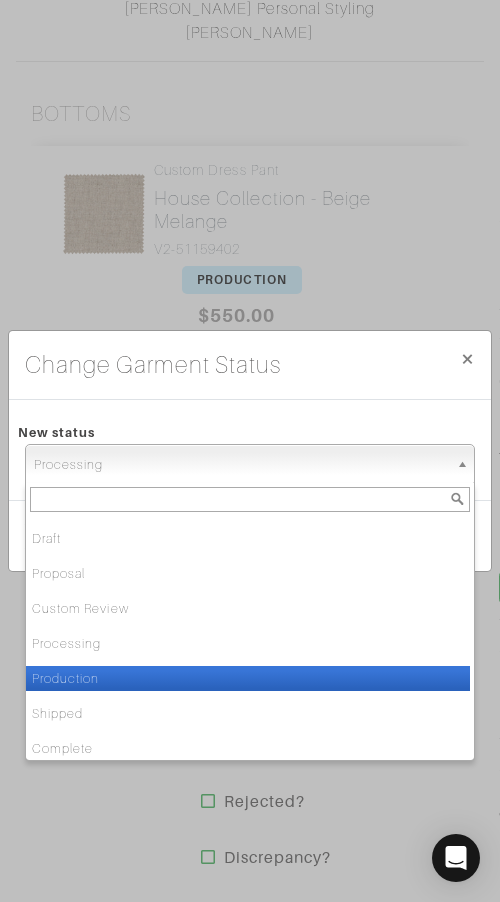 drag, startPoint x: 189, startPoint y: 679, endPoint x: 208, endPoint y: 663, distance: 24.839485 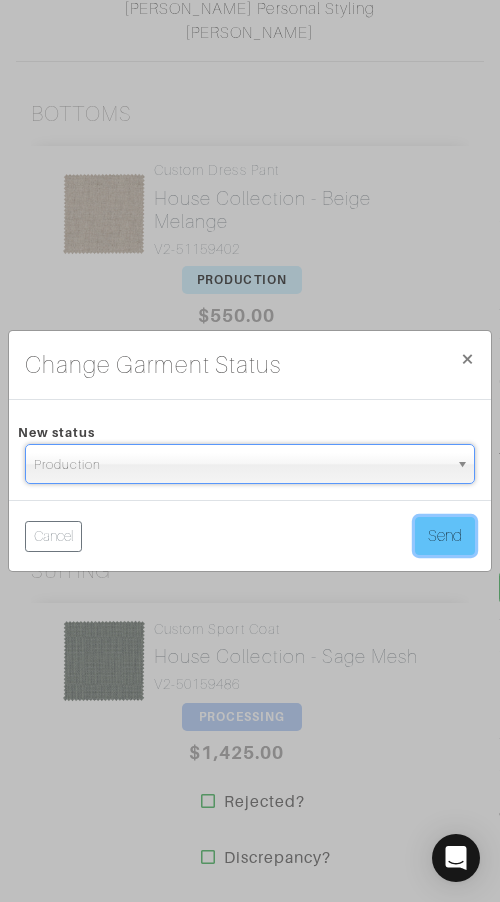 click on "Send" at bounding box center [445, 536] 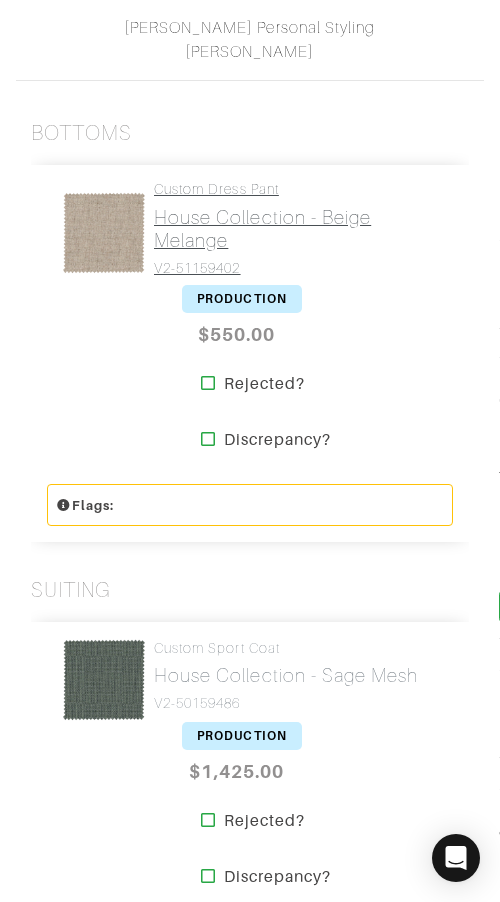 scroll, scrollTop: 572, scrollLeft: 0, axis: vertical 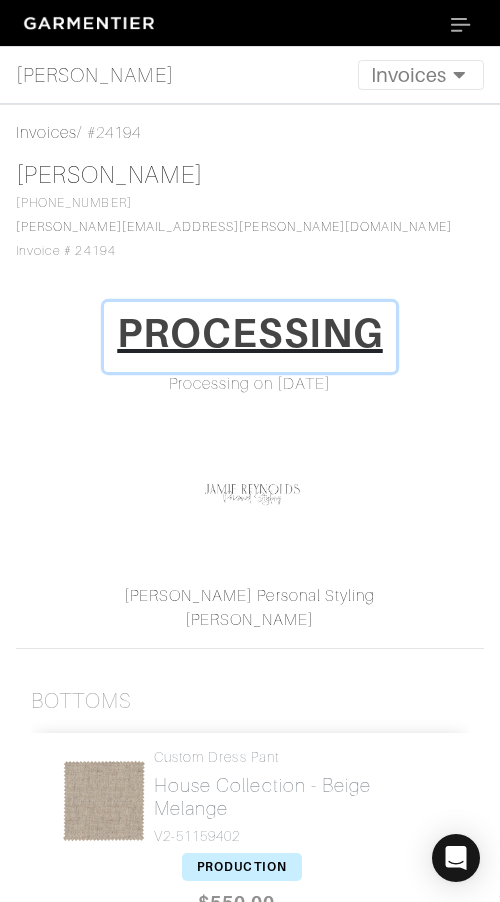 click on "PROCESSING" at bounding box center (250, 333) 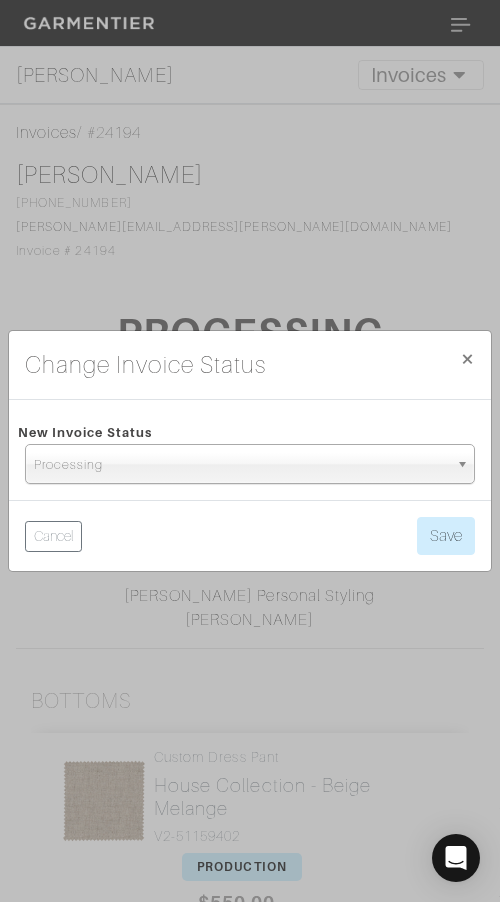 drag, startPoint x: 249, startPoint y: 456, endPoint x: 248, endPoint y: 483, distance: 27.018513 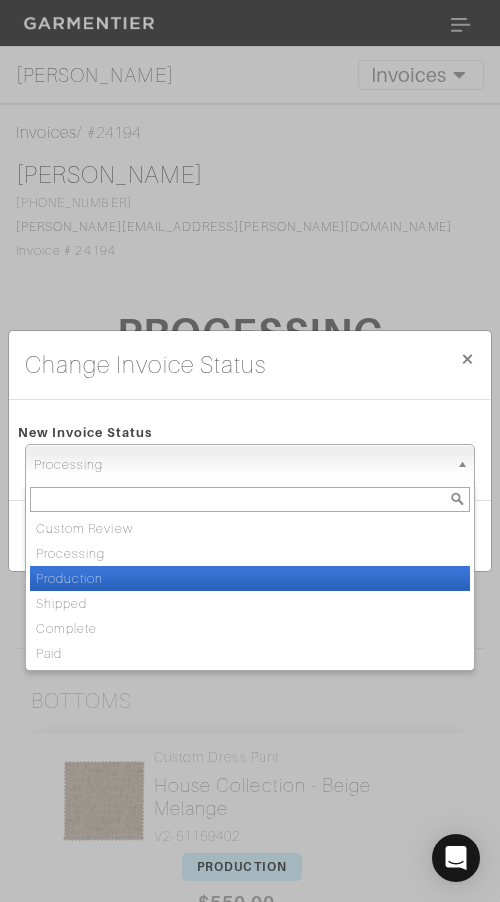 drag, startPoint x: 252, startPoint y: 580, endPoint x: 324, endPoint y: 564, distance: 73.756355 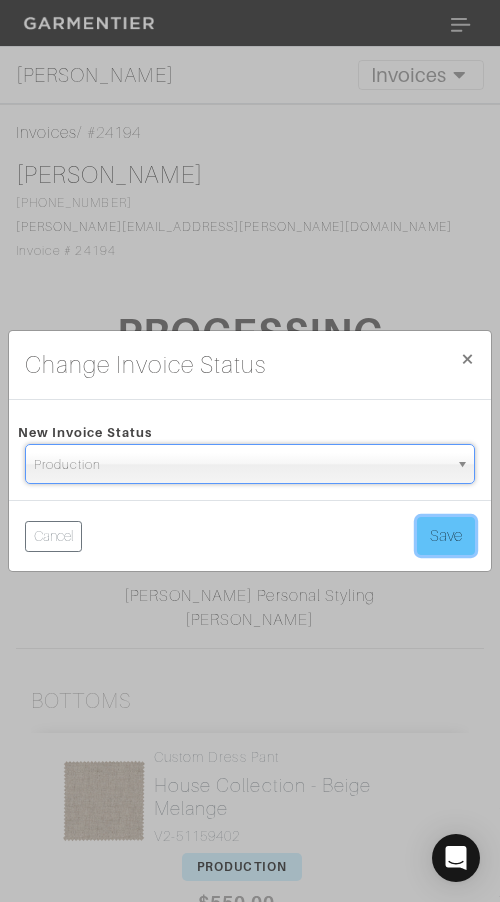 click on "Save" at bounding box center (446, 536) 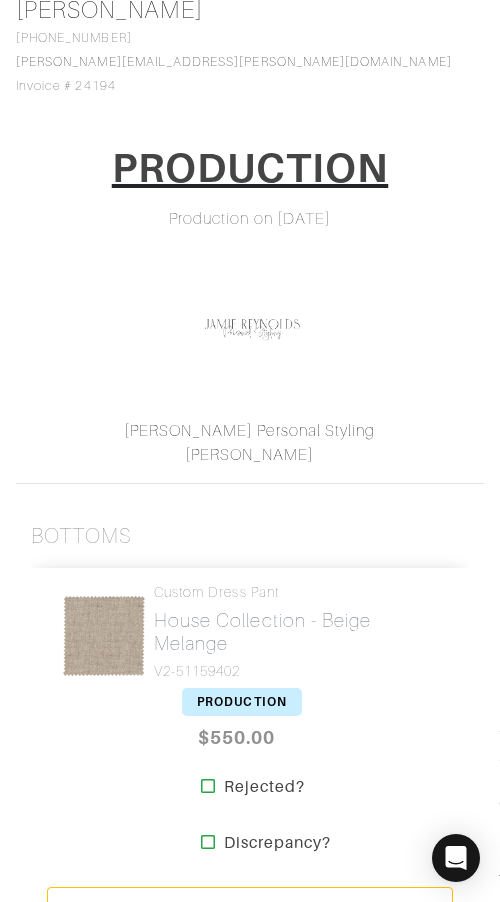 scroll, scrollTop: 0, scrollLeft: 0, axis: both 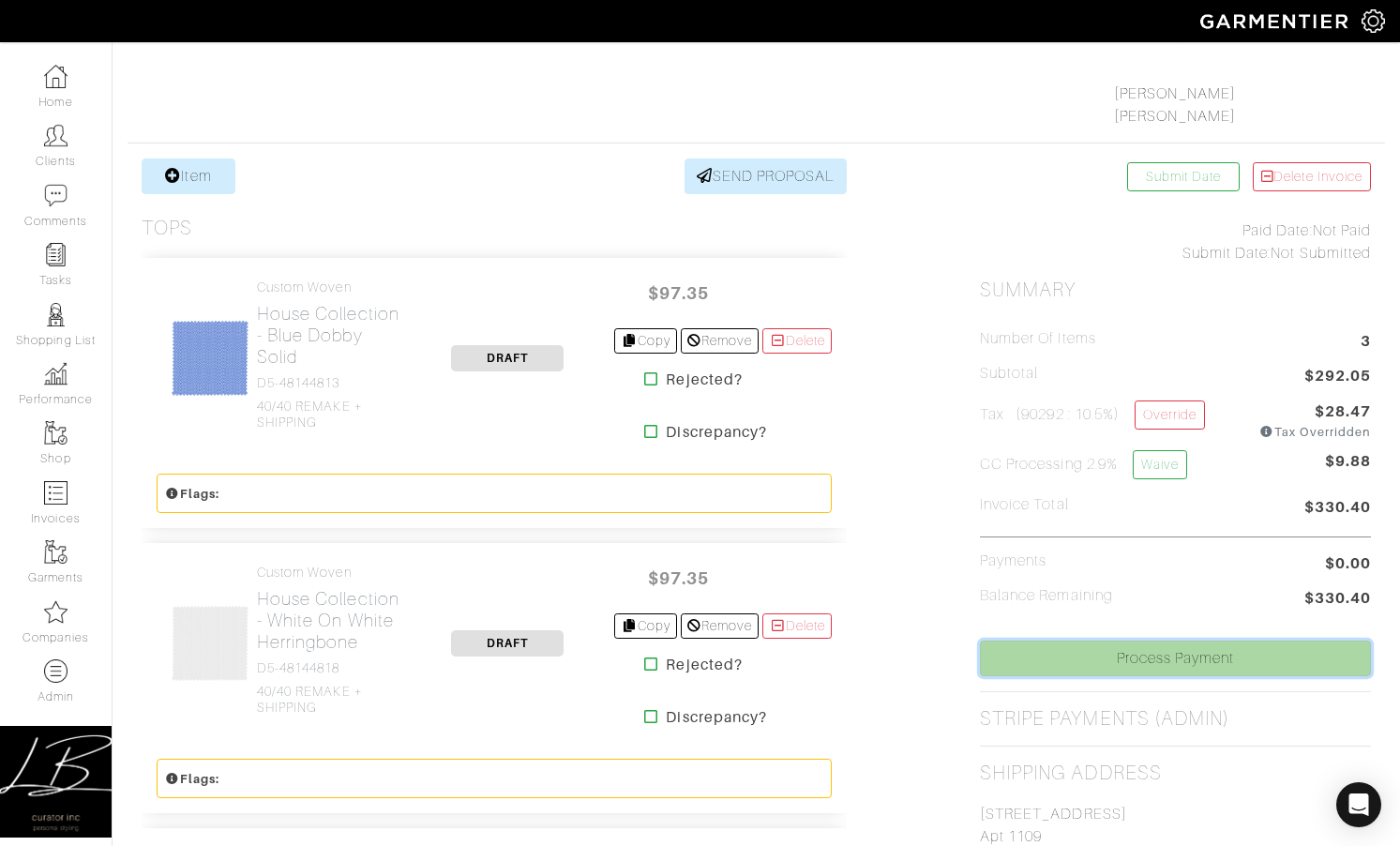 click on "Process Payment" at bounding box center (1175, 658) 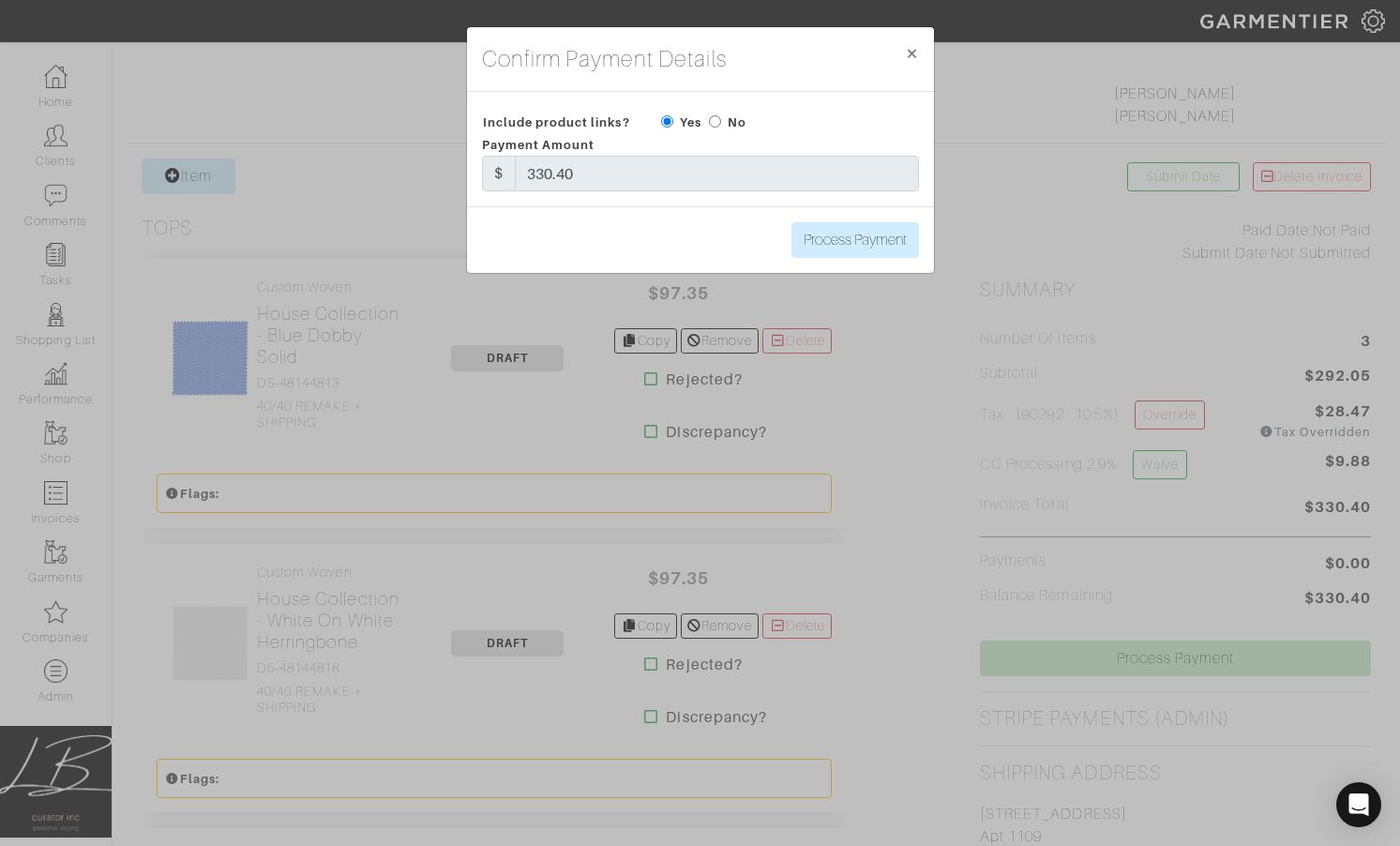 click at bounding box center [715, 121] 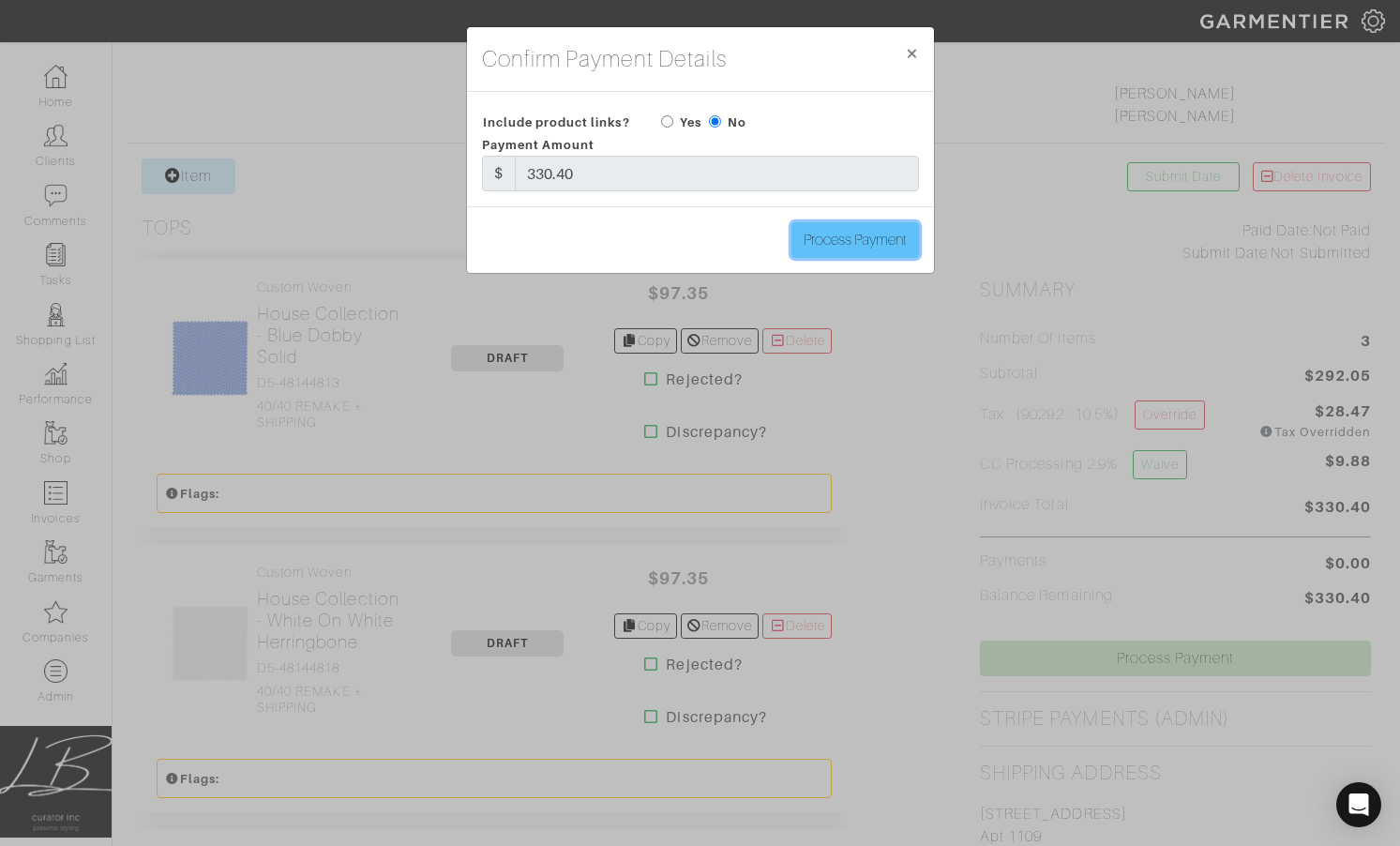 click on "Process Payment" at bounding box center [855, 240] 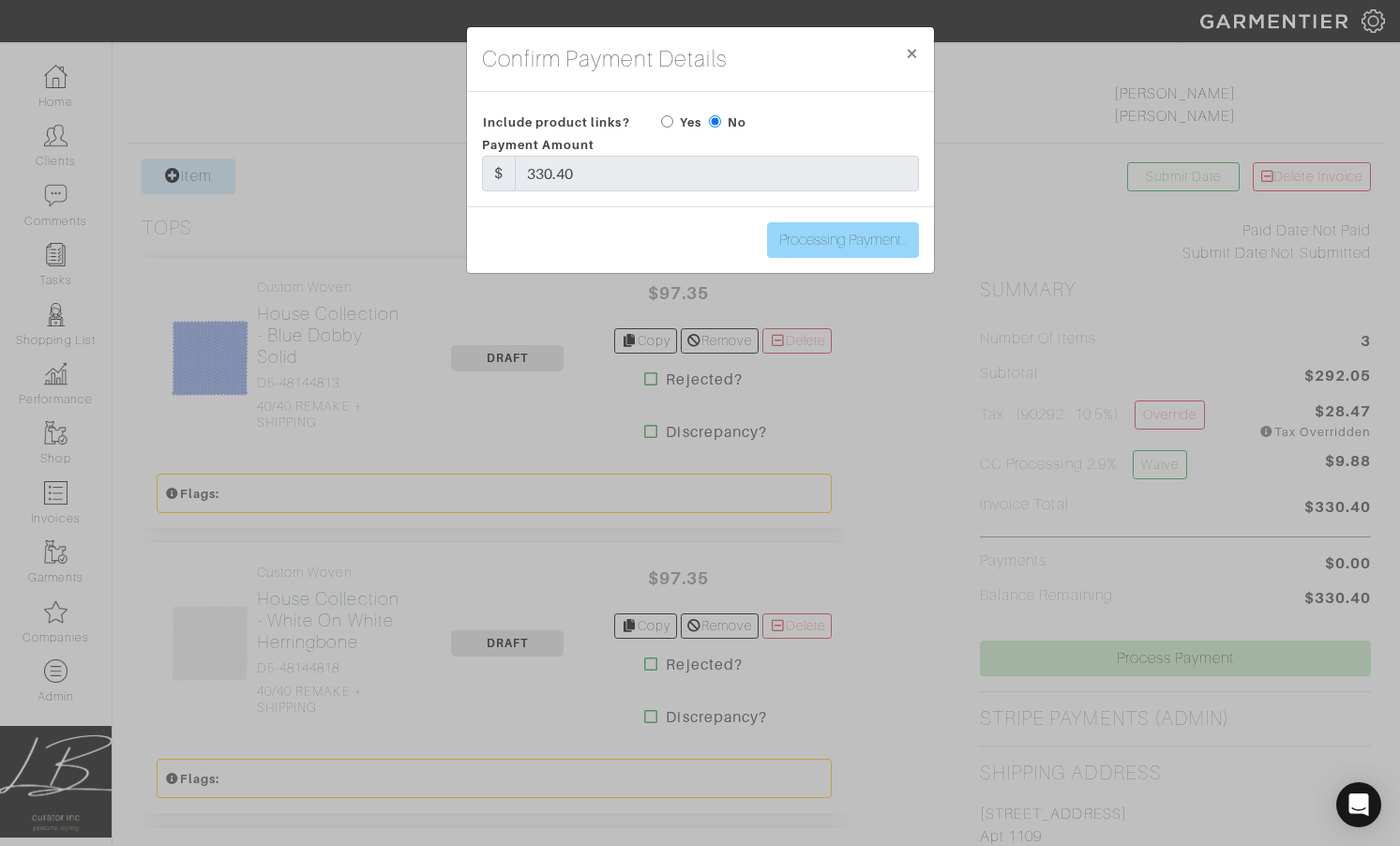 type on "Process Payment" 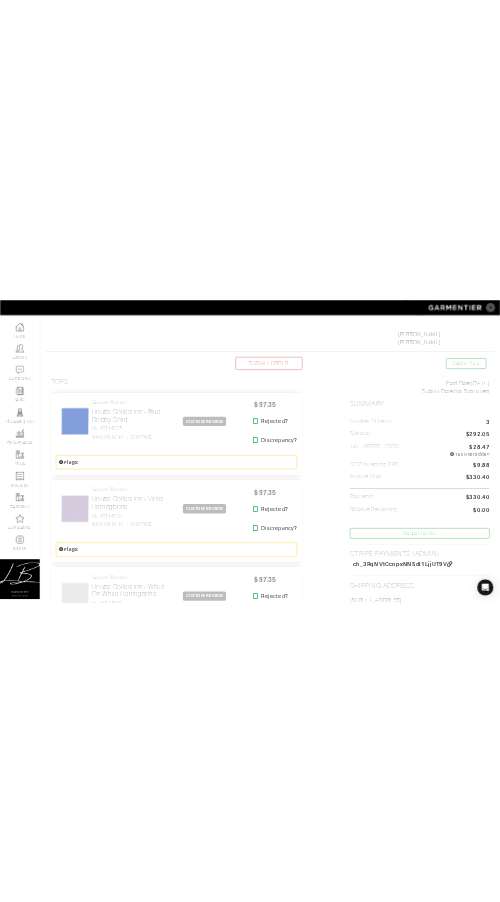 scroll, scrollTop: 0, scrollLeft: 0, axis: both 